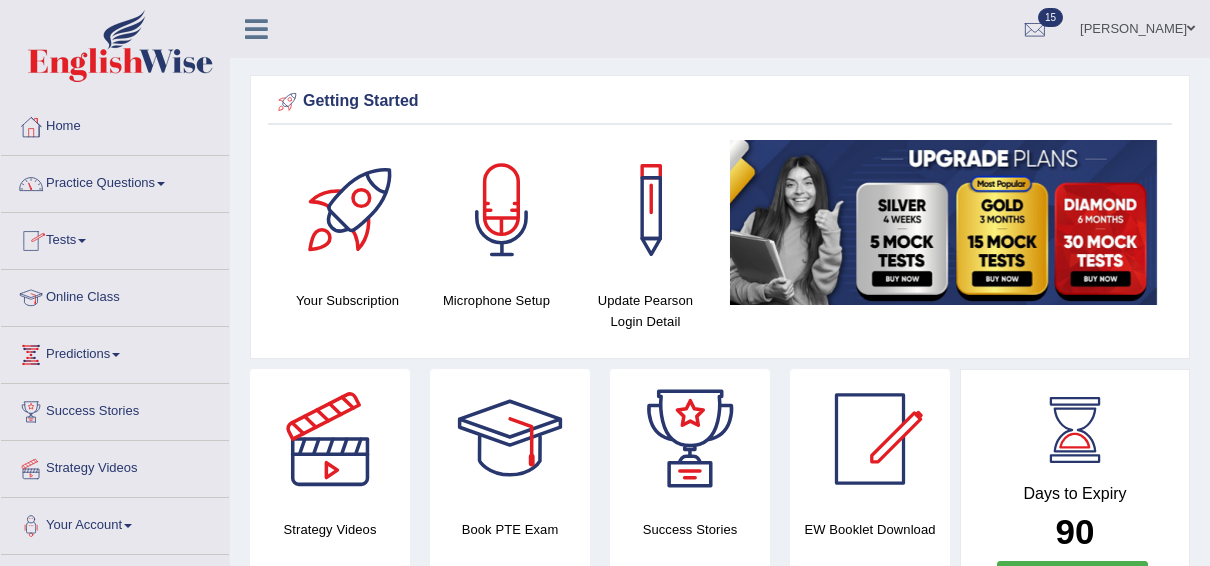 scroll, scrollTop: 0, scrollLeft: 0, axis: both 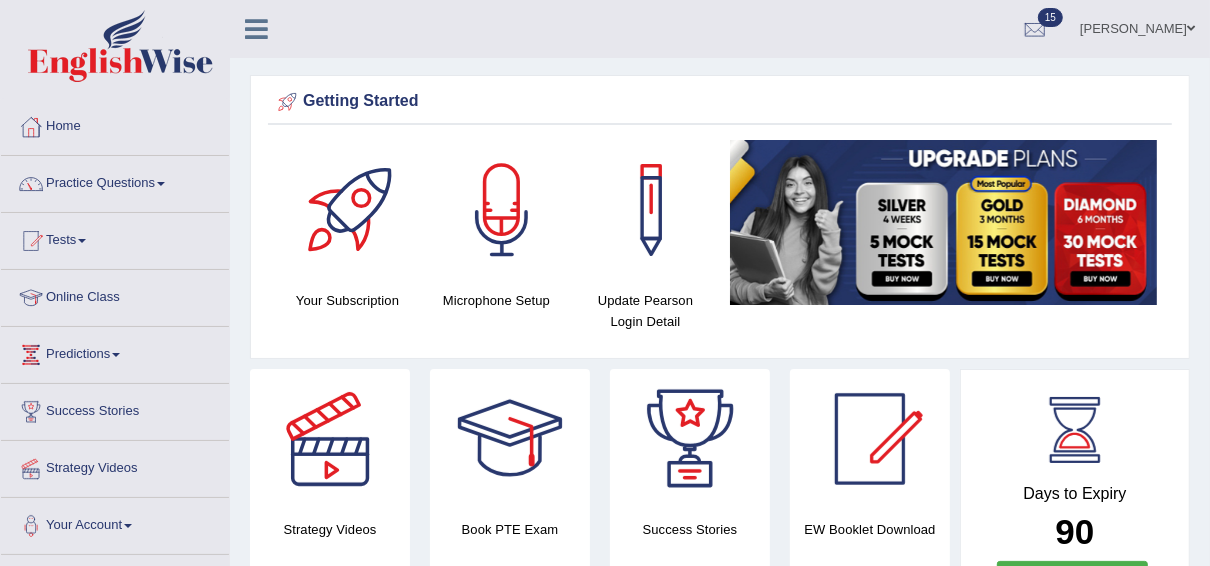 click on "Practice Questions" at bounding box center (115, 181) 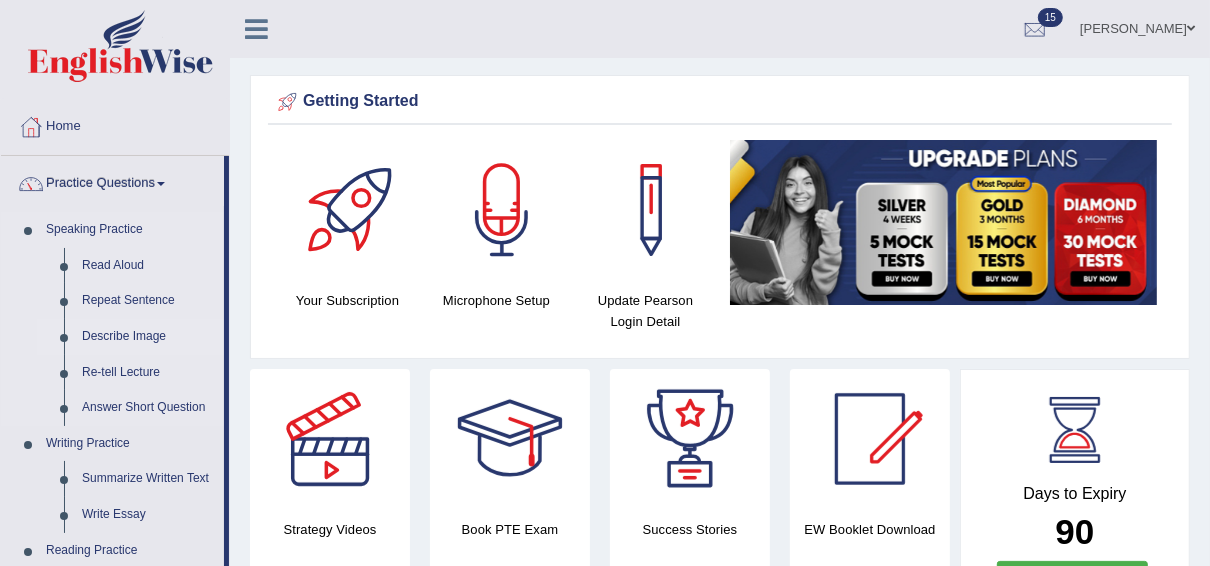 click on "Describe Image" at bounding box center (148, 337) 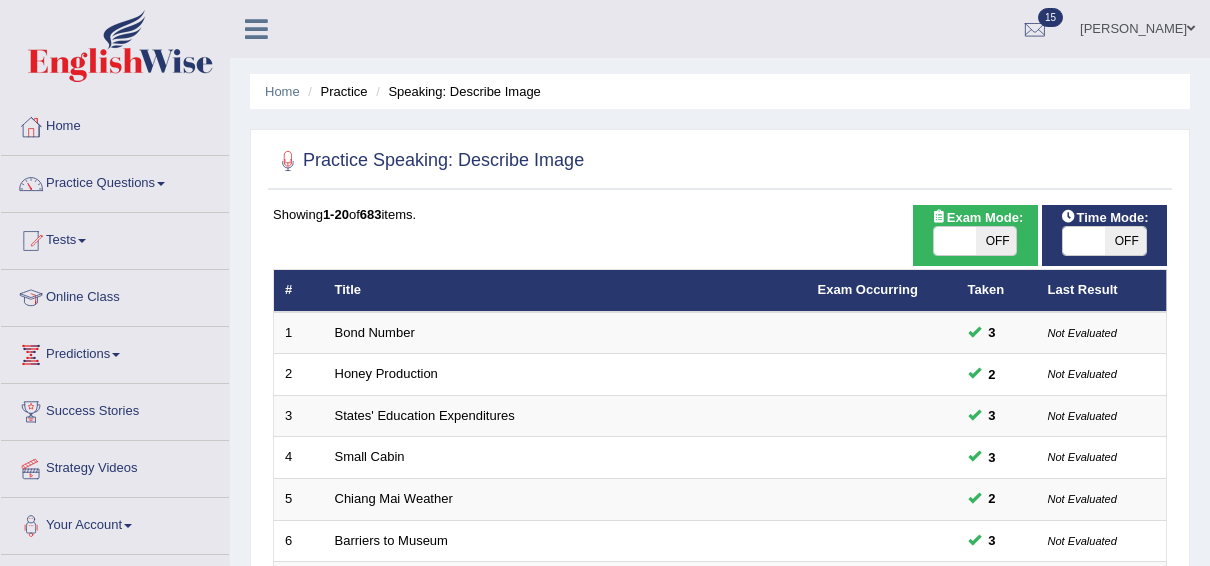 scroll, scrollTop: 0, scrollLeft: 0, axis: both 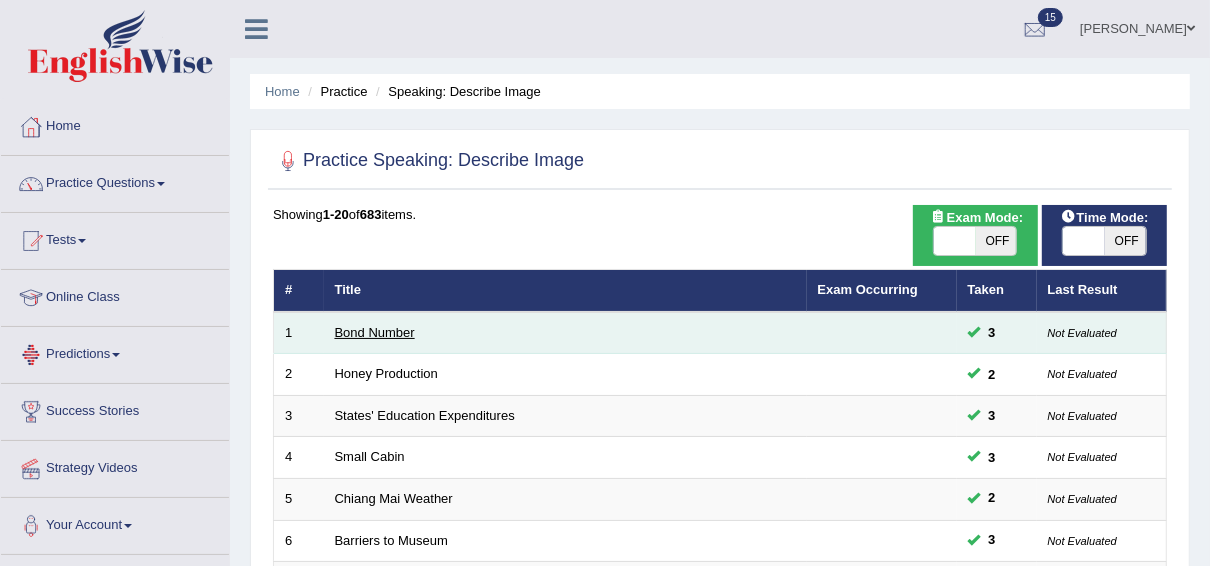 click on "Bond Number" at bounding box center (375, 332) 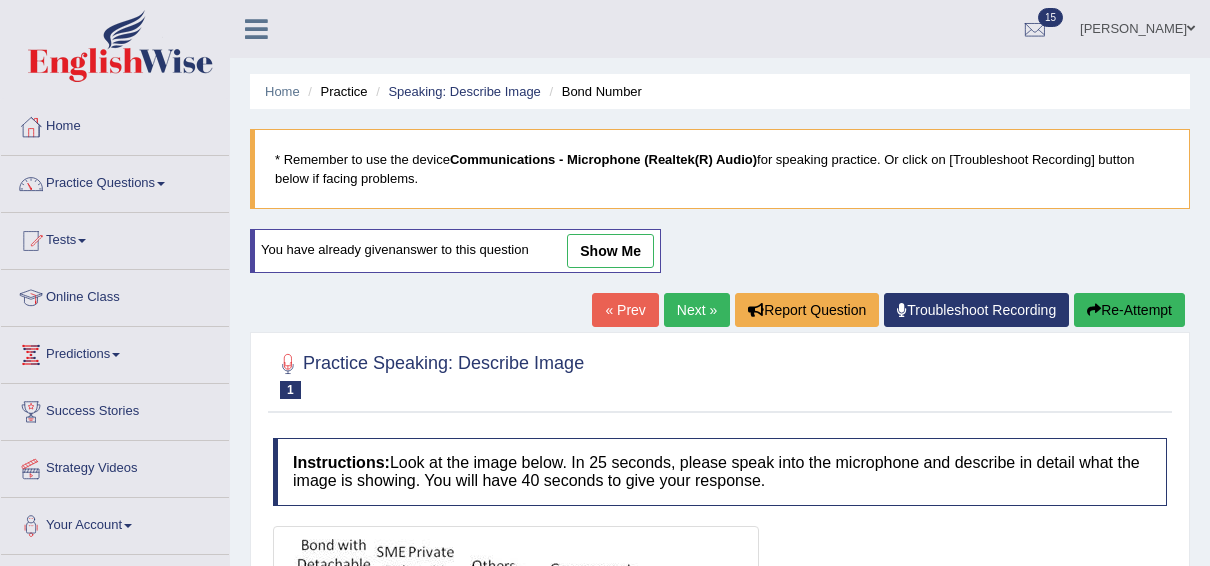 scroll, scrollTop: 0, scrollLeft: 0, axis: both 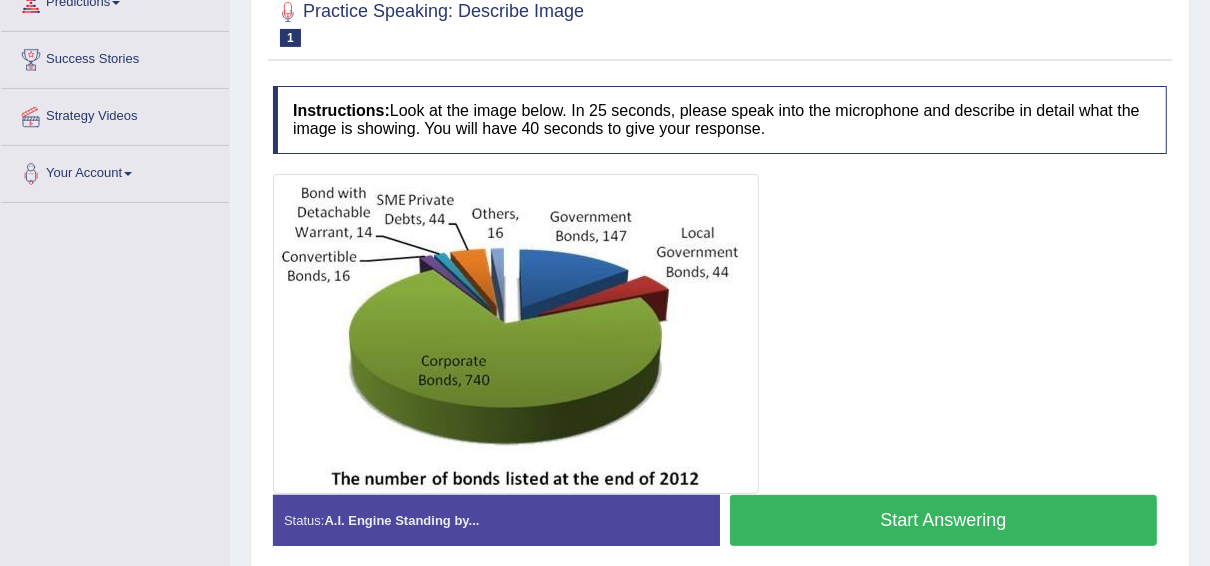 click on "Start Answering" at bounding box center (943, 520) 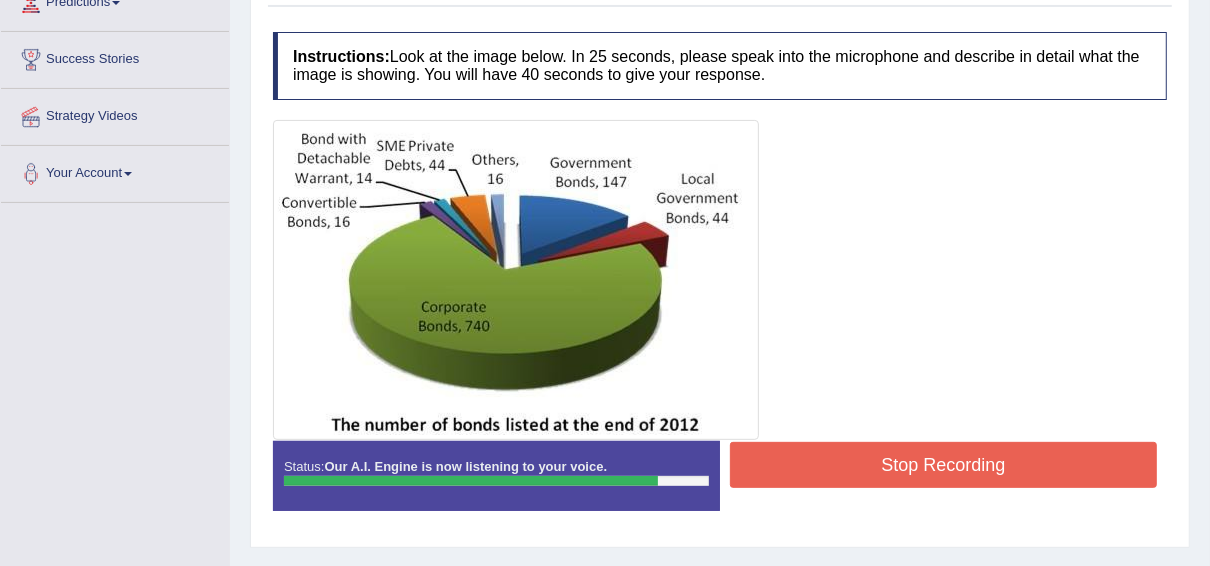 click on "Stop Recording" at bounding box center [943, 465] 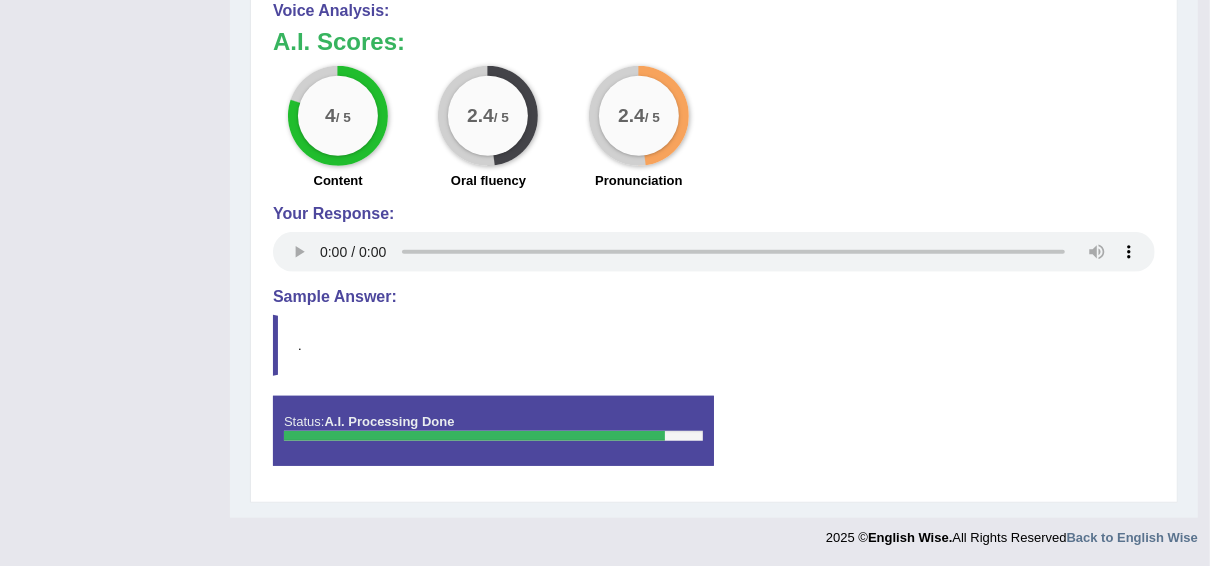 scroll, scrollTop: 0, scrollLeft: 0, axis: both 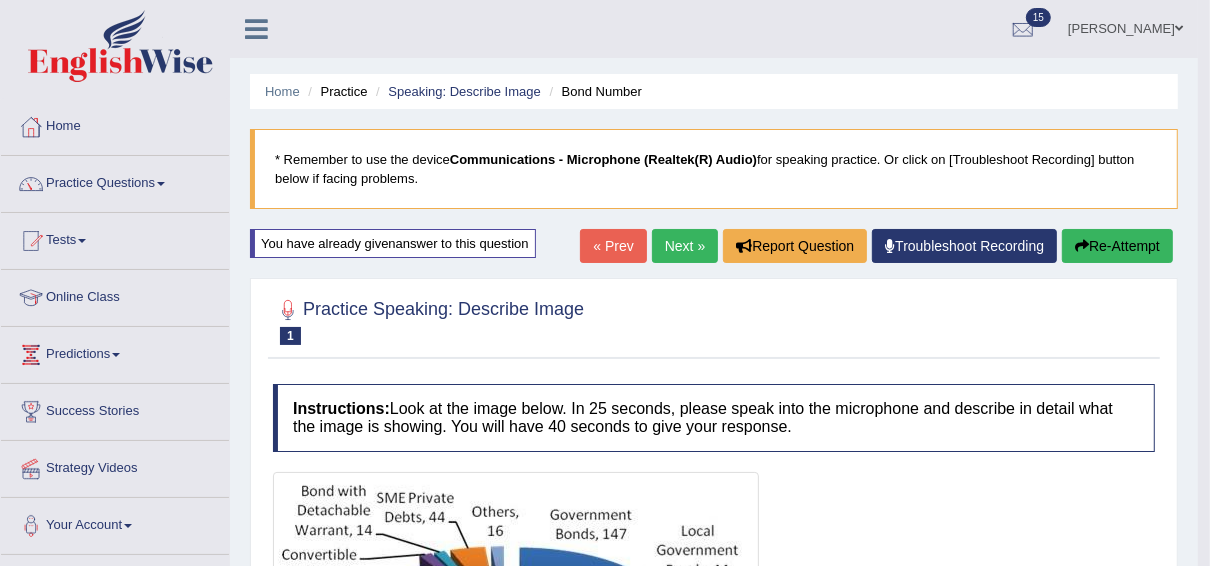 click on "Re-Attempt" at bounding box center [1117, 246] 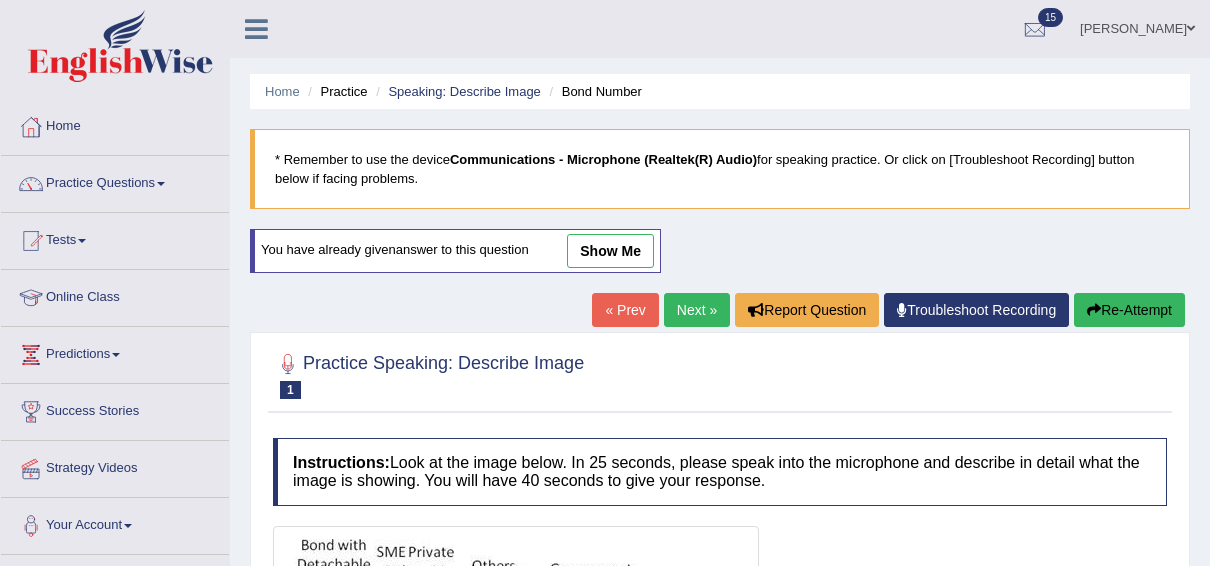 scroll, scrollTop: 128, scrollLeft: 0, axis: vertical 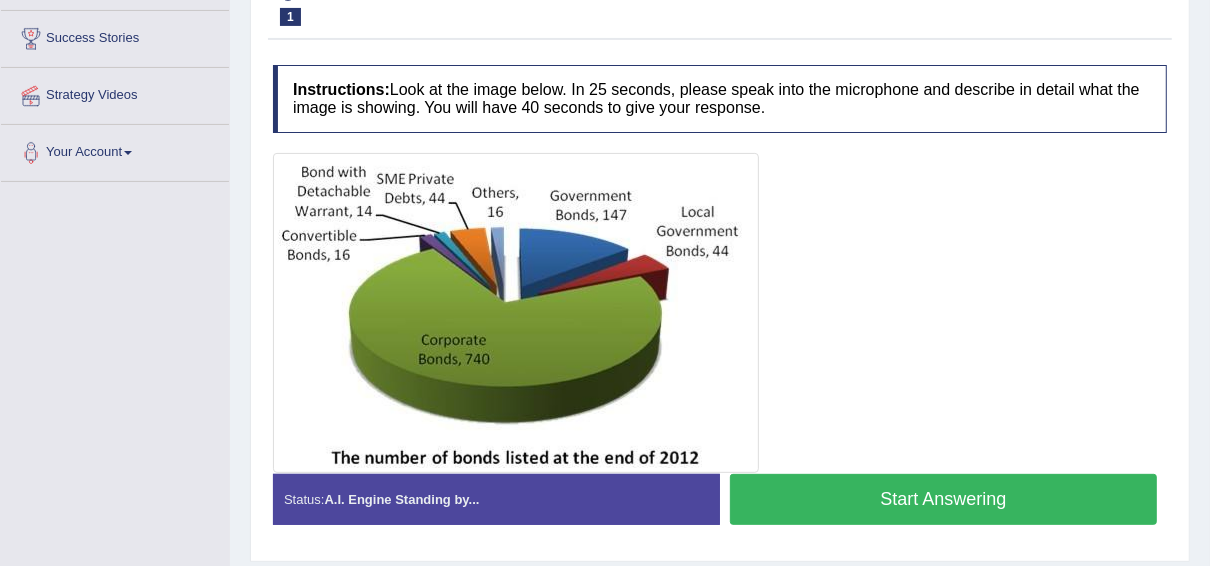 click on "Start Answering" at bounding box center [943, 499] 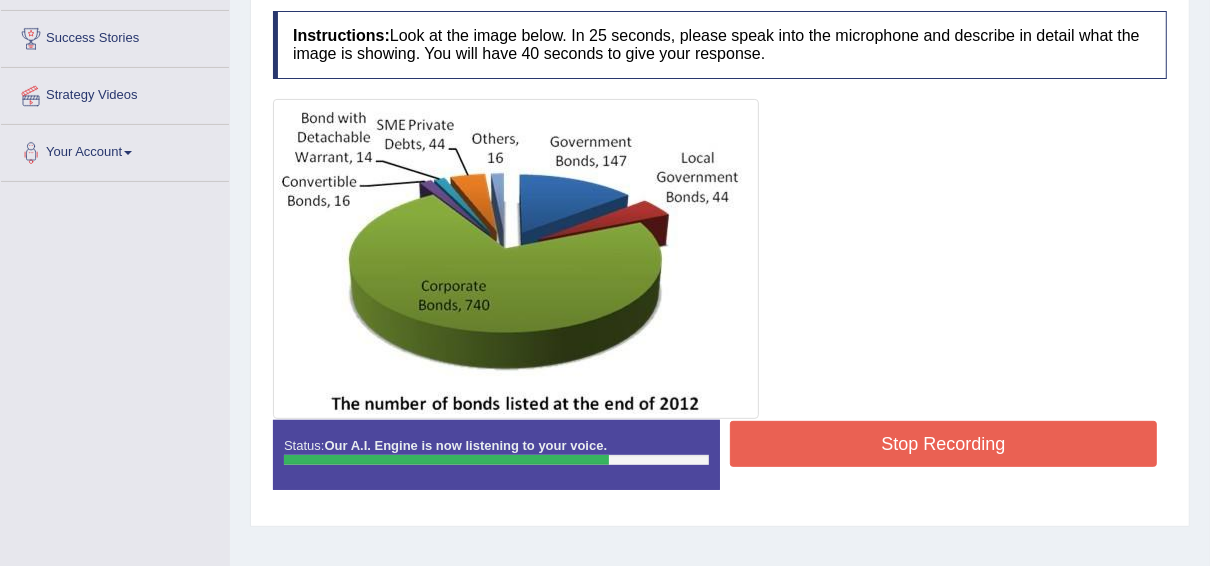 click on "Stop Recording" at bounding box center (943, 444) 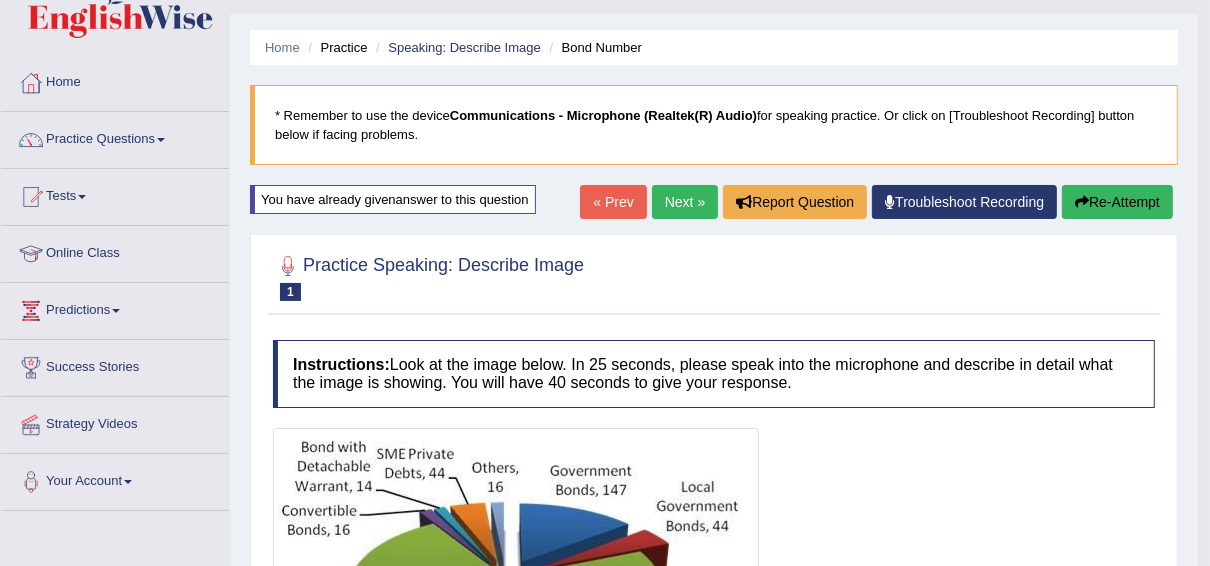 scroll, scrollTop: 0, scrollLeft: 0, axis: both 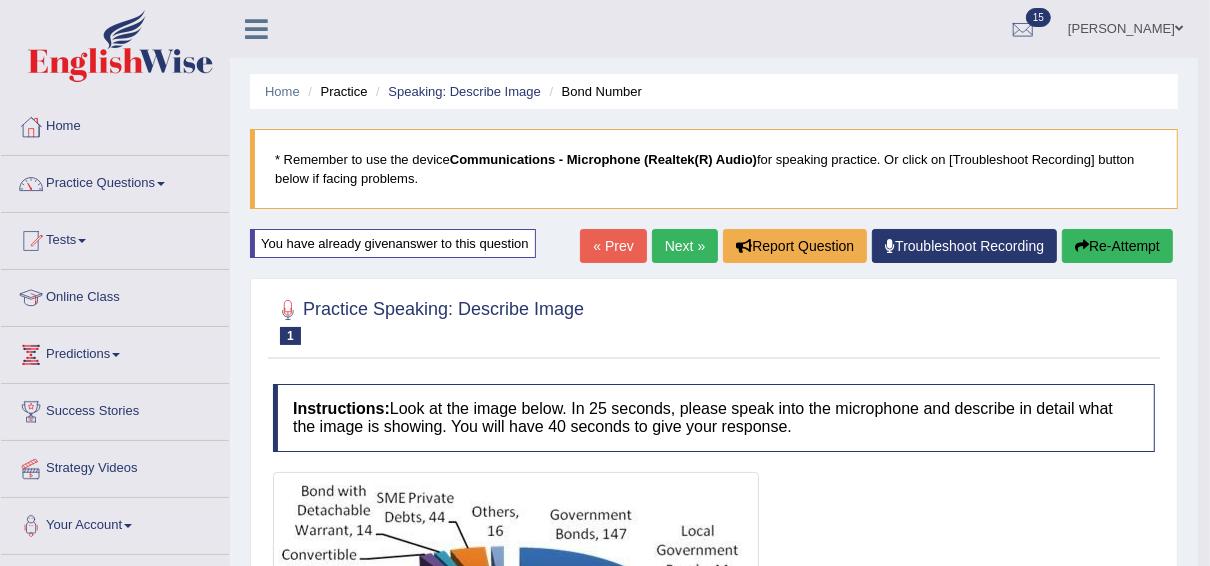 click on "Next »" at bounding box center [685, 246] 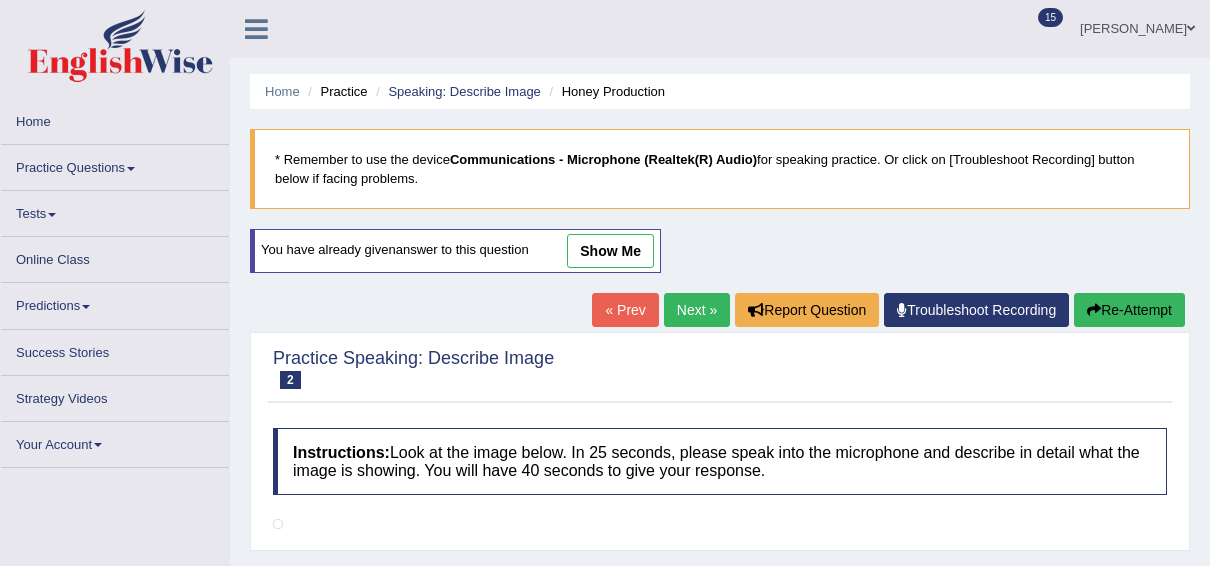 scroll, scrollTop: 0, scrollLeft: 0, axis: both 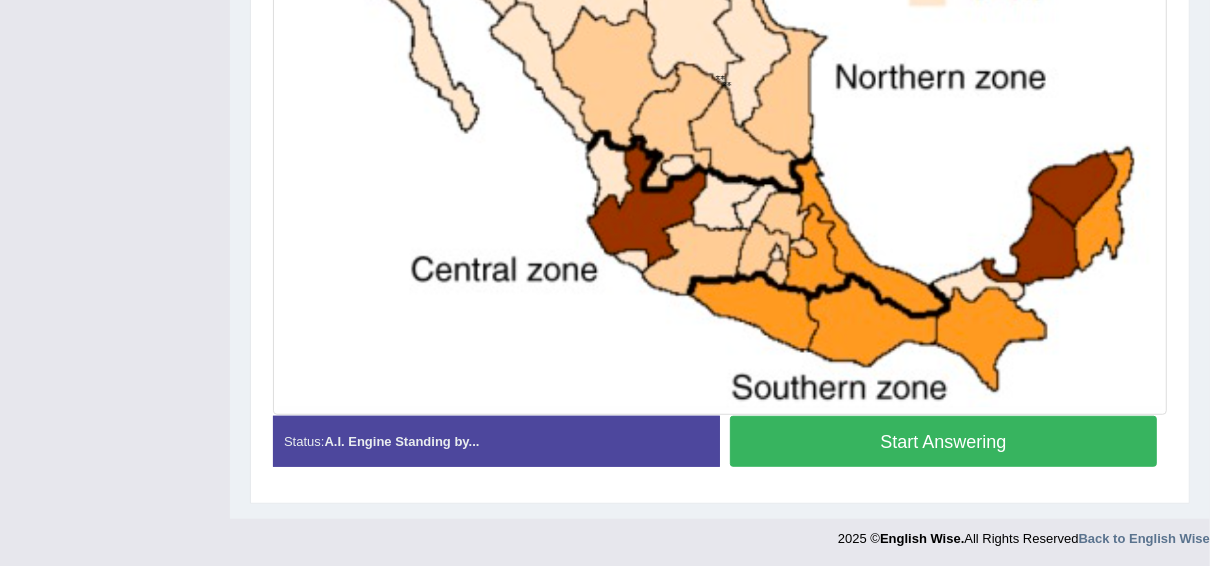 click on "Start Answering" at bounding box center [943, 441] 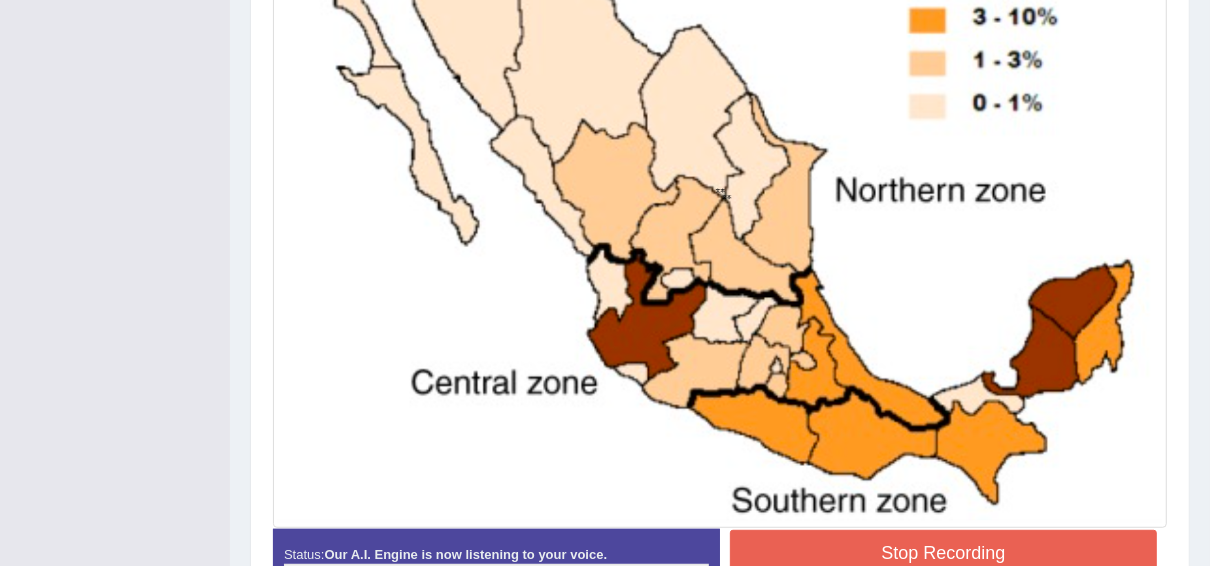 scroll, scrollTop: 614, scrollLeft: 0, axis: vertical 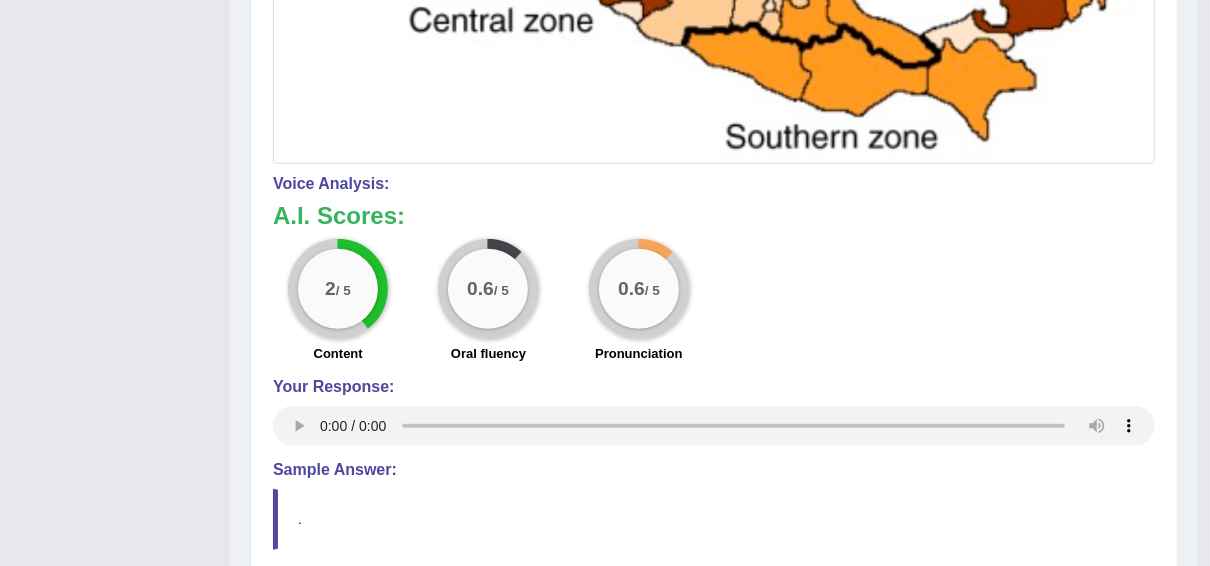 type 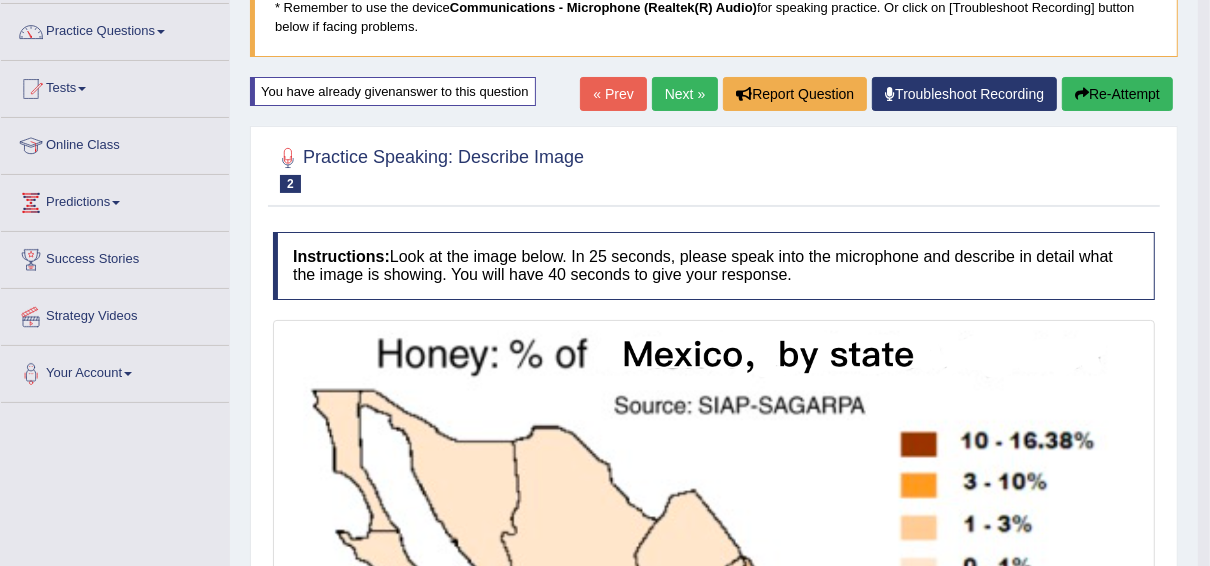 scroll, scrollTop: 0, scrollLeft: 0, axis: both 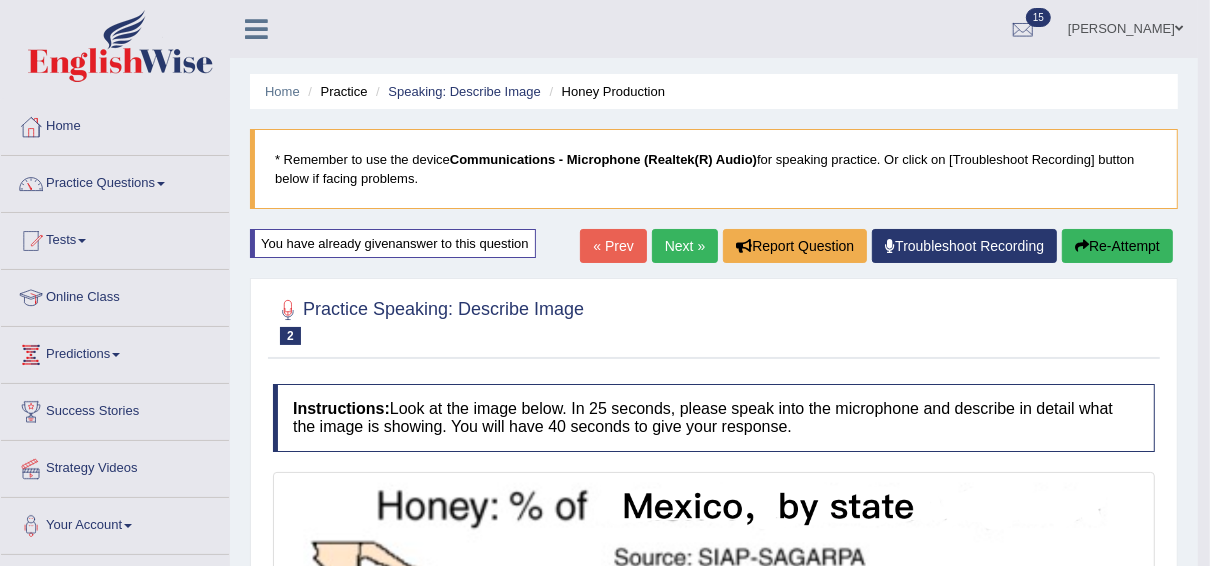 click on "Tests" at bounding box center (115, 238) 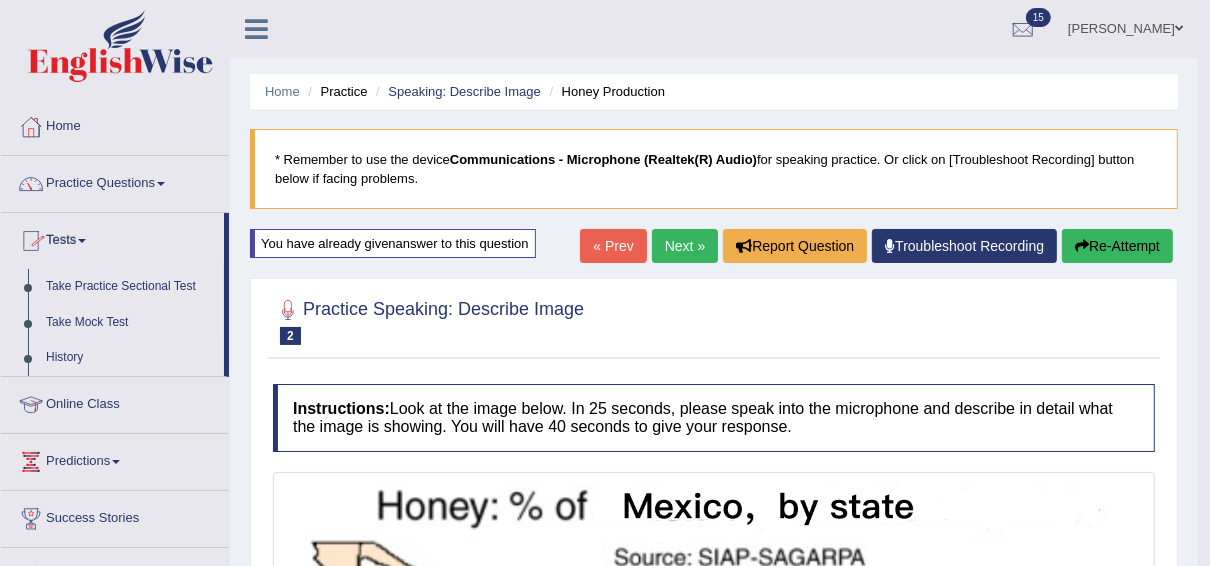 click on "History" at bounding box center [130, 358] 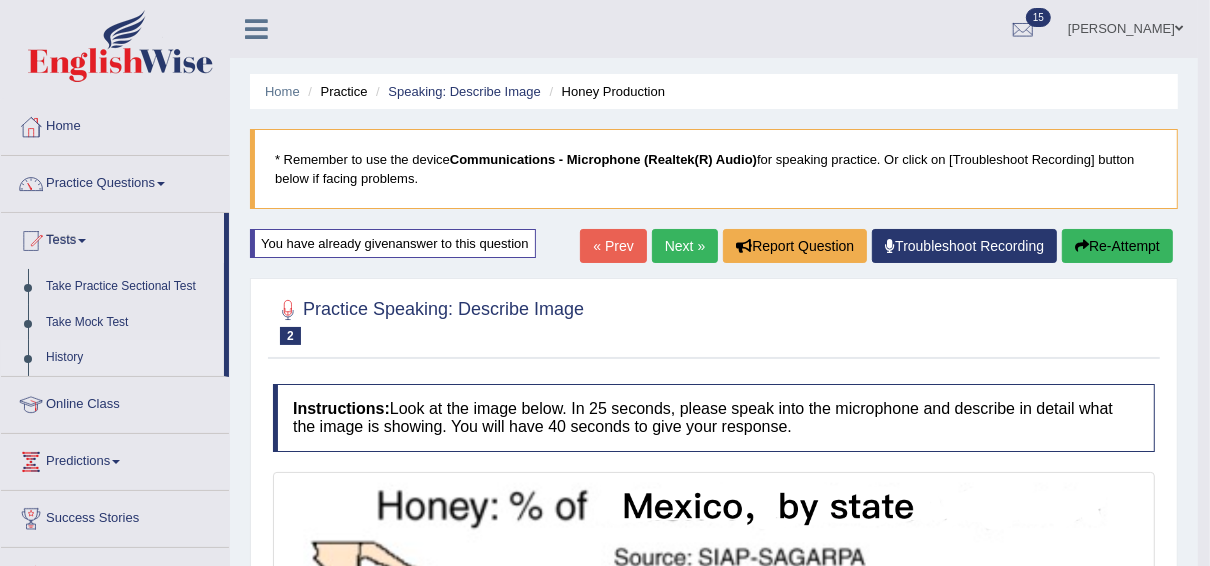 click on "History" at bounding box center [130, 358] 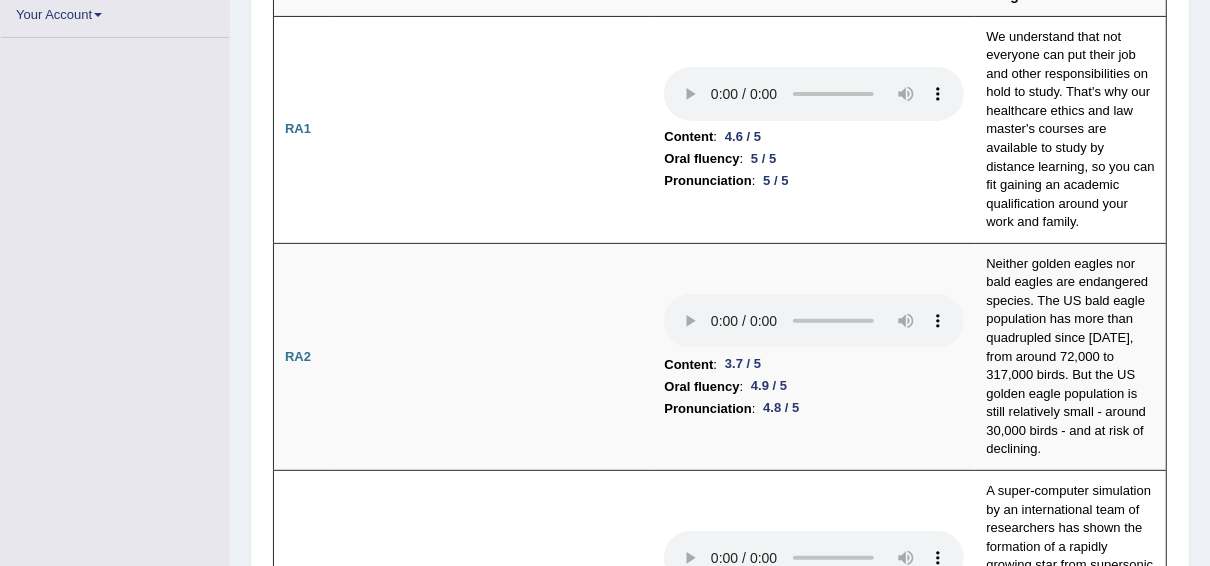 scroll, scrollTop: 512, scrollLeft: 0, axis: vertical 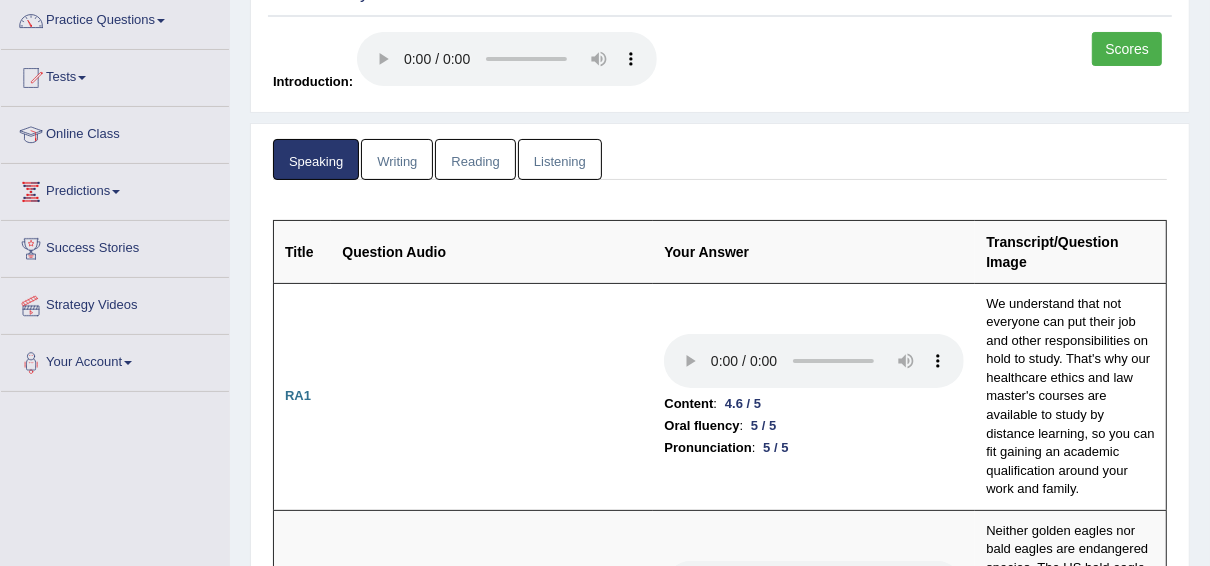 click on "Writing" at bounding box center [397, 159] 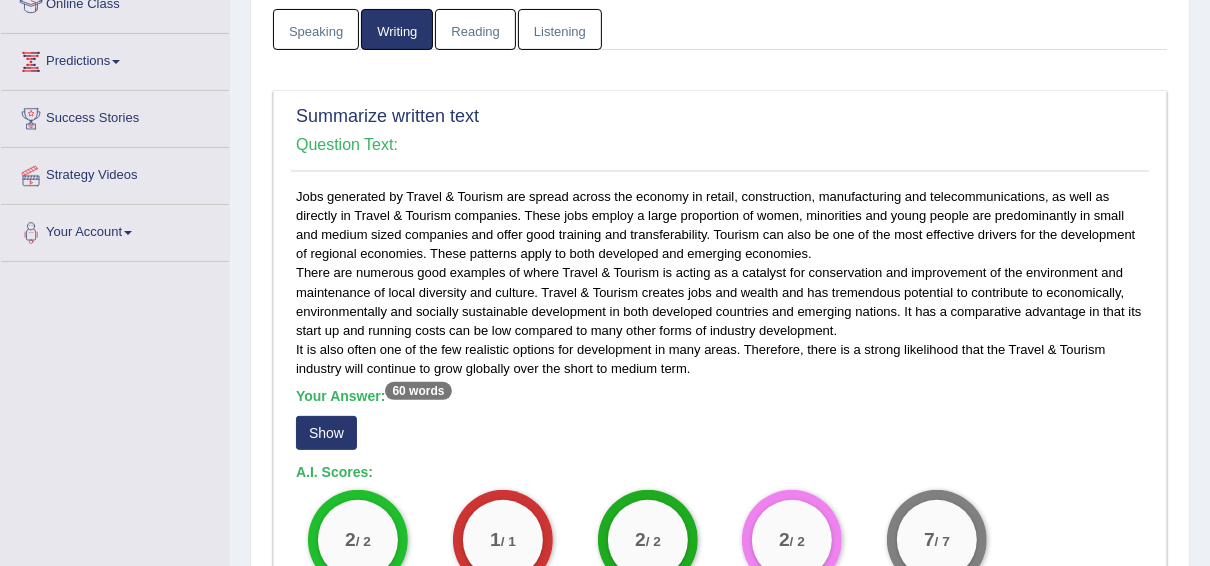 scroll, scrollTop: 287, scrollLeft: 0, axis: vertical 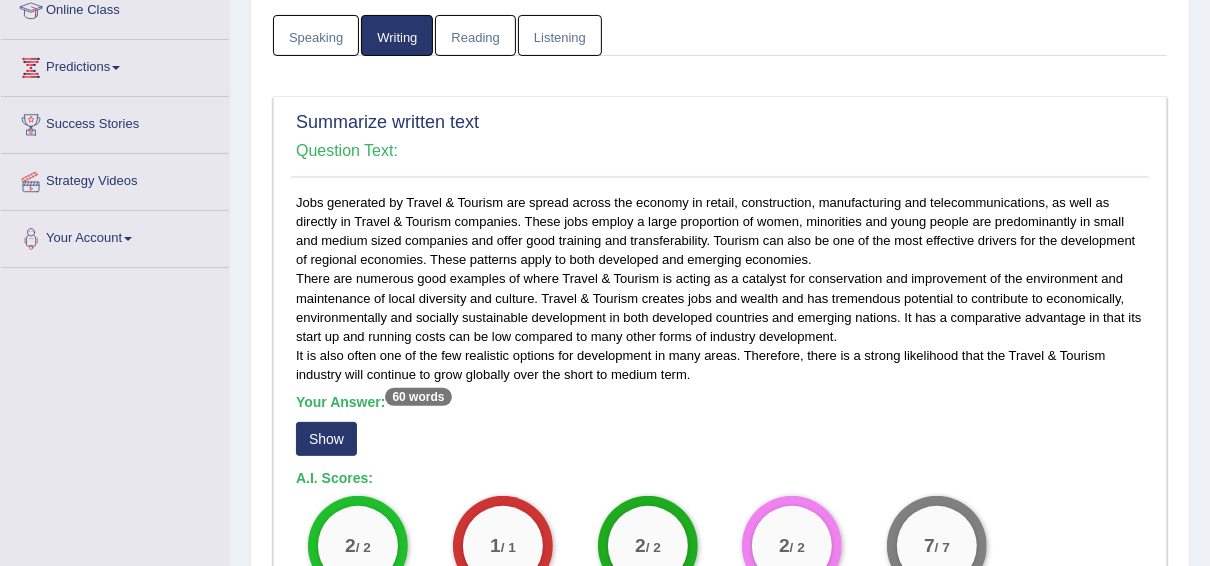 click on "Reading" at bounding box center [475, 35] 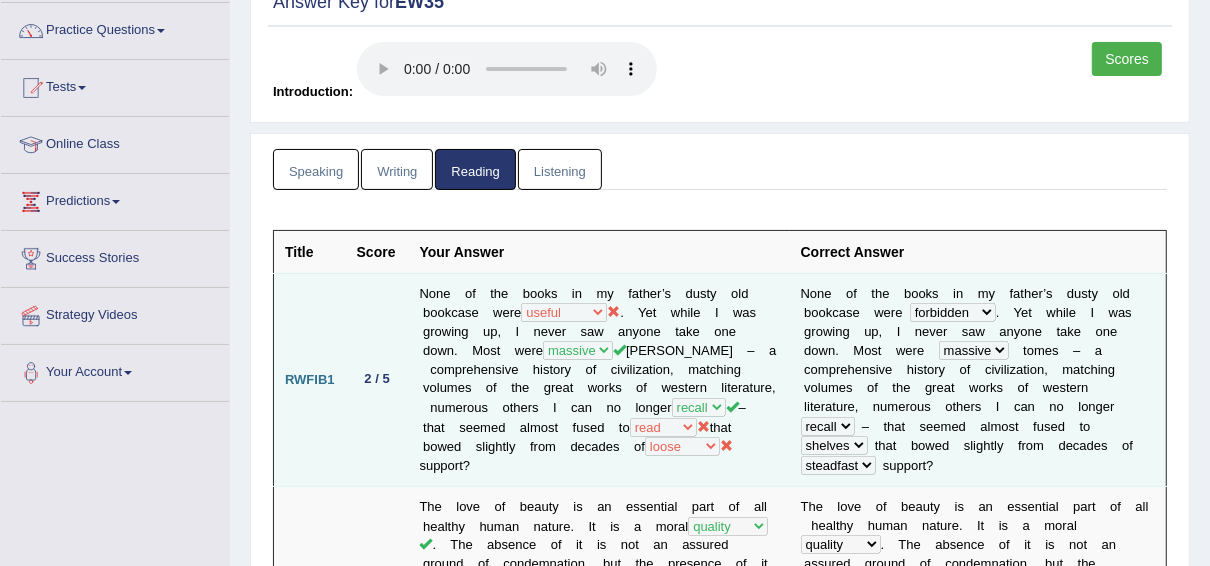 scroll, scrollTop: 0, scrollLeft: 0, axis: both 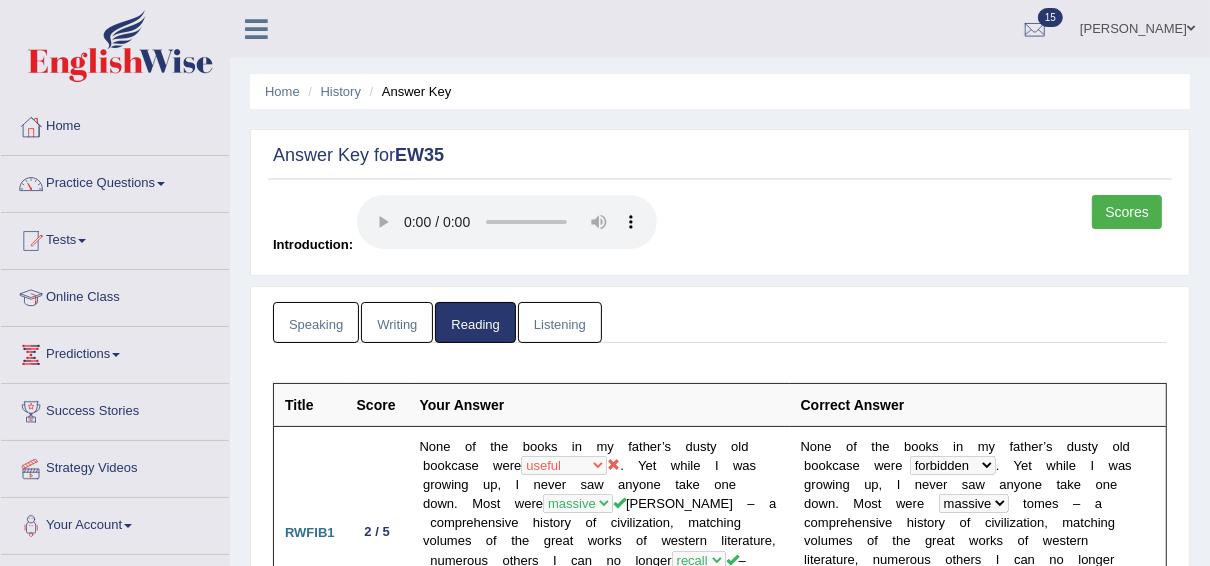 click on "Listening" at bounding box center (560, 322) 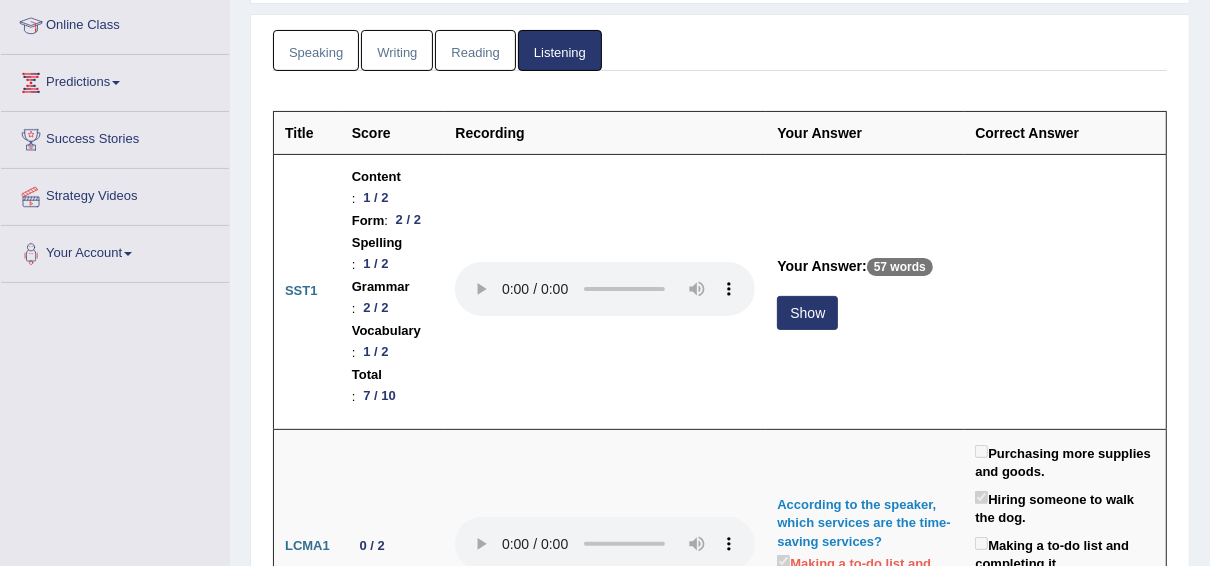 scroll, scrollTop: 275, scrollLeft: 0, axis: vertical 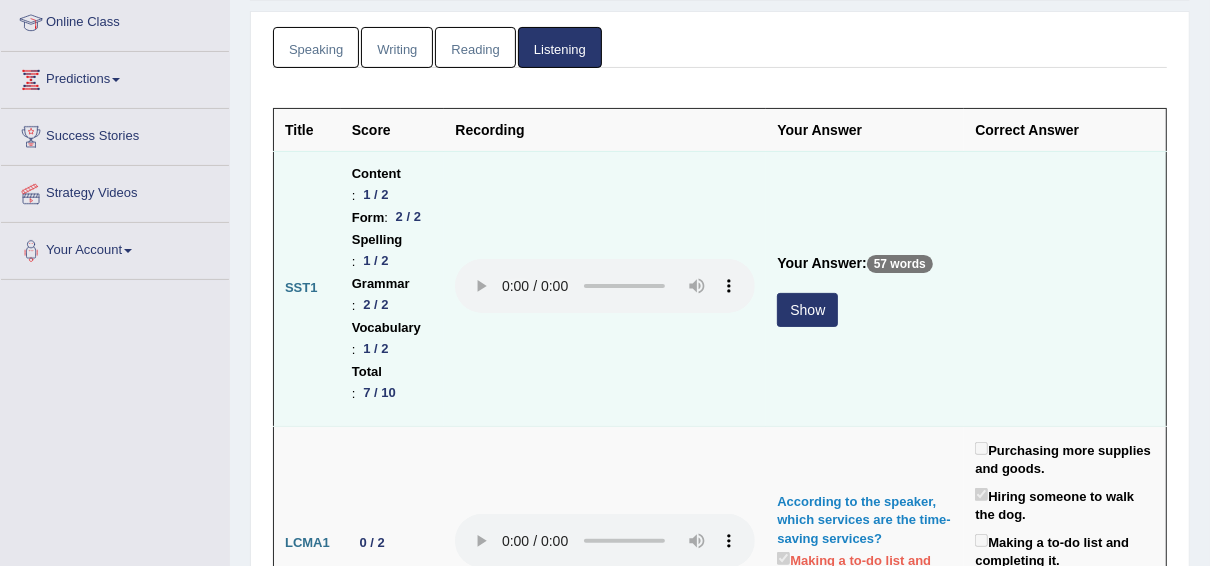 click on "Show" at bounding box center (807, 310) 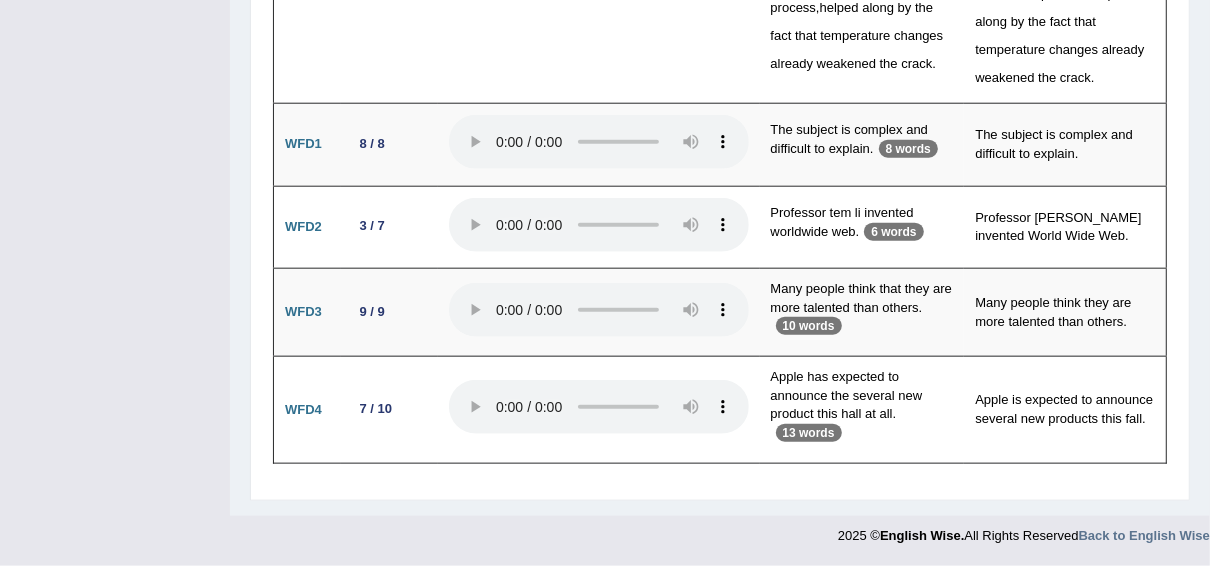 scroll, scrollTop: 6649, scrollLeft: 0, axis: vertical 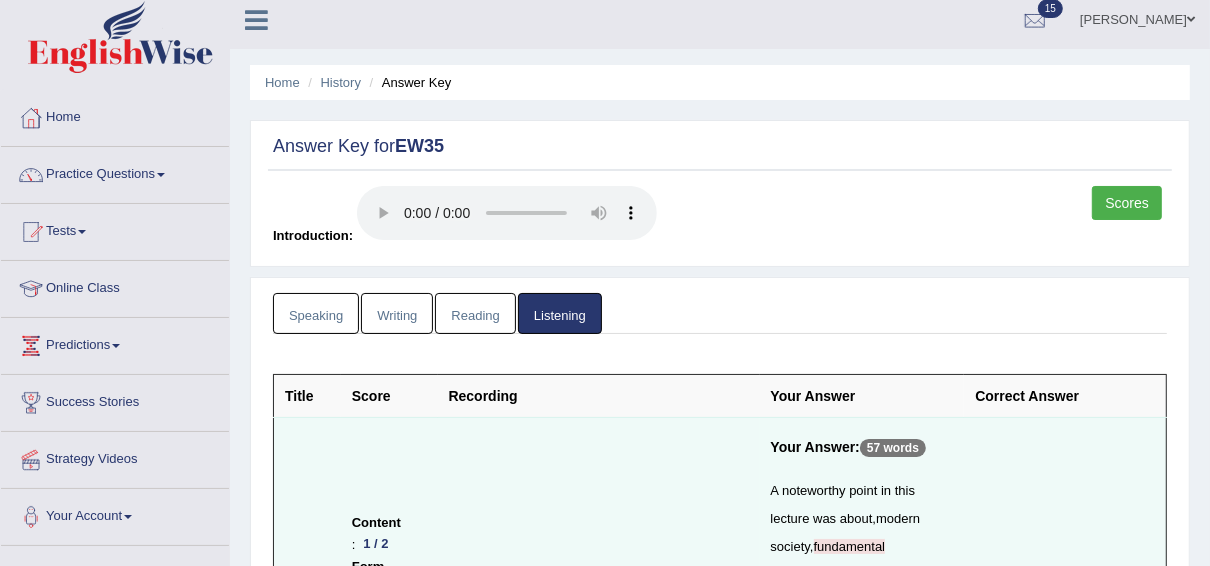 click on "Answer Key" at bounding box center [408, 82] 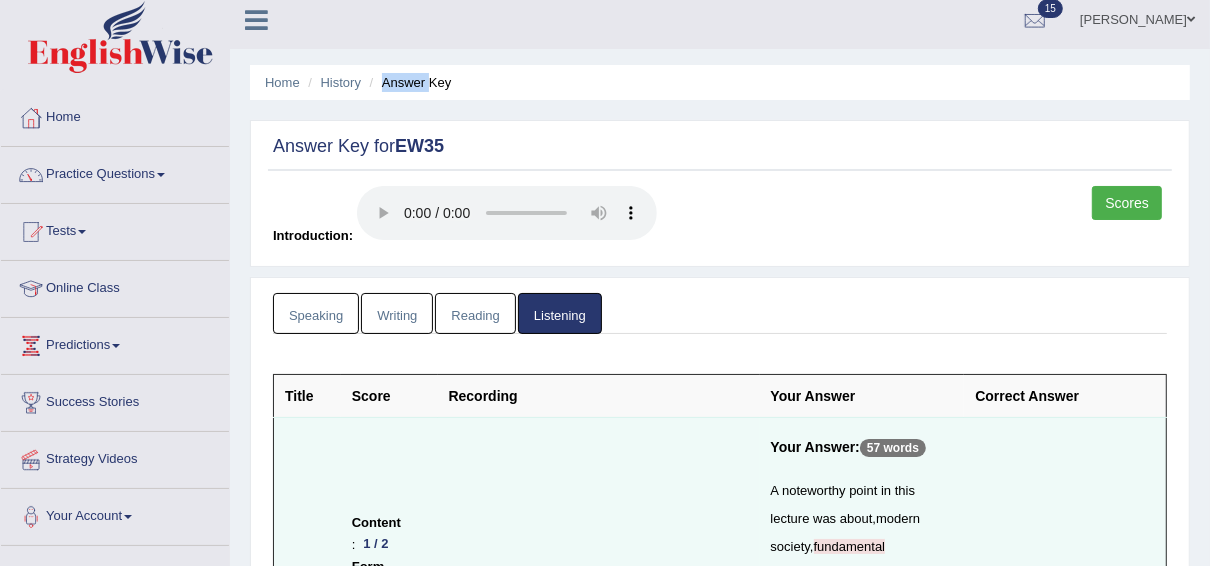 click on "Answer Key" at bounding box center [408, 82] 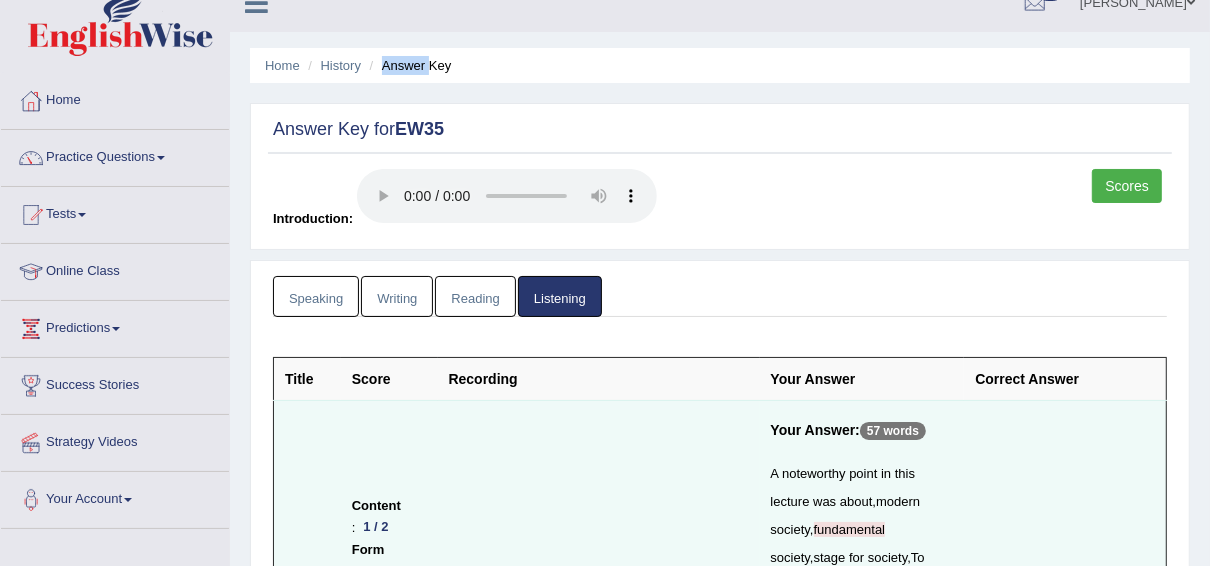scroll, scrollTop: 0, scrollLeft: 0, axis: both 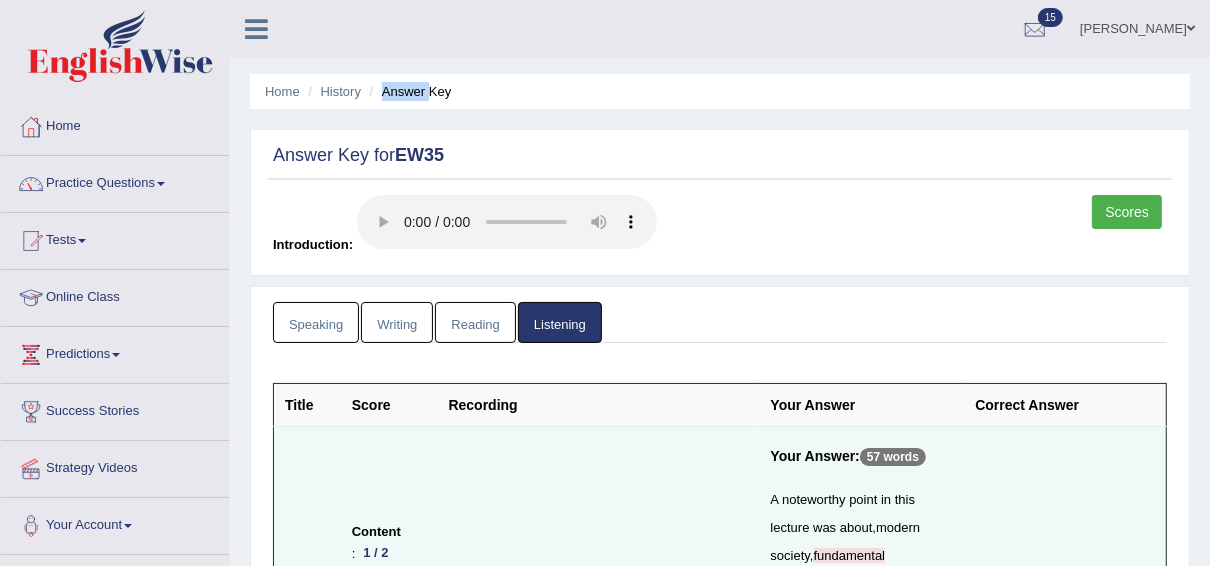 click on "Speaking" at bounding box center [316, 322] 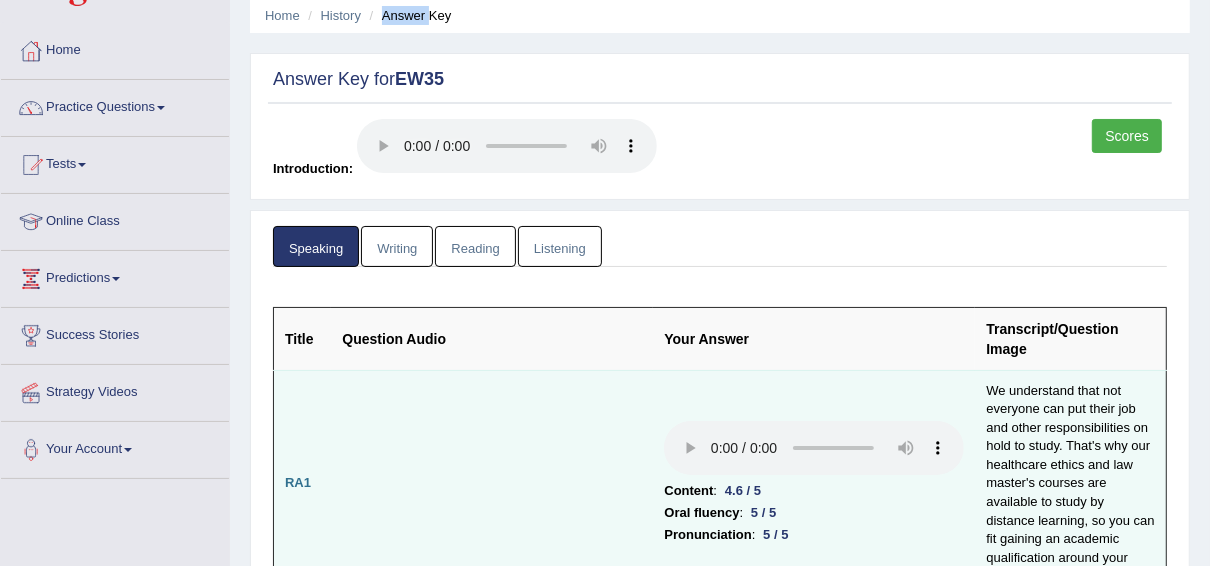 scroll, scrollTop: 0, scrollLeft: 0, axis: both 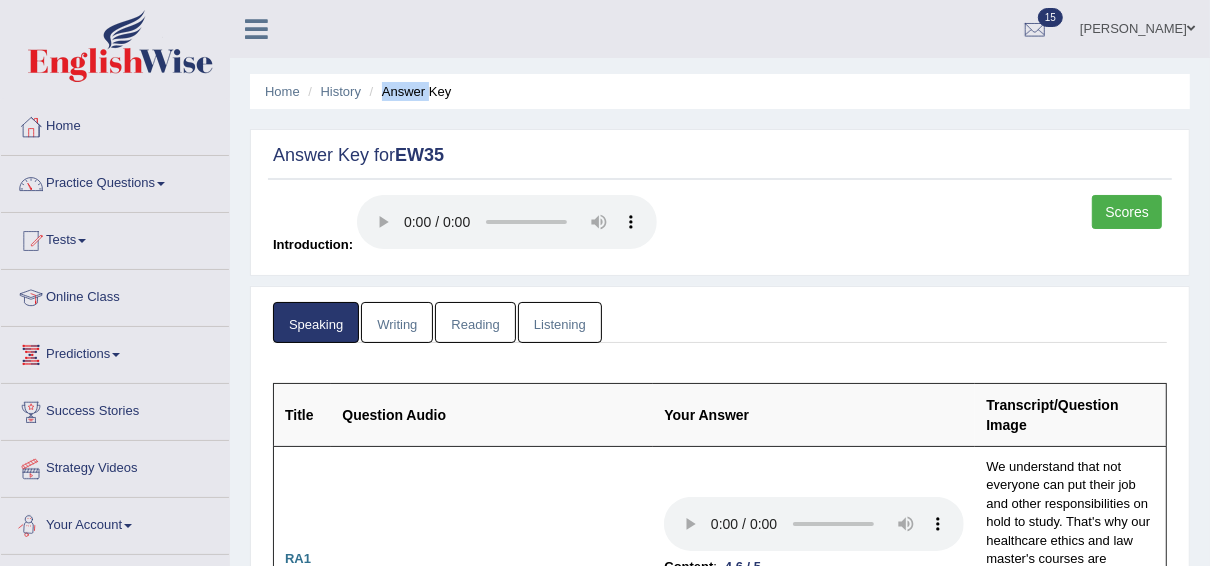 click on "Your Account" at bounding box center [115, 523] 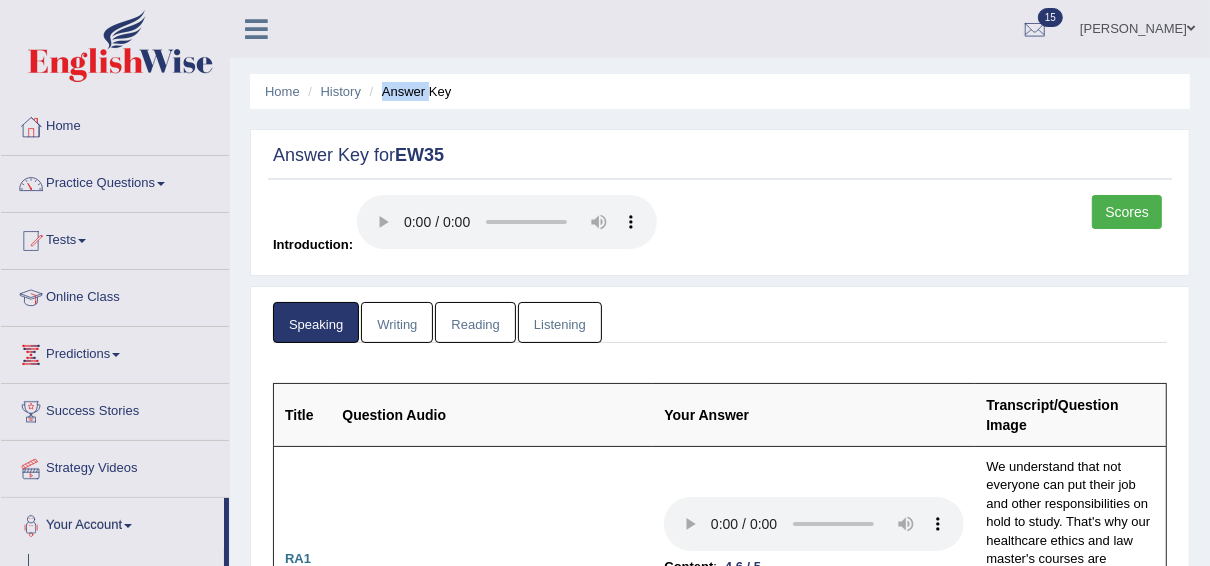 click on "Your Account" at bounding box center [112, 523] 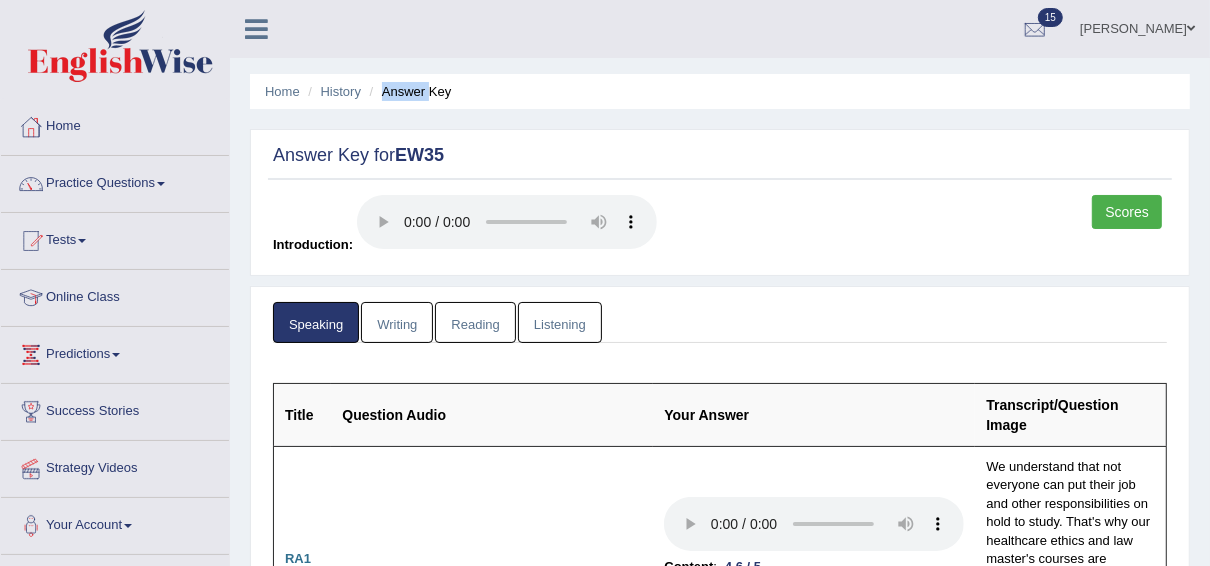 click on "Your Account" at bounding box center (115, 523) 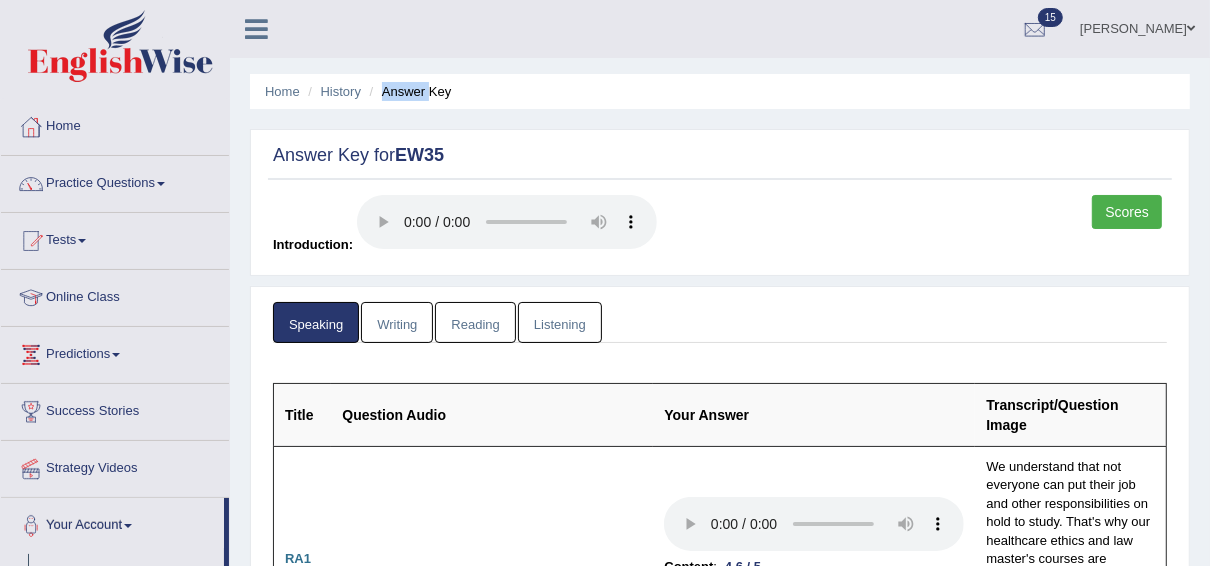 click on "Your Account" at bounding box center (112, 523) 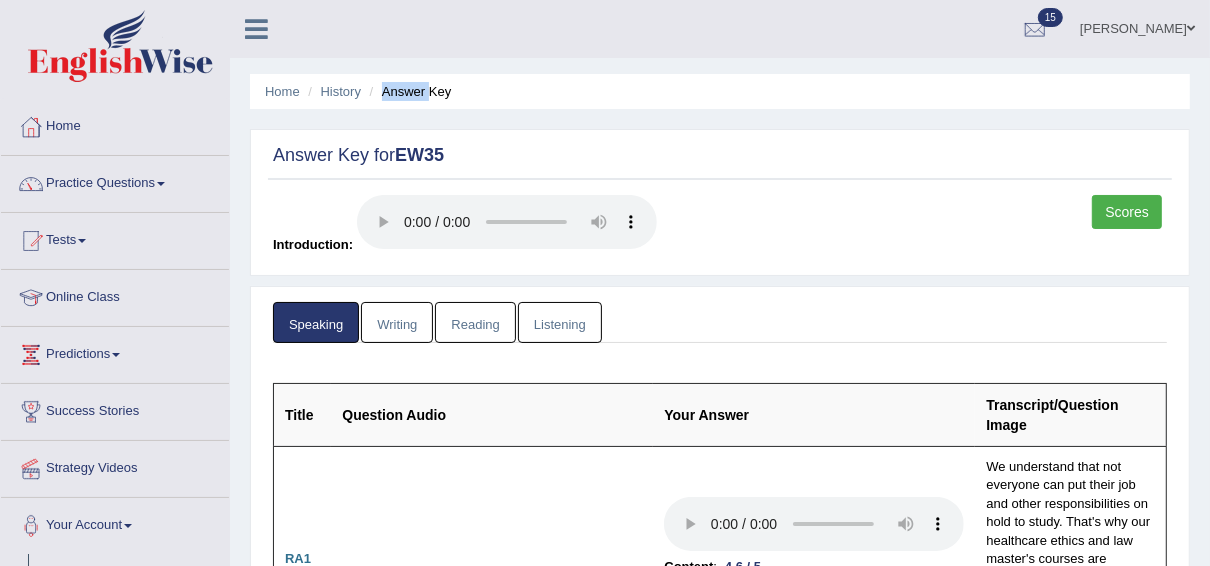 click on "Your Account" at bounding box center (115, 523) 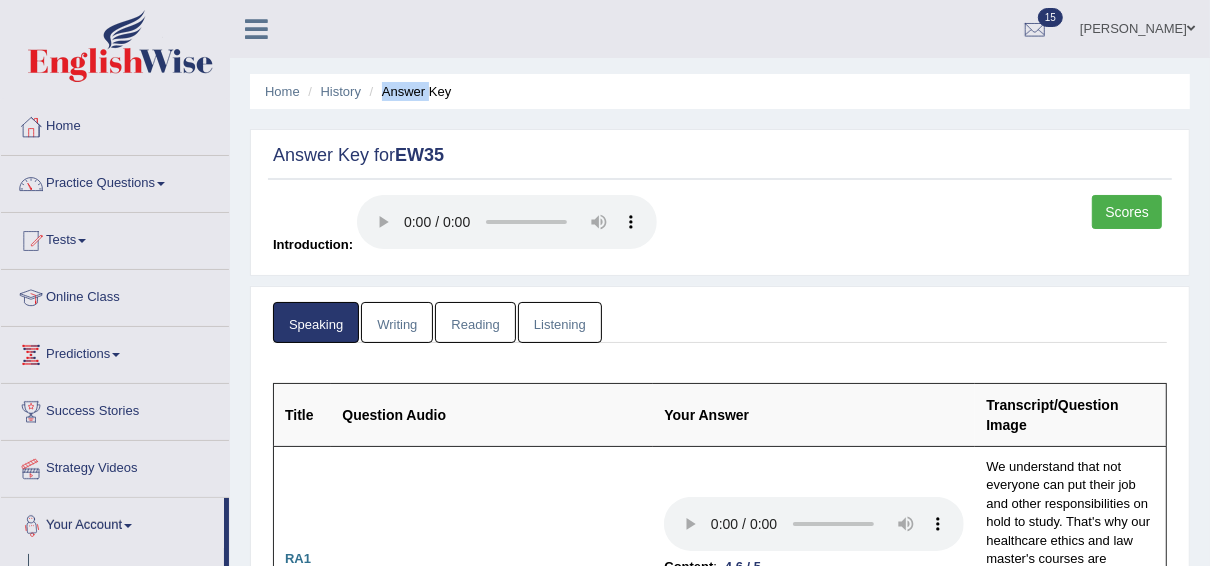 click at bounding box center (128, 526) 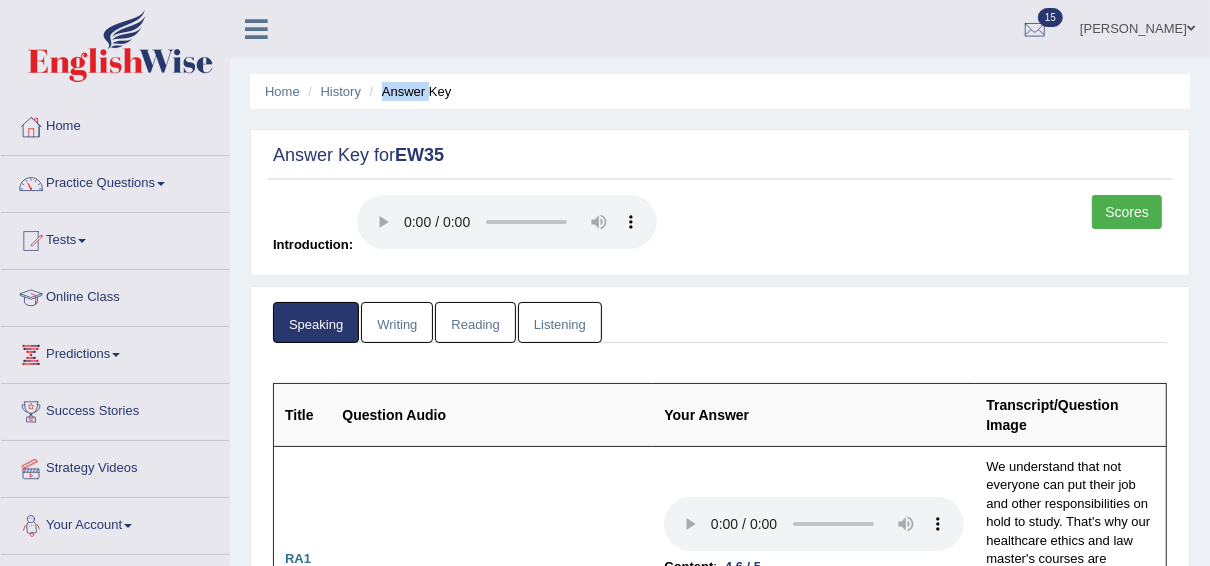 click at bounding box center [128, 526] 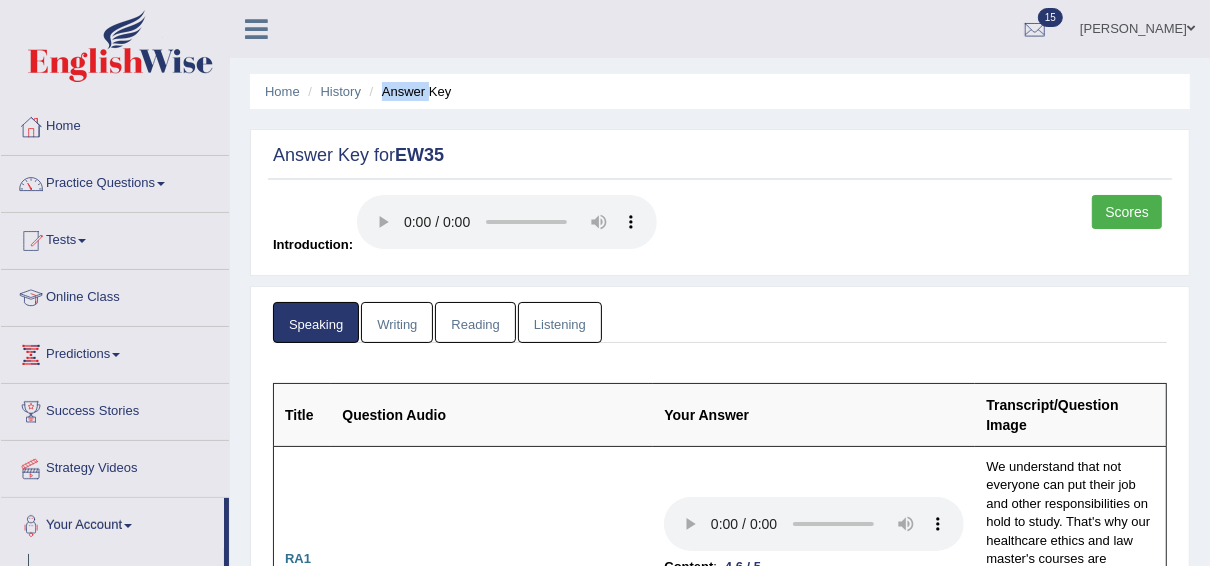 click at bounding box center [128, 526] 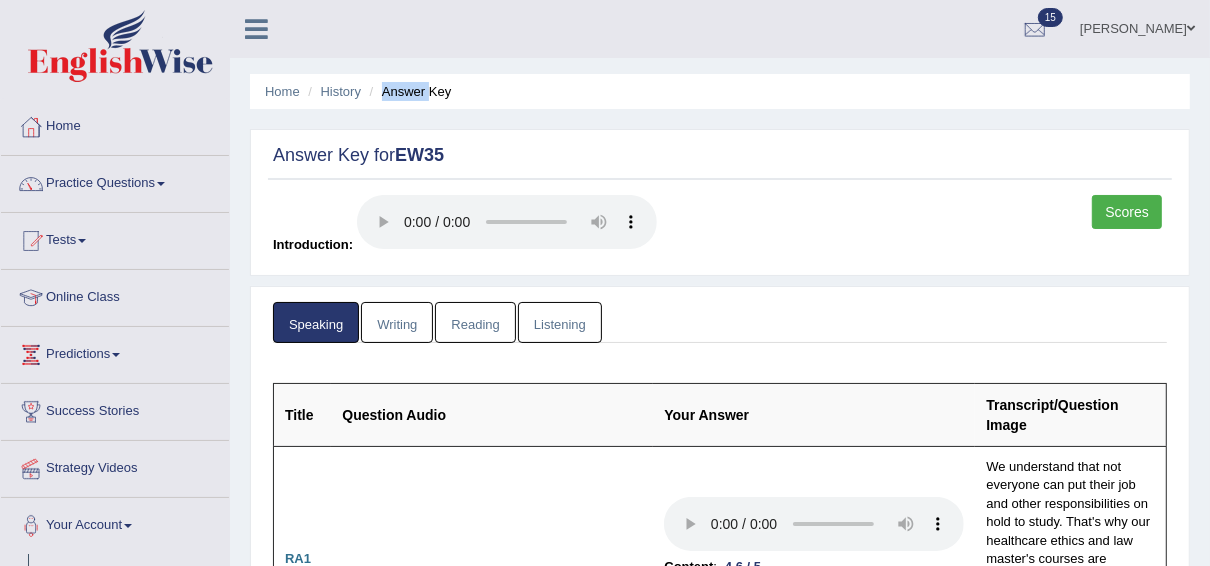 click at bounding box center (128, 526) 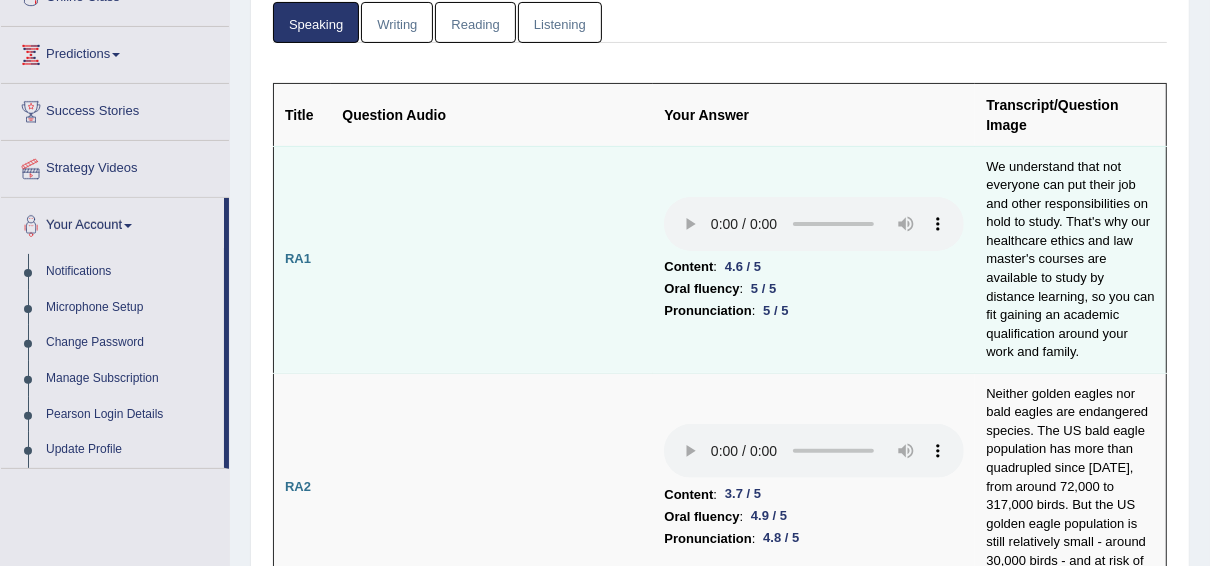 scroll, scrollTop: 299, scrollLeft: 0, axis: vertical 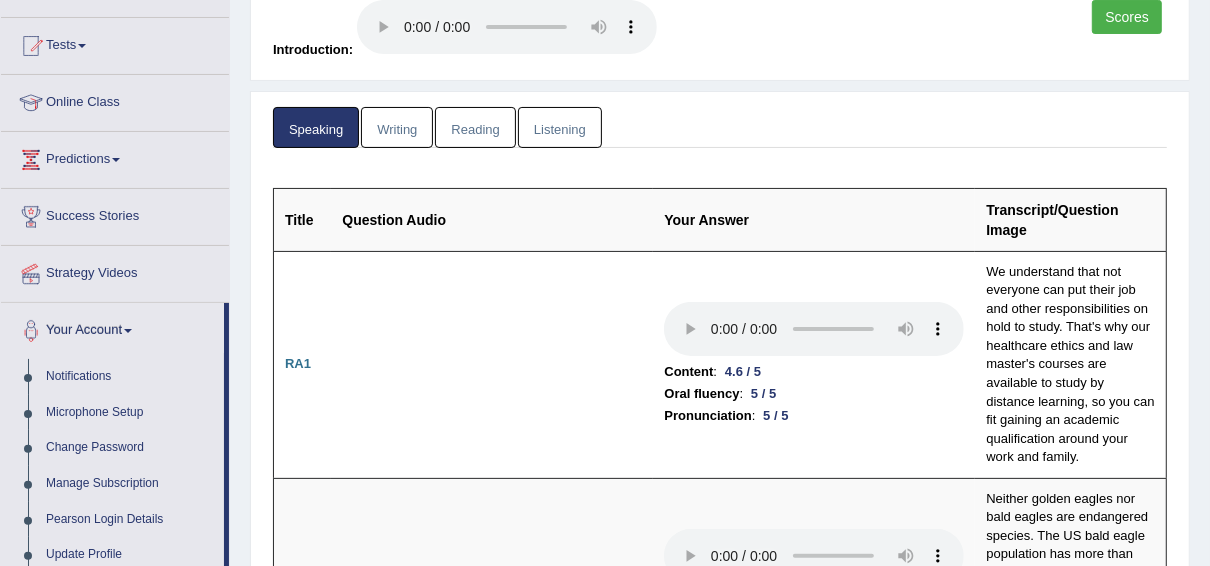 click on "Writing" at bounding box center [397, 127] 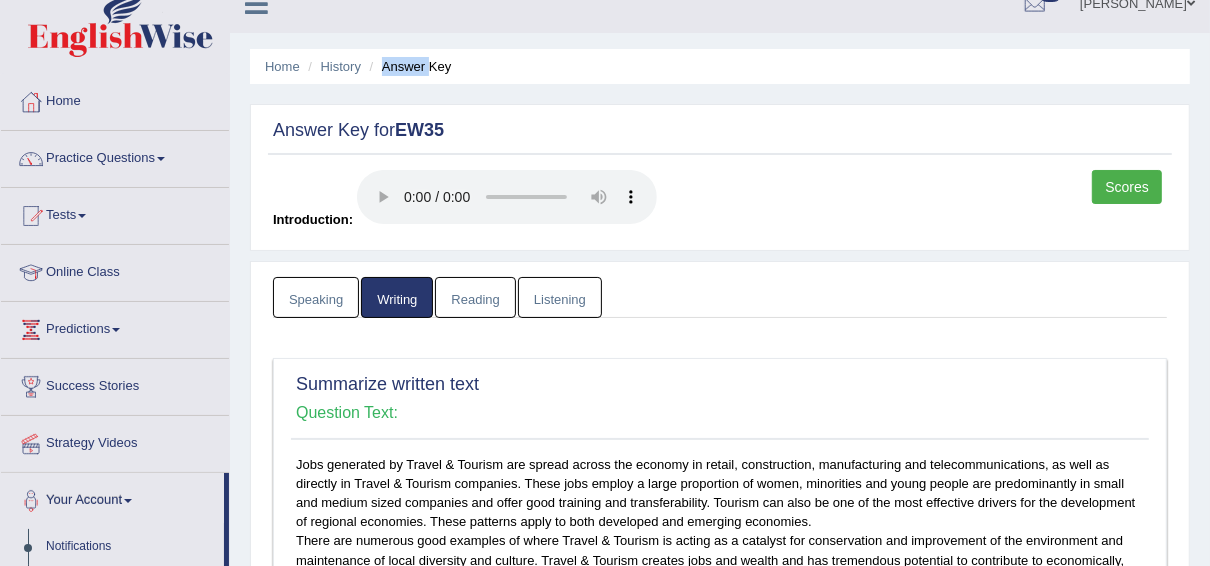 scroll, scrollTop: 0, scrollLeft: 0, axis: both 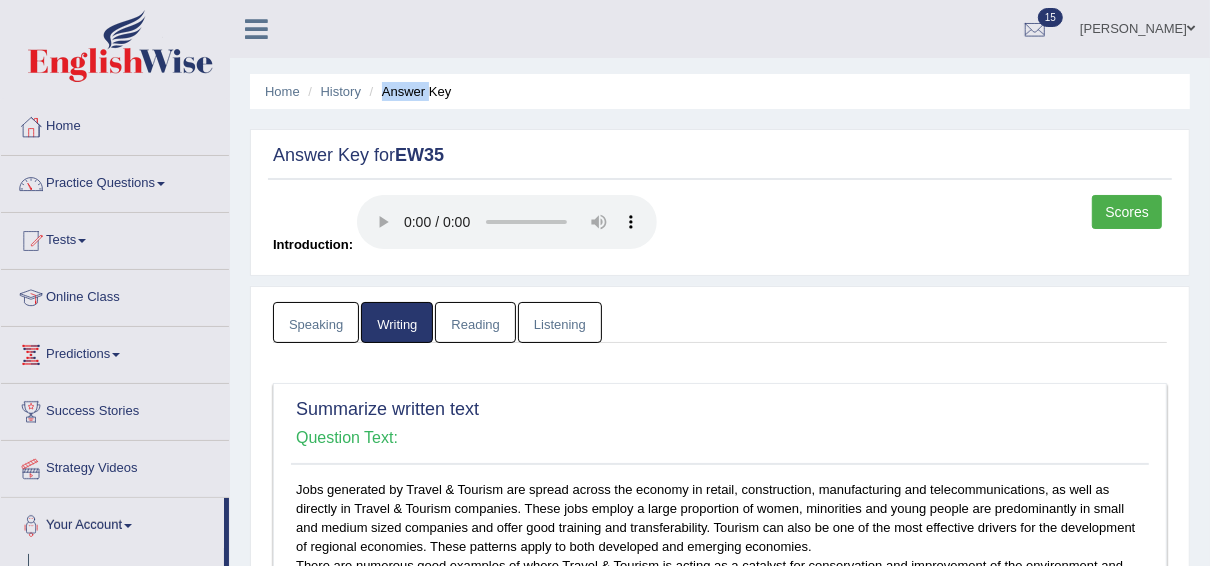 click at bounding box center [82, 241] 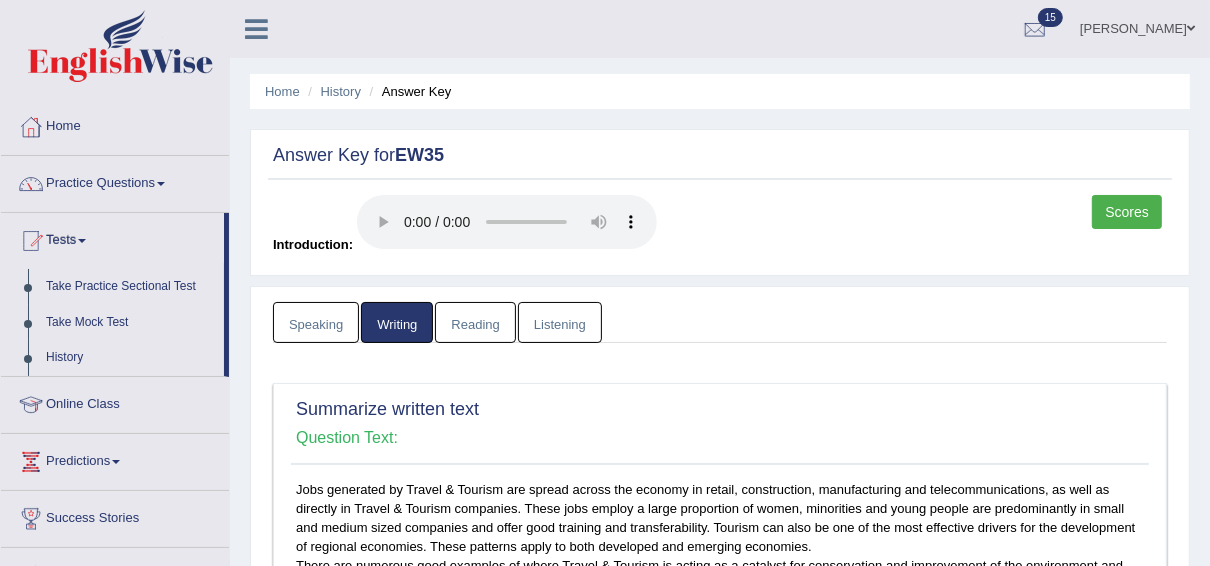 click on "Answer Key for  EW35
Scores
Introduction:" at bounding box center [720, 202] 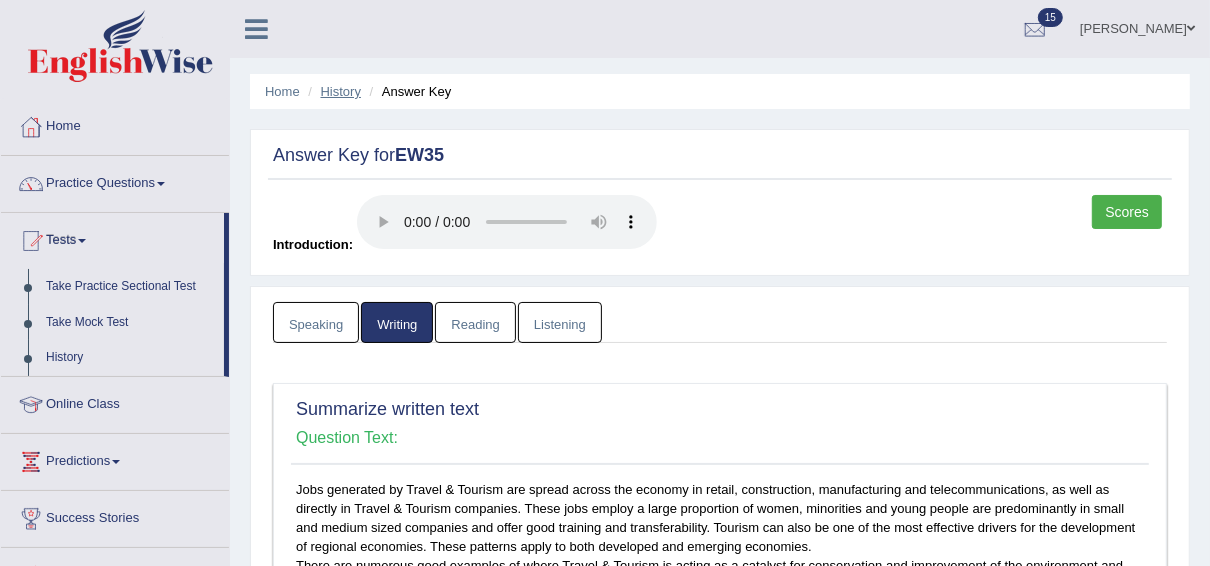 click on "History" at bounding box center (341, 91) 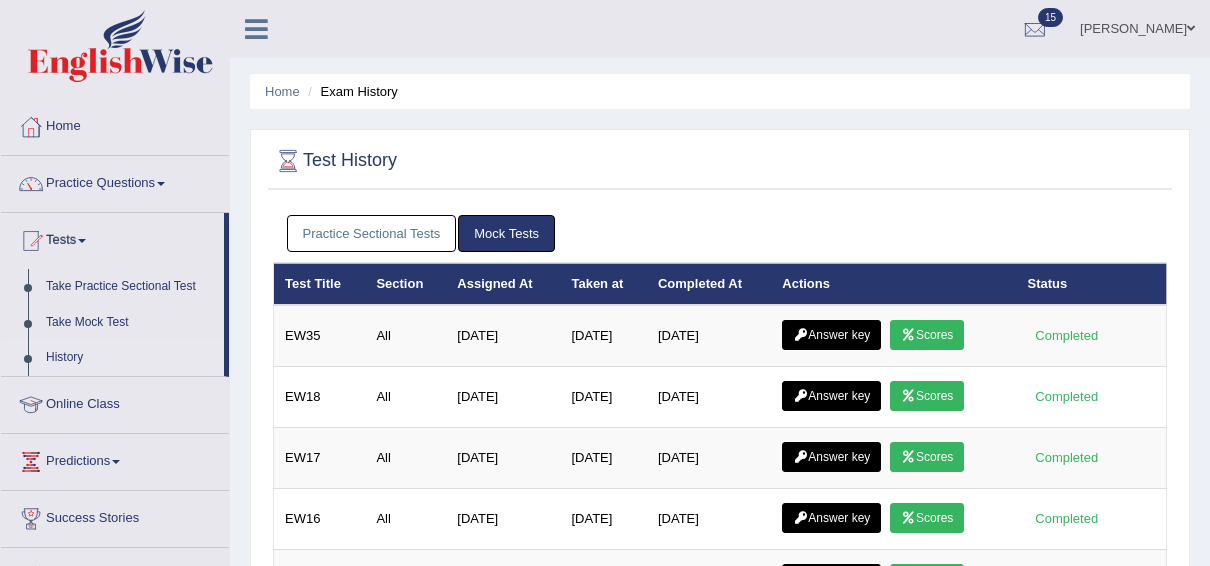 scroll, scrollTop: 0, scrollLeft: 0, axis: both 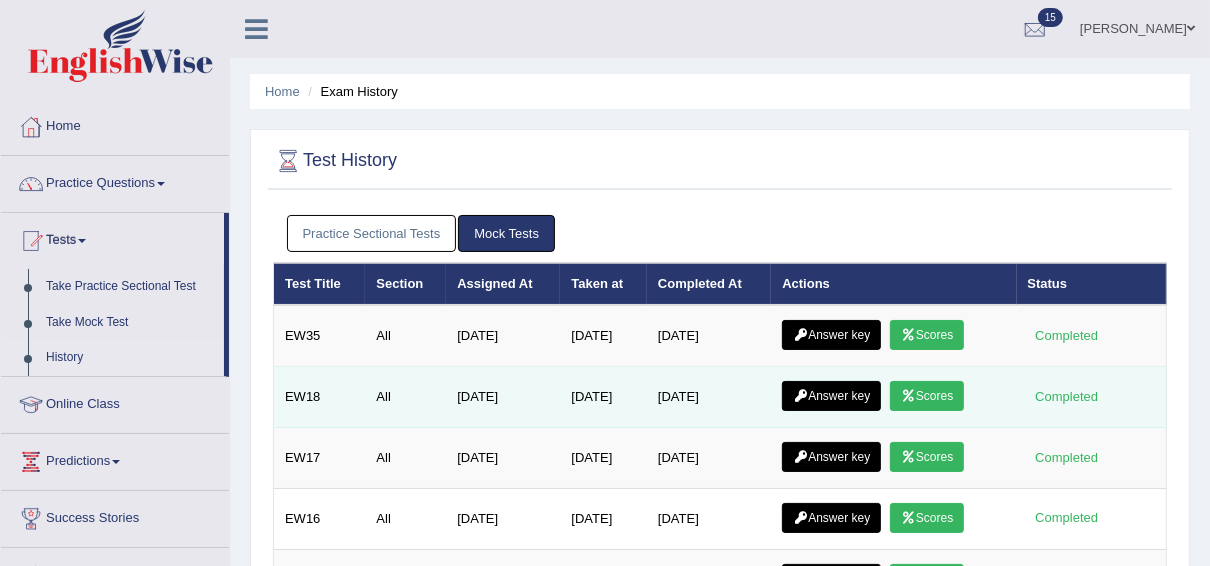 click on "Answer key" at bounding box center (831, 396) 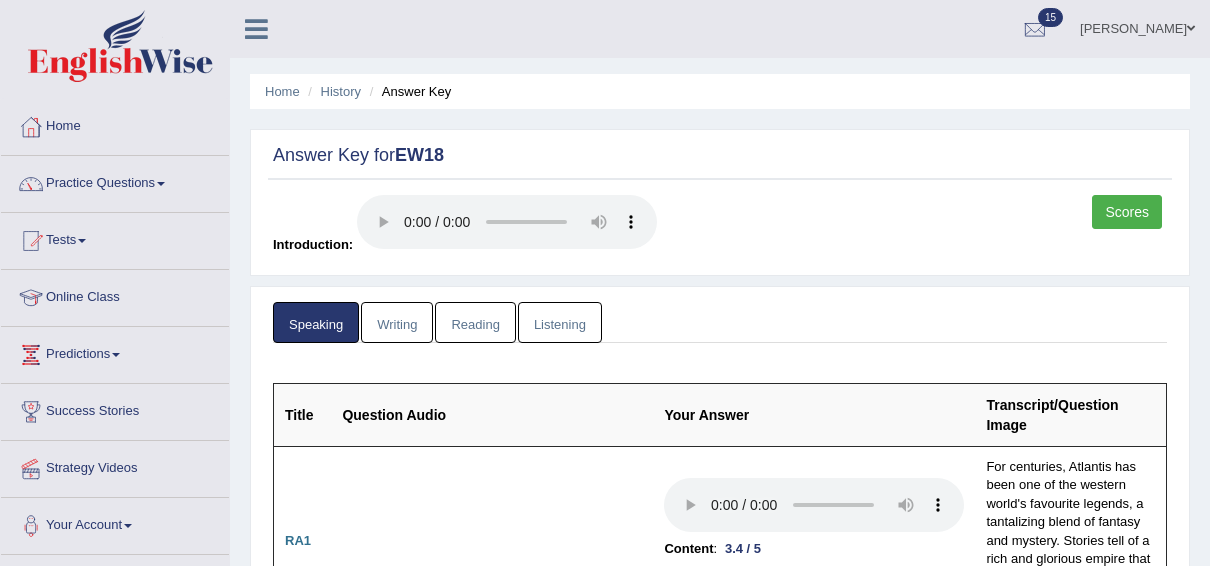 scroll, scrollTop: 169, scrollLeft: 0, axis: vertical 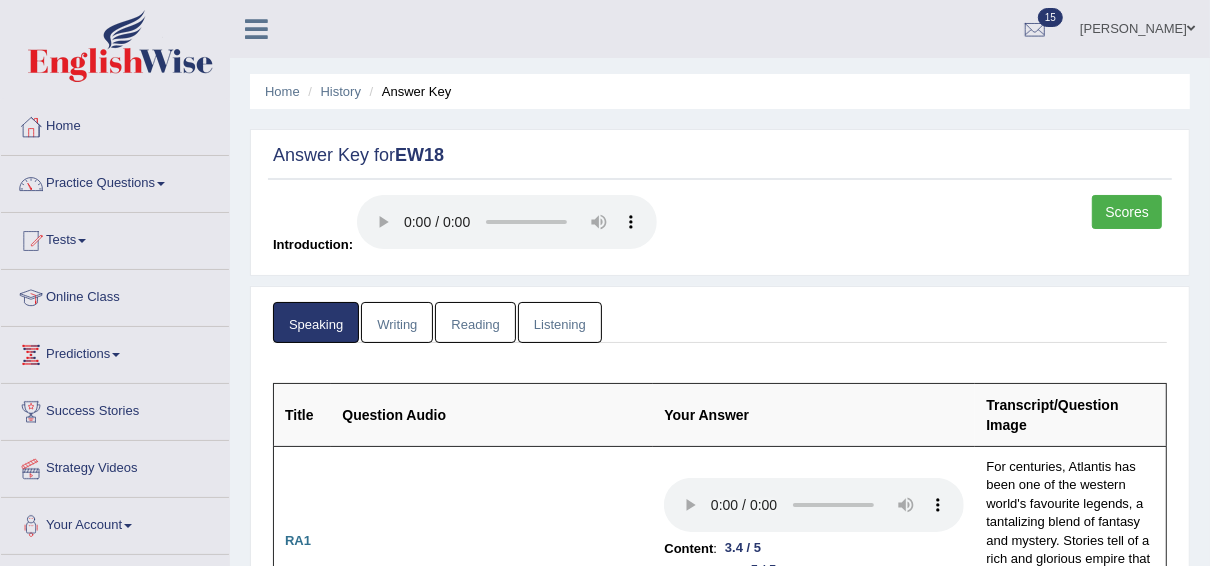 click on "Writing" at bounding box center (397, 322) 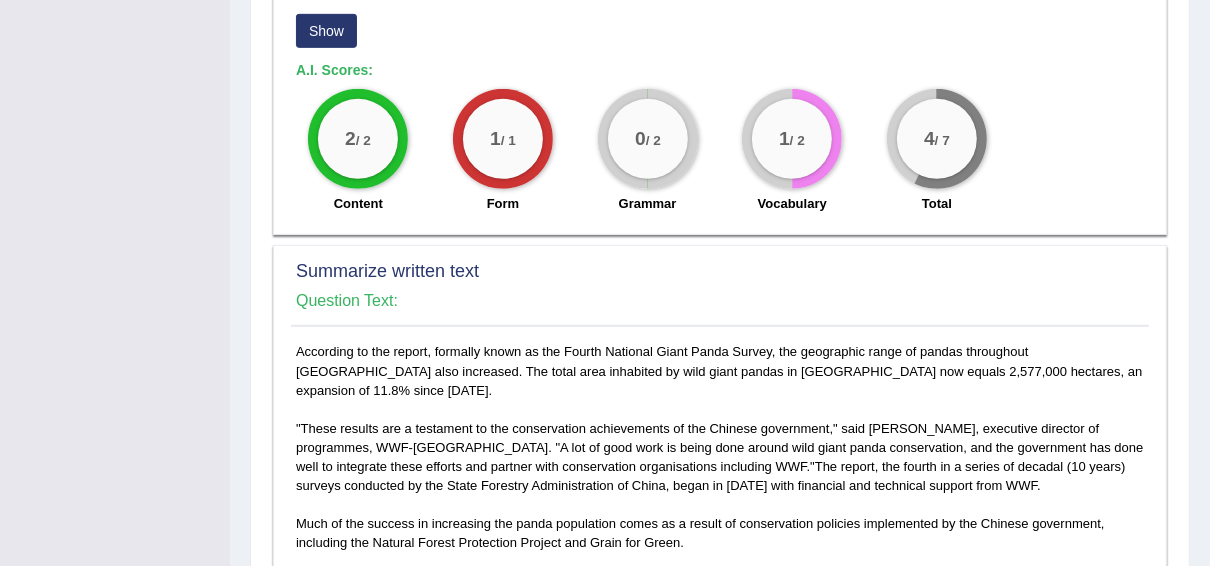 scroll, scrollTop: 752, scrollLeft: 0, axis: vertical 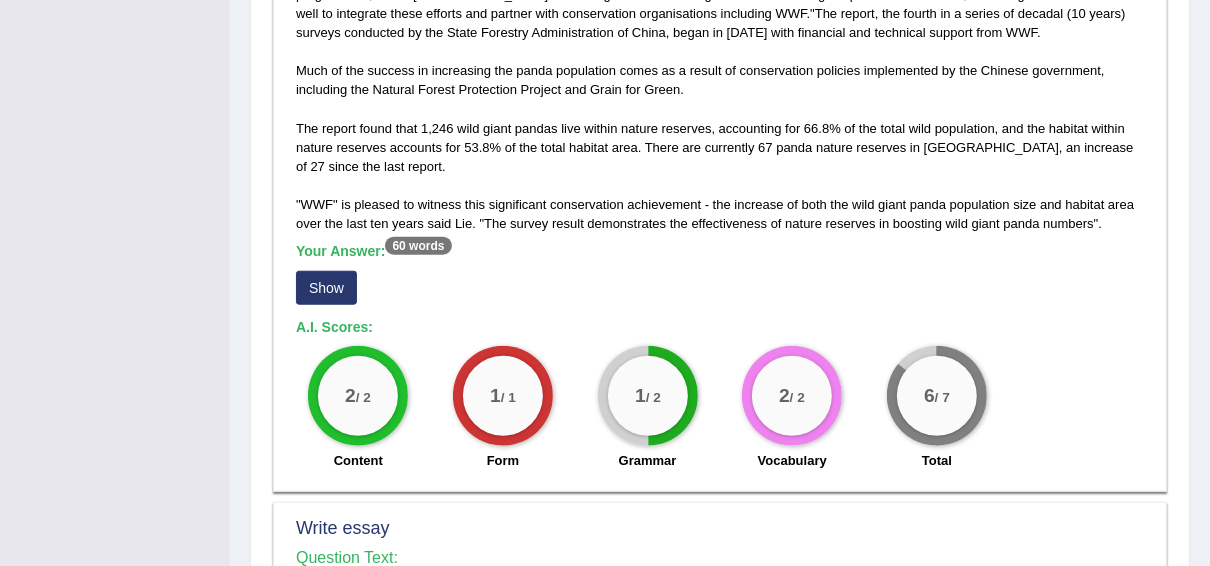 click on "60 words" at bounding box center [418, 246] 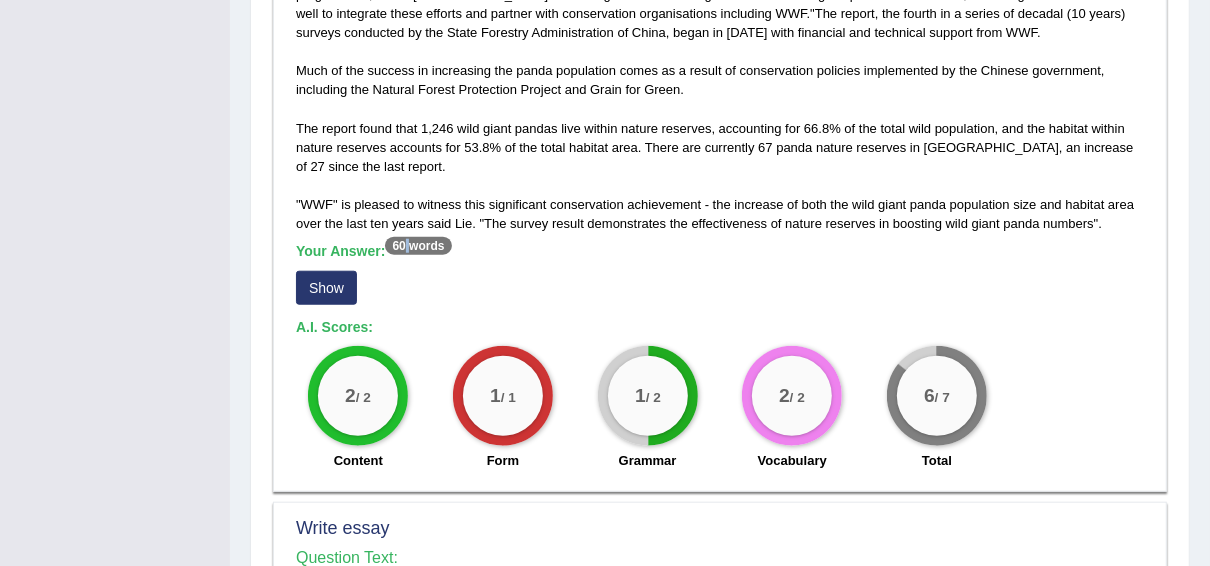 click on "60 words" at bounding box center (418, 246) 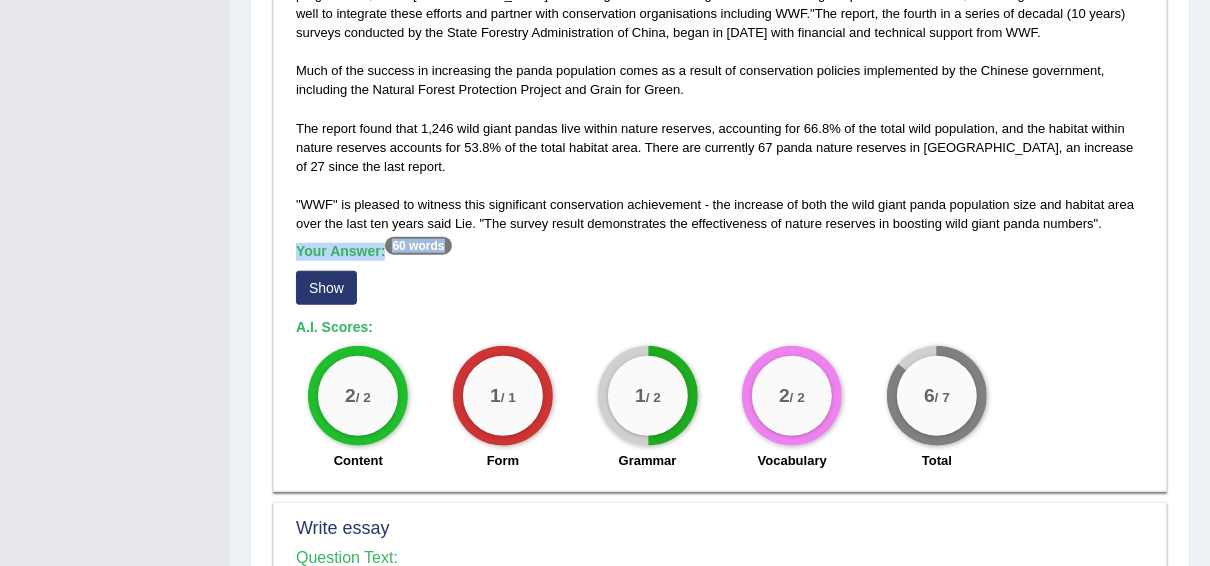click on "60 words" at bounding box center (418, 246) 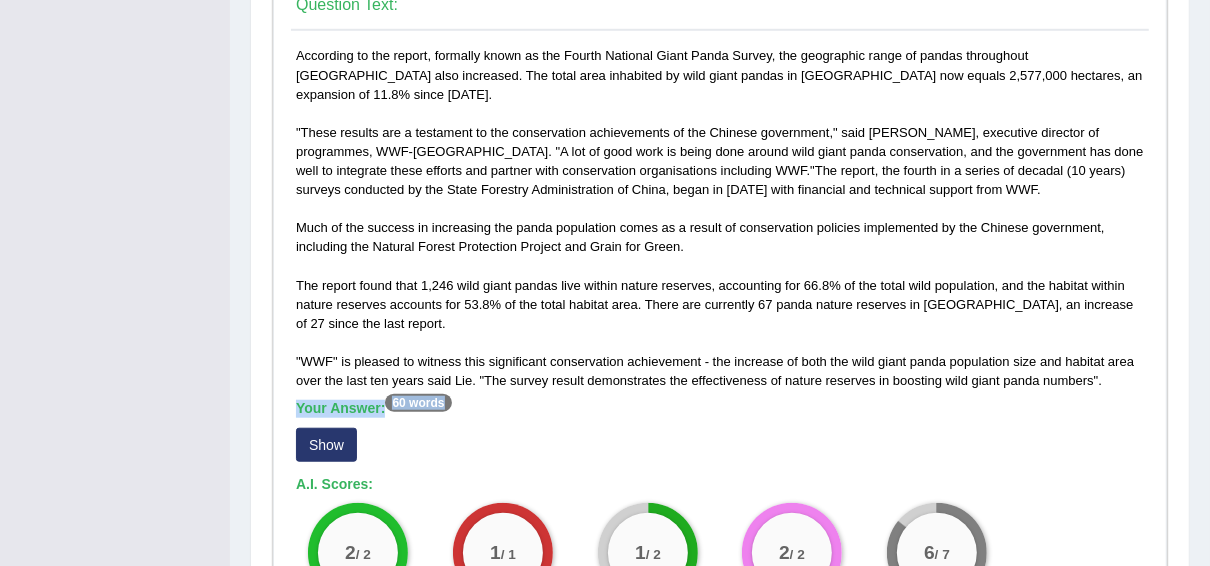 scroll, scrollTop: 998, scrollLeft: 0, axis: vertical 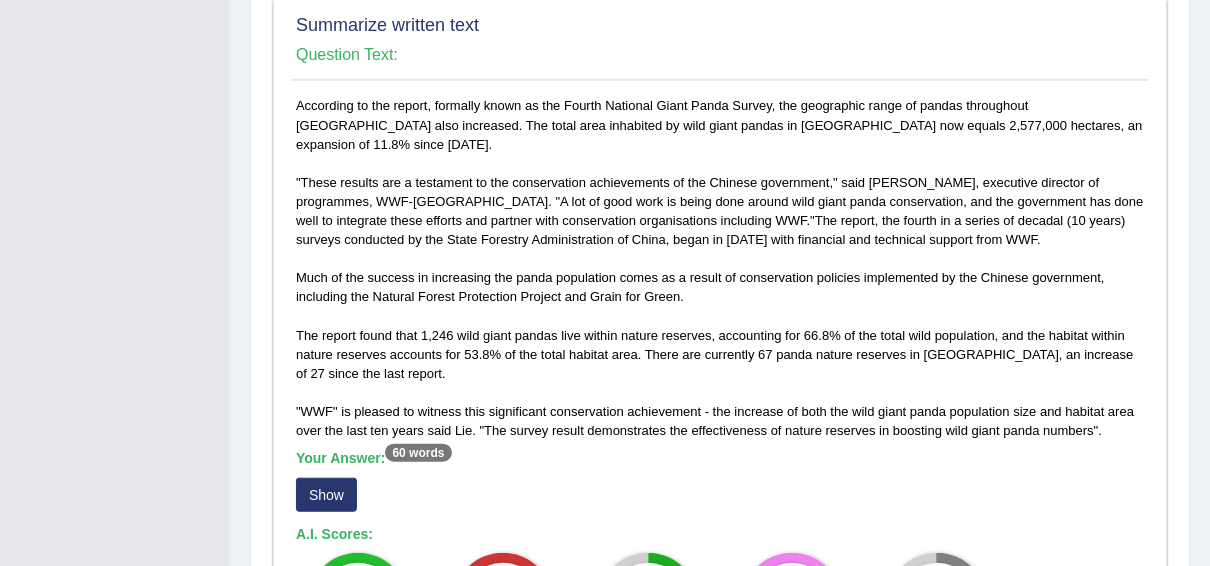 click on "According to the report, formally known as the Fourth National Giant Panda Survey, the geographic range of pandas throughout China also increased. The total area inhabited by wild giant pandas in China now equals 2,577,000 hectares, an expansion of 11.8% since 2003. "These results are a testament to the conservation achievements of the Chinese government," said Xiaohai Liu, executive director of programmes, WWF-China. "A lot of good work is being done around wild giant panda conservation, and the government has done well to integrate these efforts and partner with conservation organisations including WWF."The report, the fourth in a series of decadal (10 years) surveys conducted by the State Forestry Administration of China, began in 2011 with financial and technical support from WWF. Much of the success in increasing the panda population comes as a result of conservation policies implemented by the Chinese government, including the Natural Forest Protection Project and Grain for Green. 60 words 2" at bounding box center [720, 392] 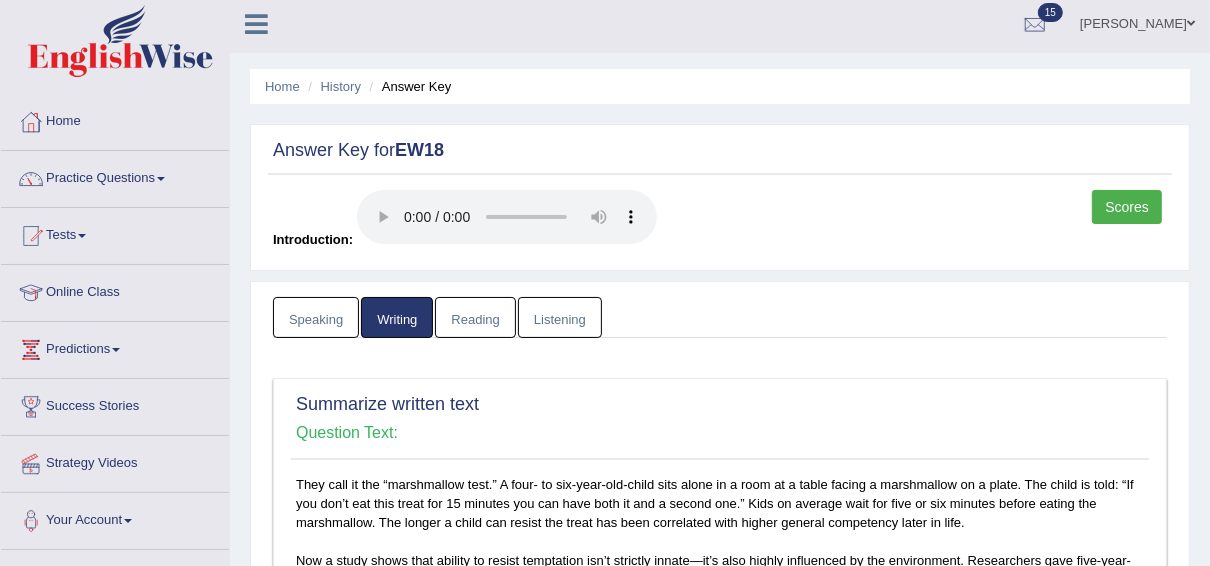scroll, scrollTop: 0, scrollLeft: 0, axis: both 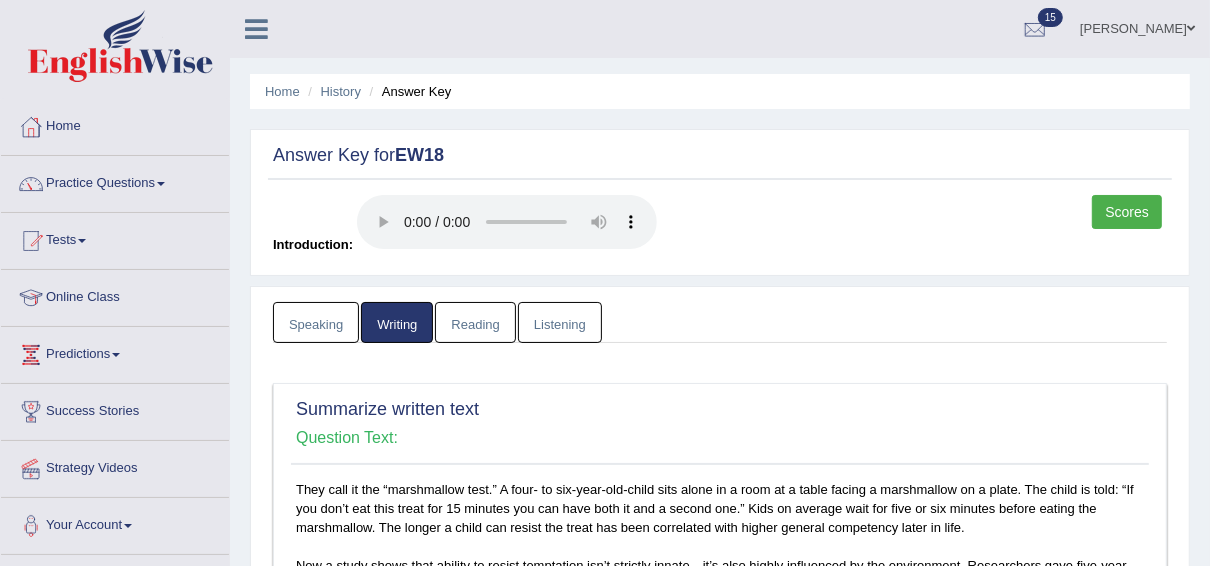 click on "Reading" at bounding box center [475, 322] 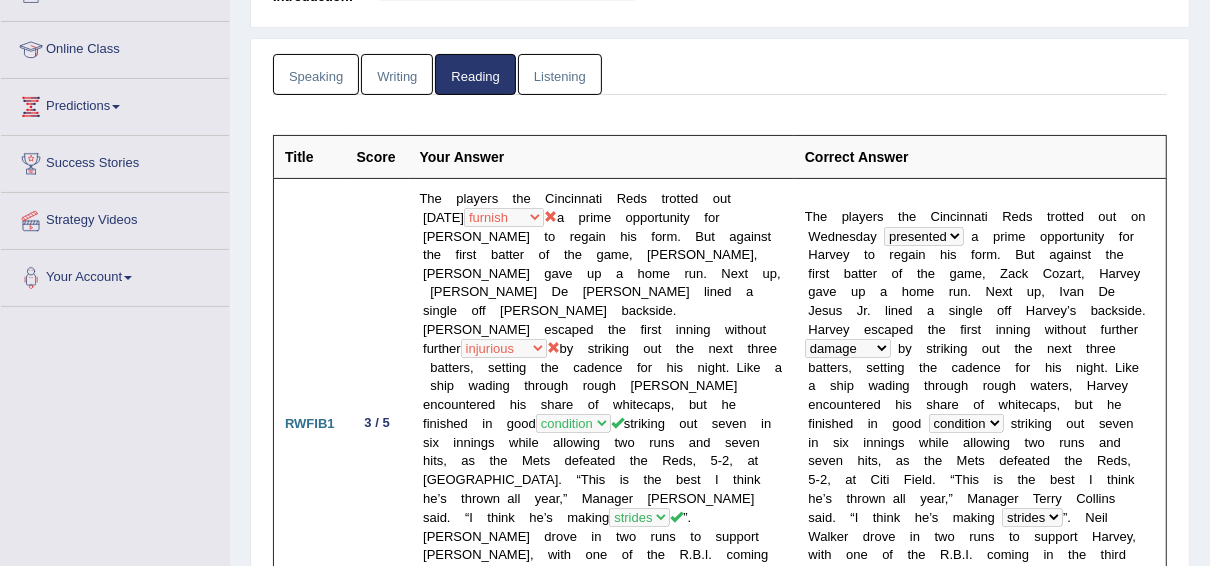 scroll, scrollTop: 252, scrollLeft: 0, axis: vertical 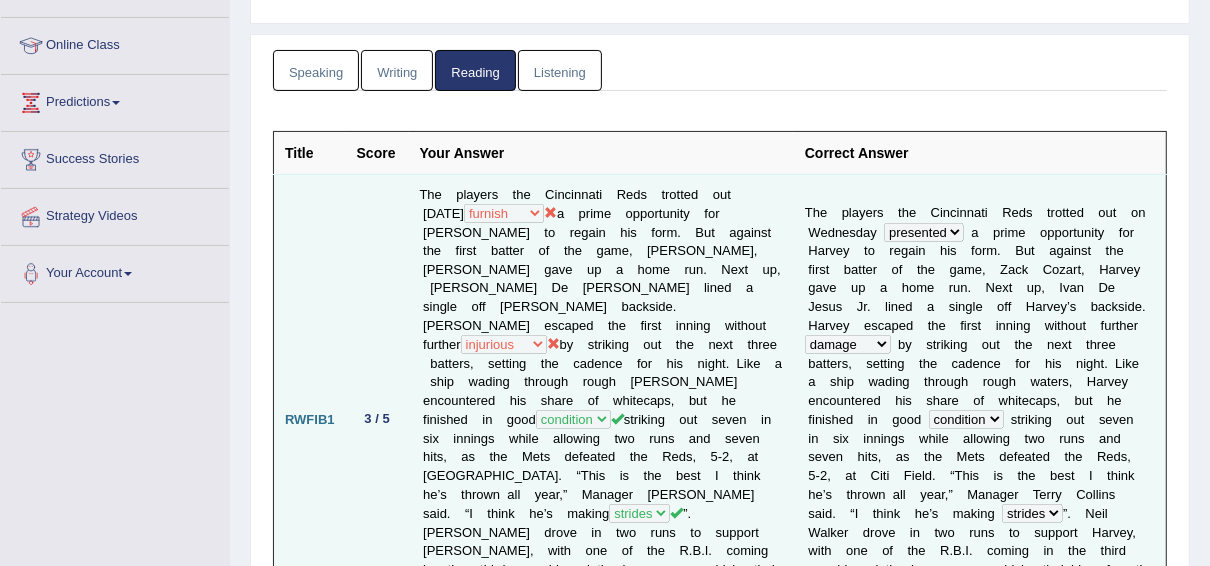 click on "The    players    the    Cincinnati    Reds    trotted    out    on    Wednesday   presented furnish propose prefer   a    prime    opportunity    for    Harvey    to    regain    his    form.    But    against    the    first    batter    of    the    game,    Zack    Cozart,    Harvey    gave    up    a    home    run.    Next    up,    Ivan    De    Jesus    Jr.    lined    a    single    off    Harvey’s    backside.    Harvey    escaped    the    first    inning    without    further   destruction damage injurious wounding   by    striking    out    the    next    three    batters,    setting    the    cadence    for    his    night.  Like    a    ship    wading    through    rough    waters,    Harvey    encountered    his    share    of    whitecaps,    but    he    finished    in    good   condition time state express stalk strides ride" at bounding box center (601, 420) 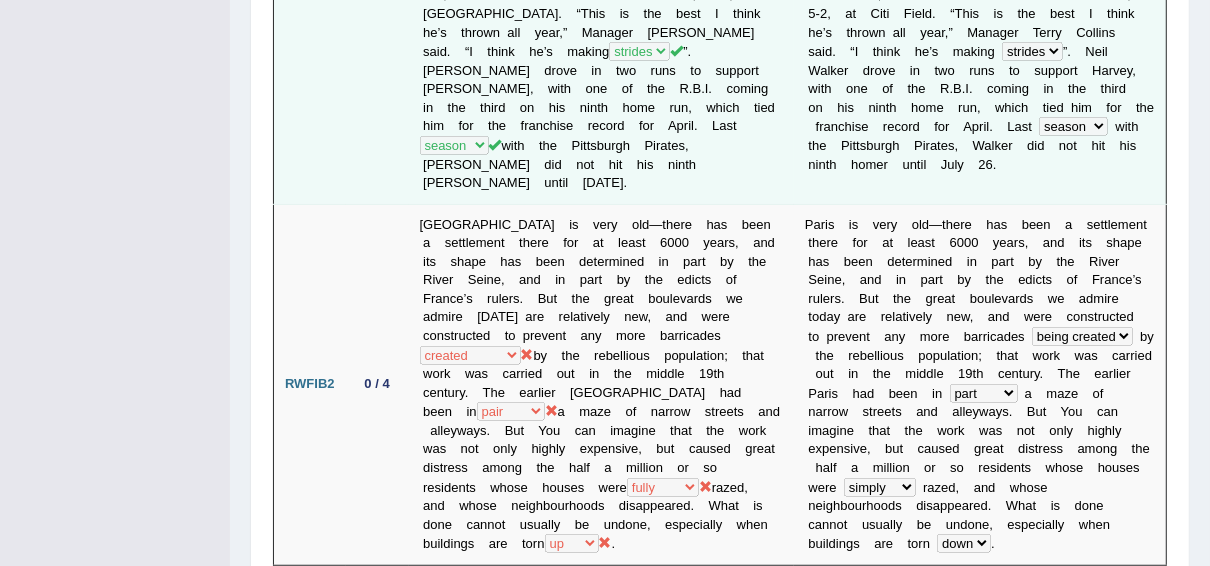 scroll, scrollTop: 713, scrollLeft: 0, axis: vertical 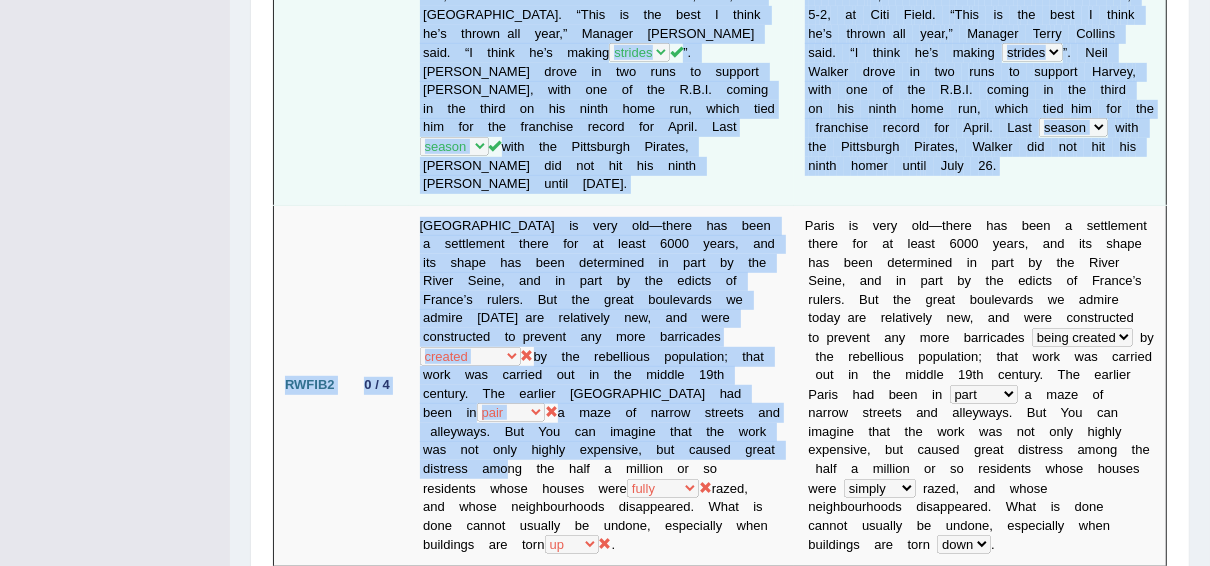 drag, startPoint x: 485, startPoint y: 376, endPoint x: 293, endPoint y: 48, distance: 380.06314 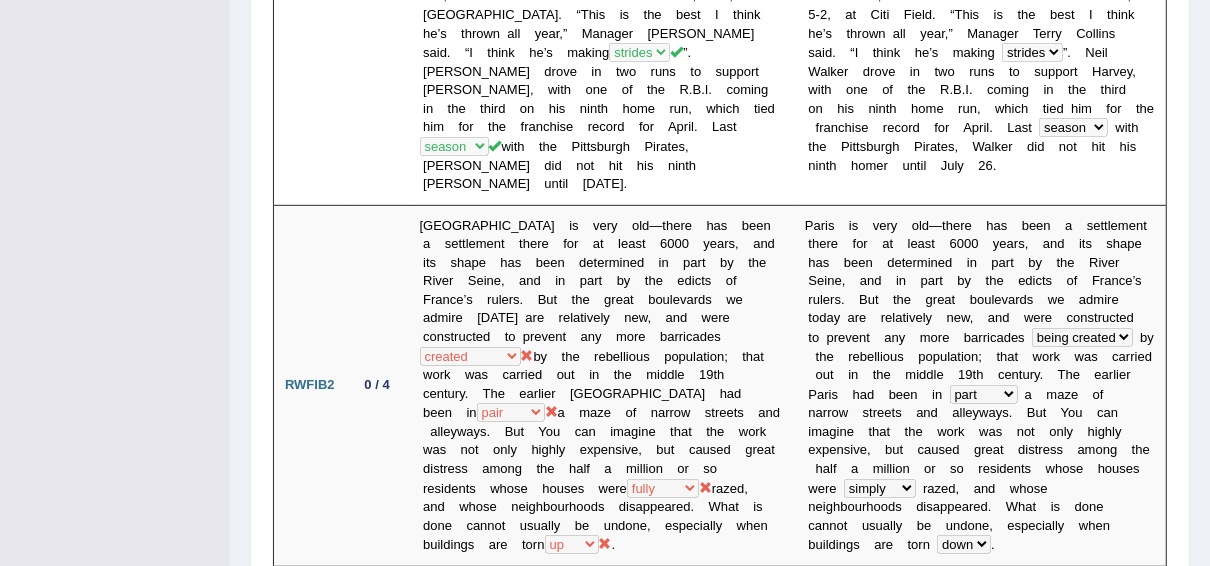 click on "Home
History
Answer Key
Answer Key for  EW18
Scores
Introduction:
Speaking
Writing
Reading
Listening
Title Question Audio Your Answer Transcript/Question Image RA1
Content  :  3.4 / 5
Oral fluency  :  5 / 5
Pronunciation  :  5 / 5
For centuries, Atlantis has been one of the western world's favourite legends, a tantalizing blend of fantasy and mystery. Stories tell of a rich and glorious empire that was lost to the sea - where some hope its ruins still lie, waiting to be discovered. RA2
Content  :  3.4 / 5
:   :" at bounding box center (720, 1886) 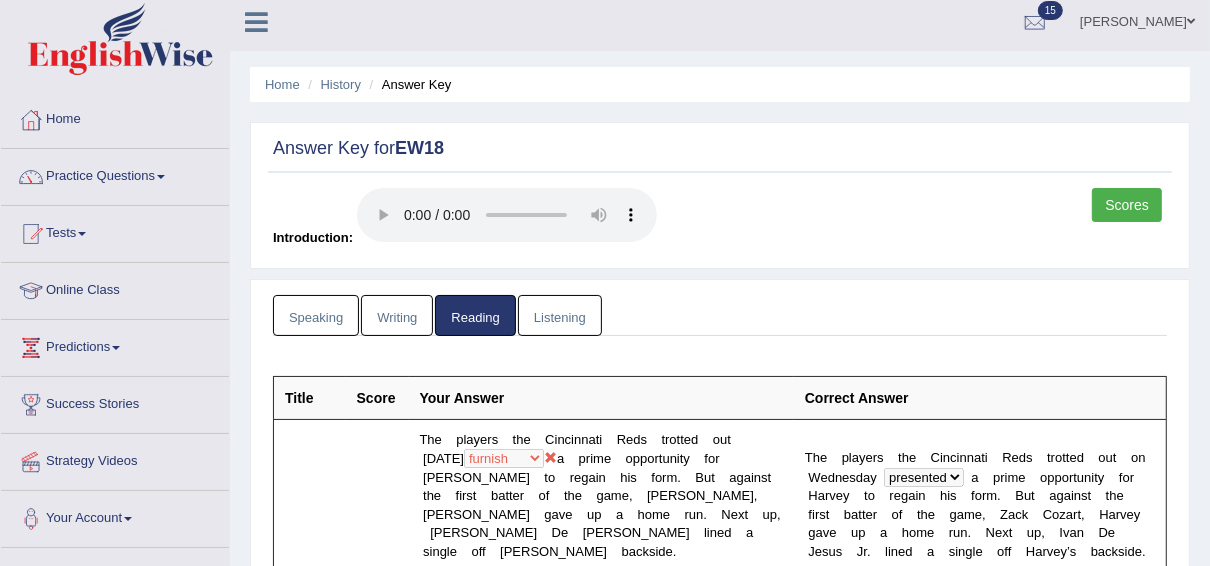 scroll, scrollTop: 0, scrollLeft: 0, axis: both 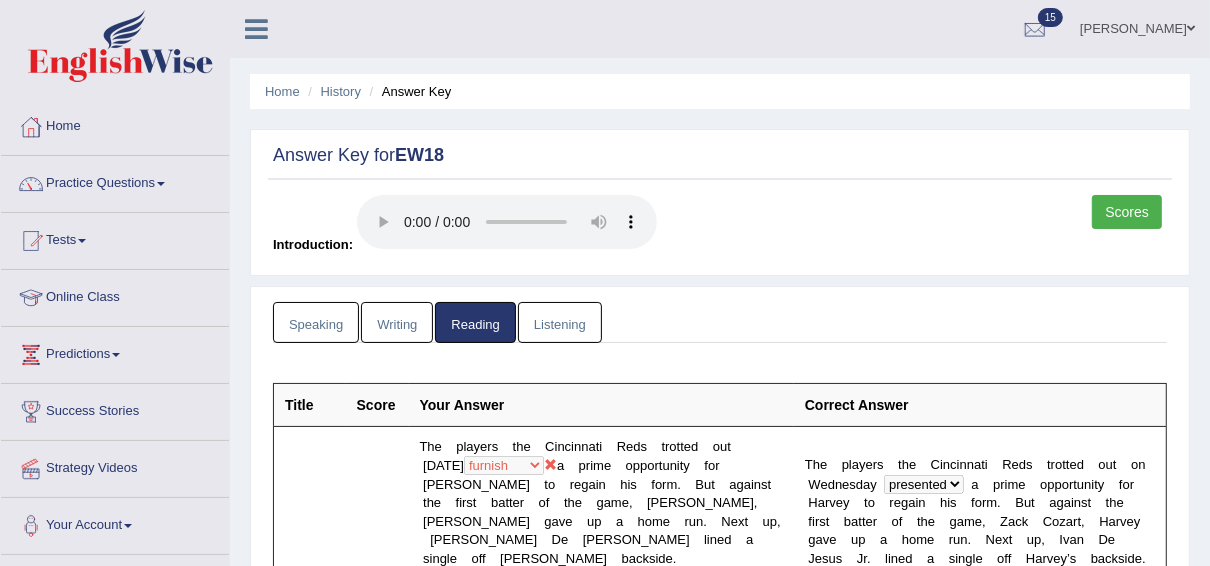 click on "Listening" at bounding box center (560, 322) 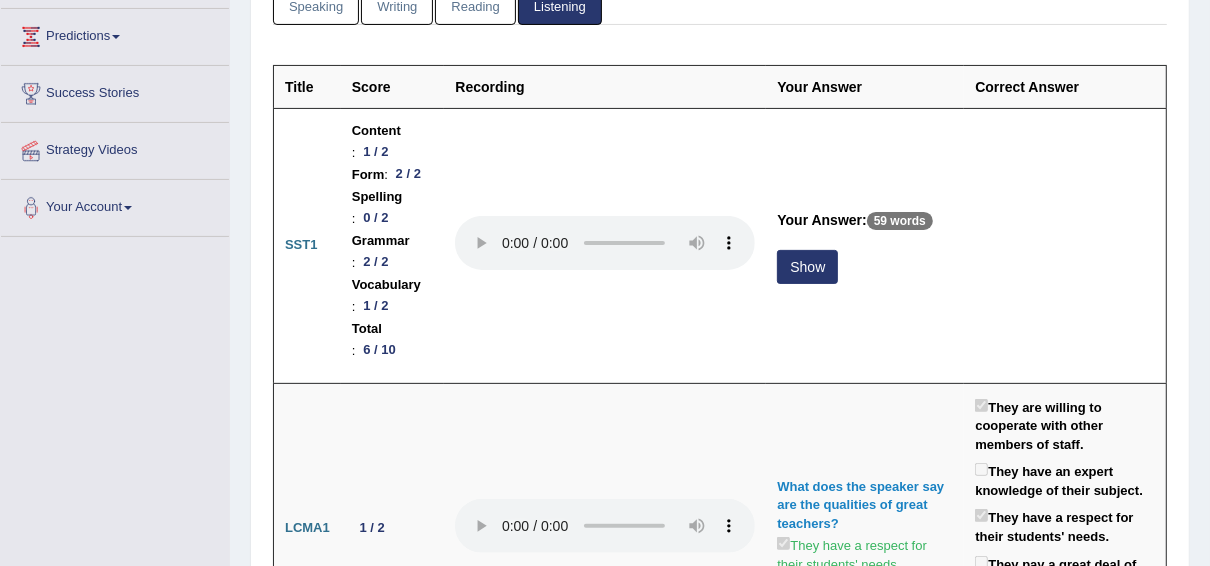 scroll, scrollTop: 325, scrollLeft: 0, axis: vertical 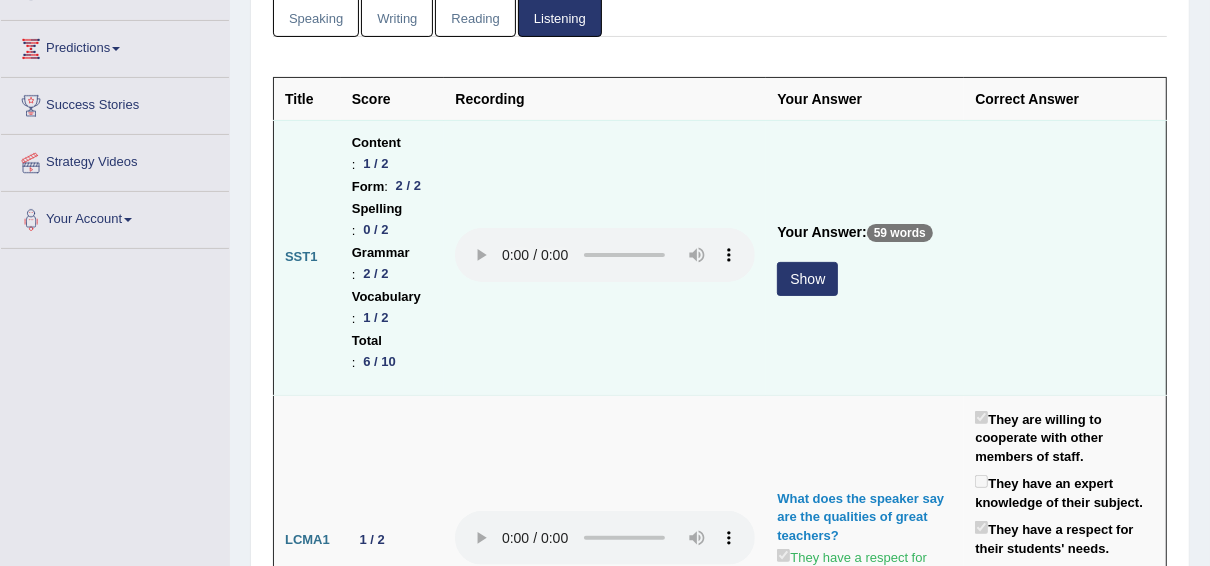 click at bounding box center (605, 257) 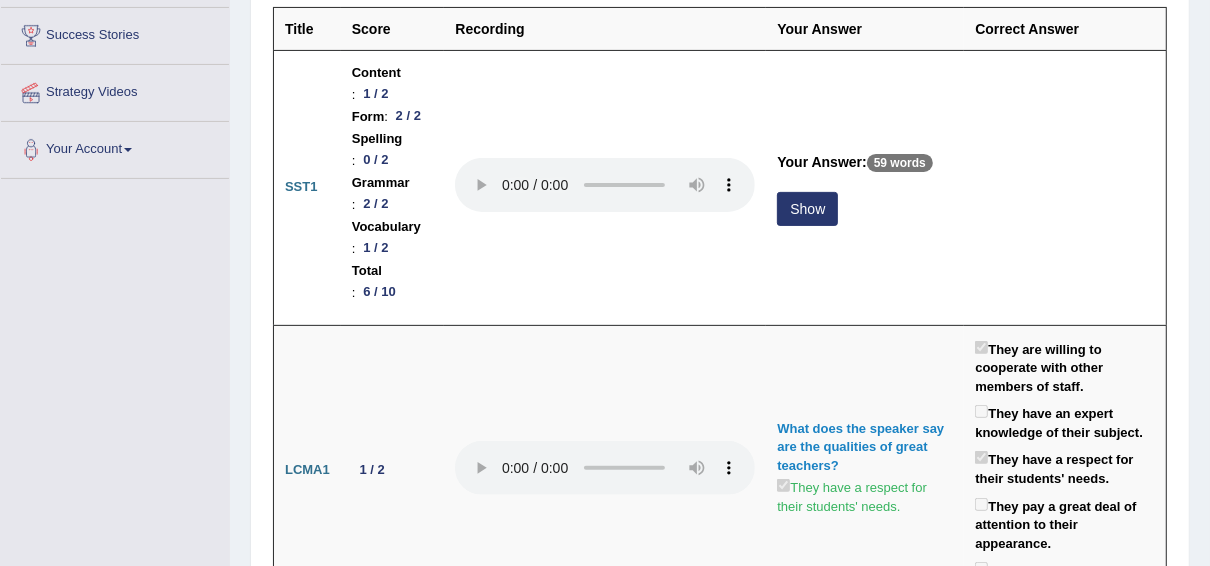scroll, scrollTop: 0, scrollLeft: 0, axis: both 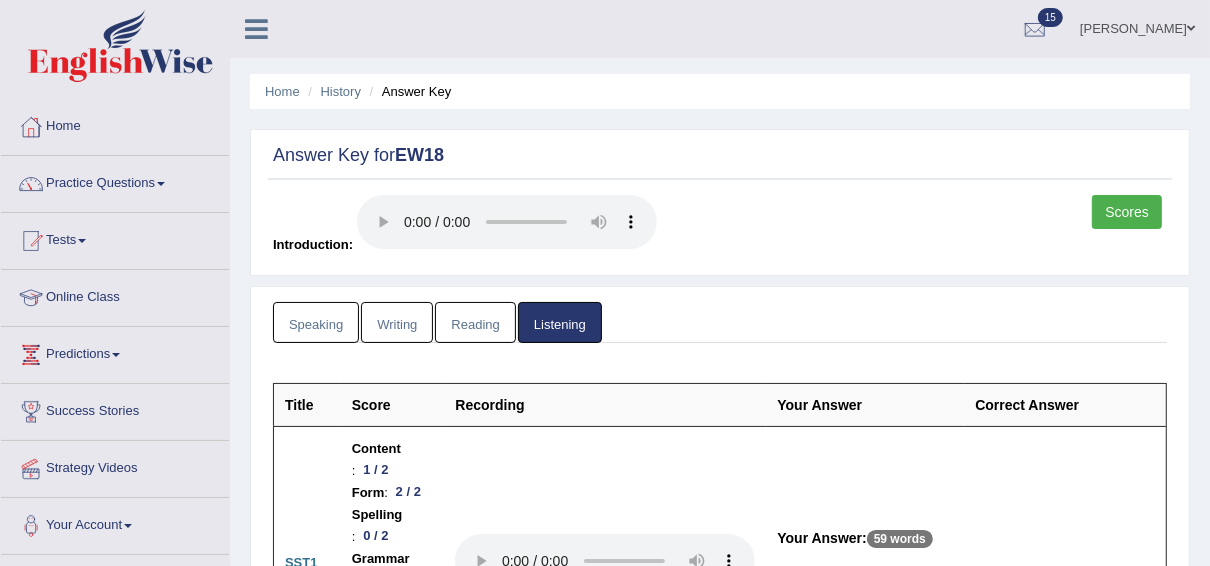 click on "Writing" at bounding box center (397, 322) 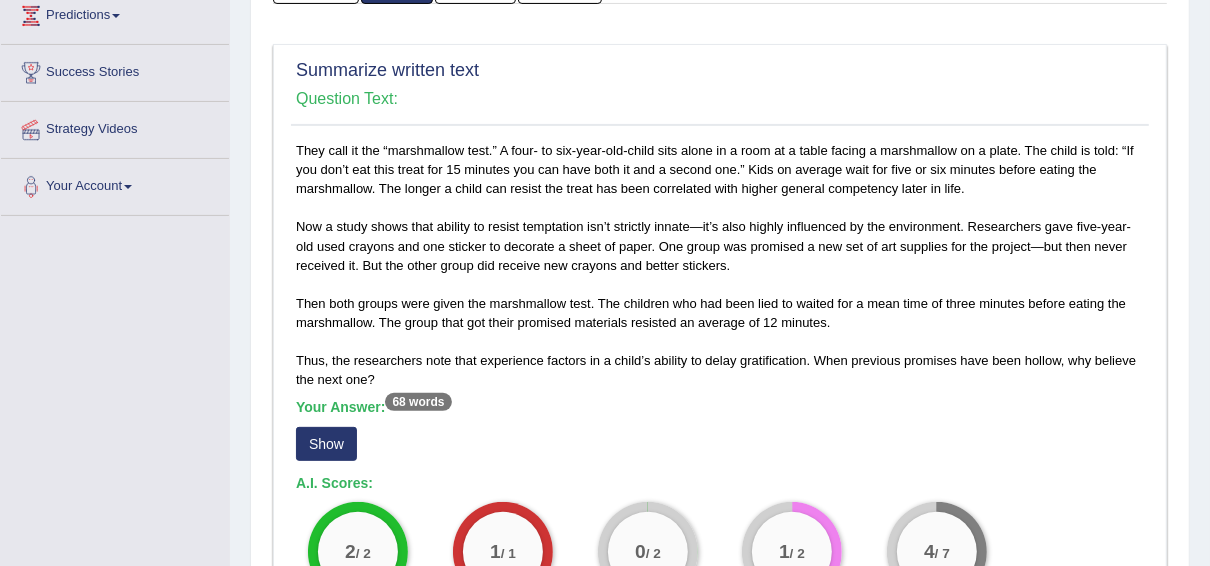 scroll, scrollTop: 0, scrollLeft: 0, axis: both 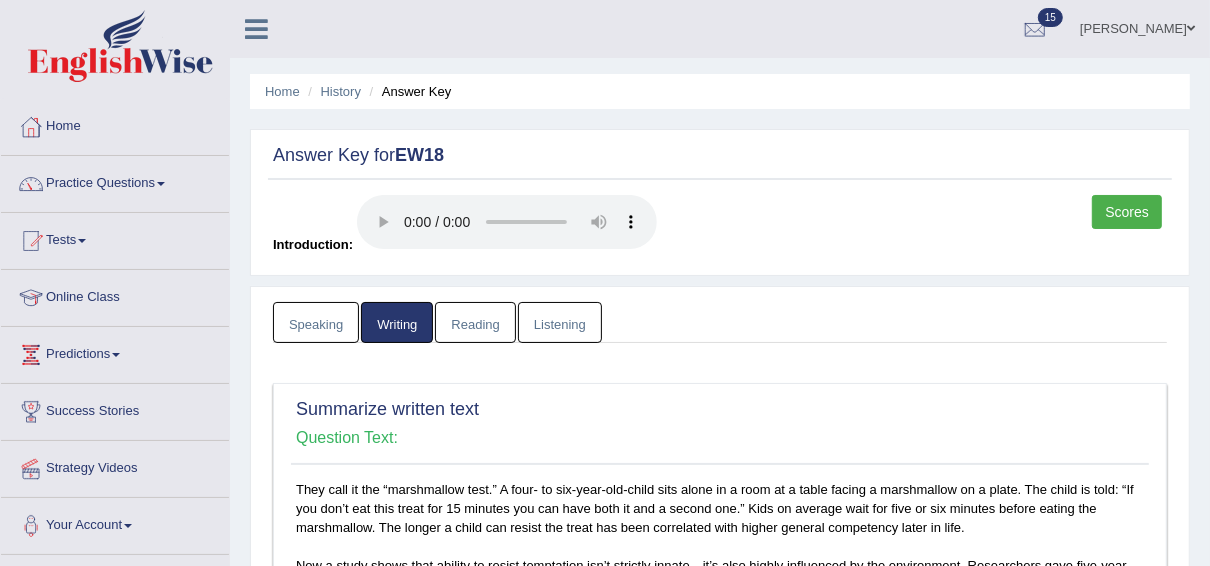 click on "Answer Key" at bounding box center [408, 91] 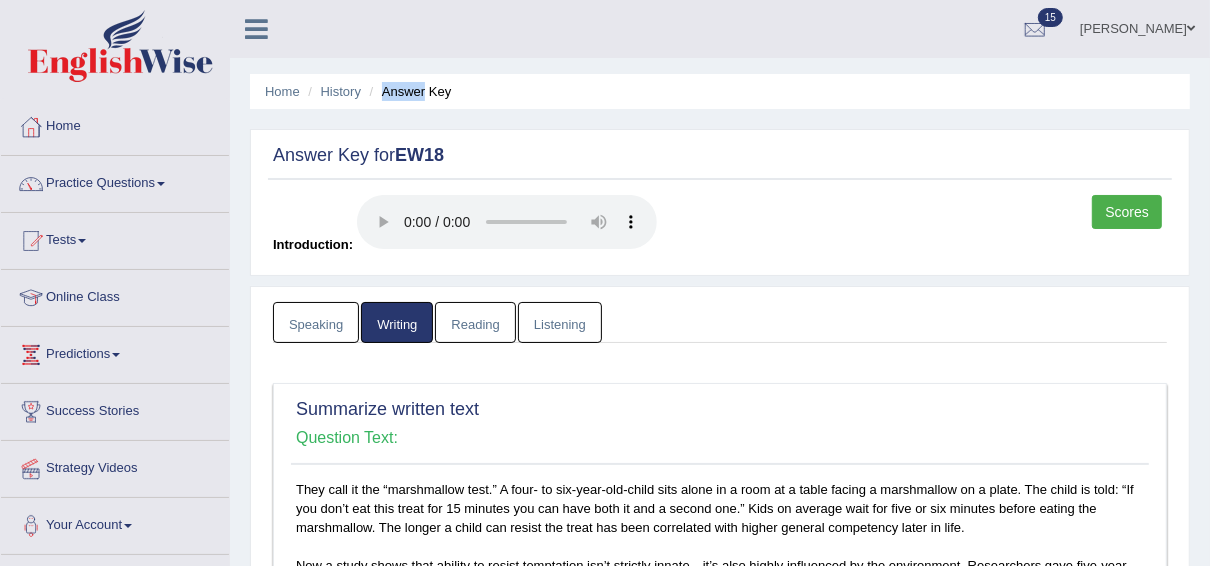 drag, startPoint x: 396, startPoint y: 81, endPoint x: 410, endPoint y: 94, distance: 19.104973 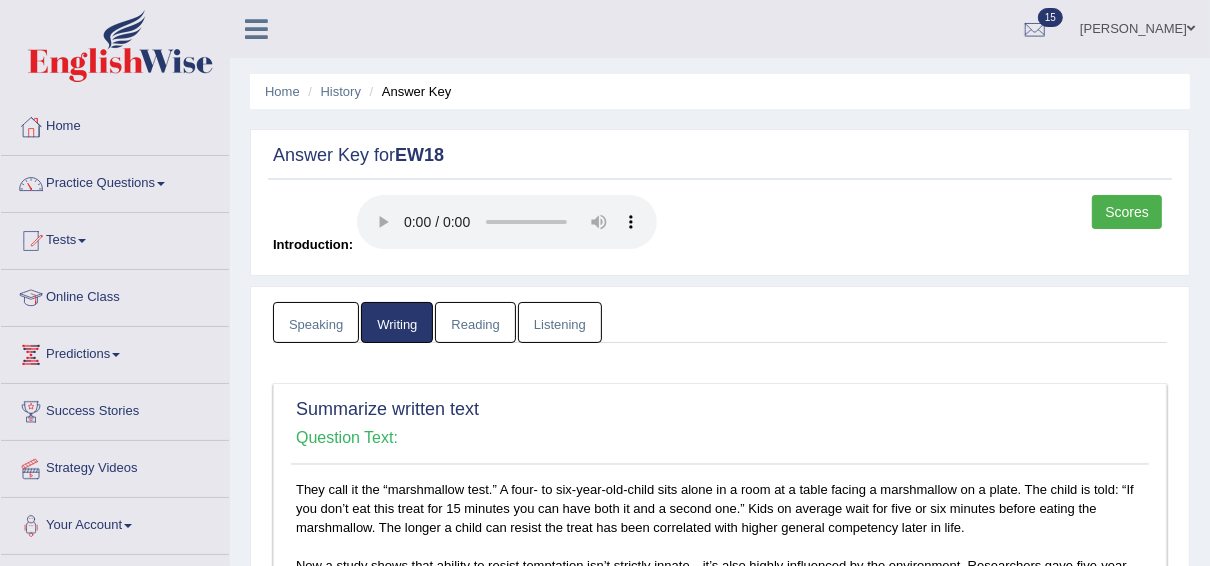 click on "Home
History
Answer Key" at bounding box center [720, 91] 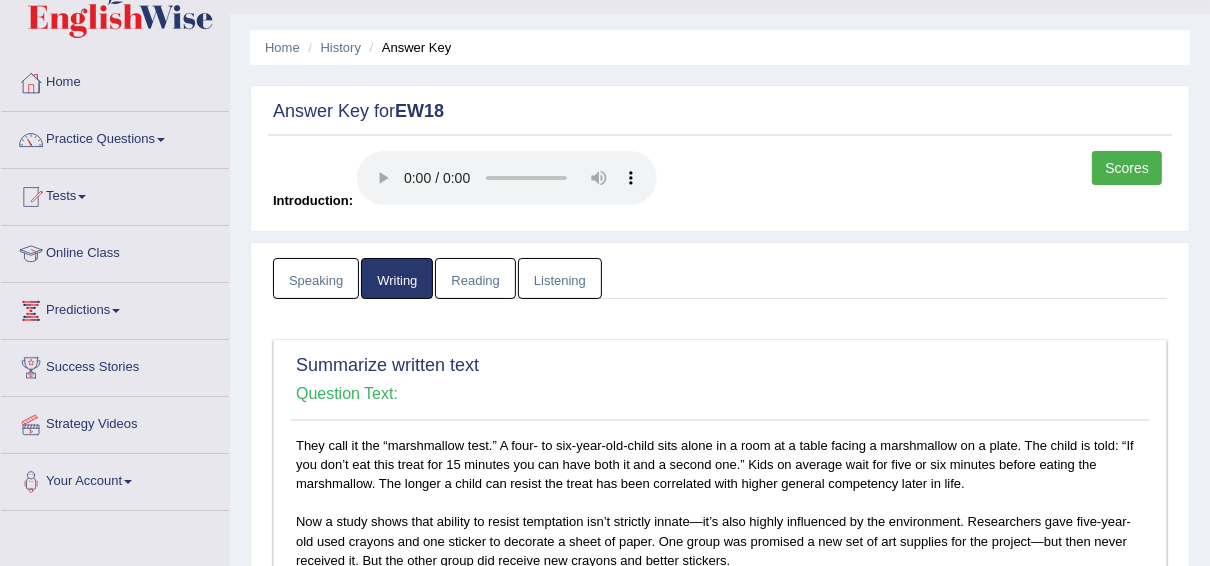 scroll, scrollTop: 43, scrollLeft: 0, axis: vertical 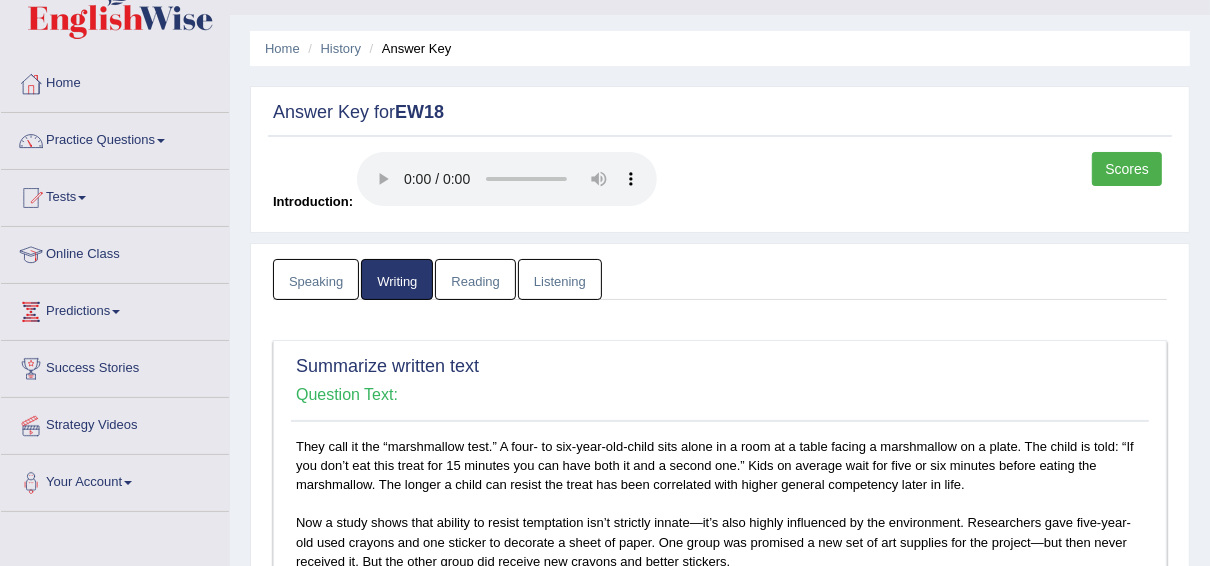 click on "Speaking" at bounding box center [316, 279] 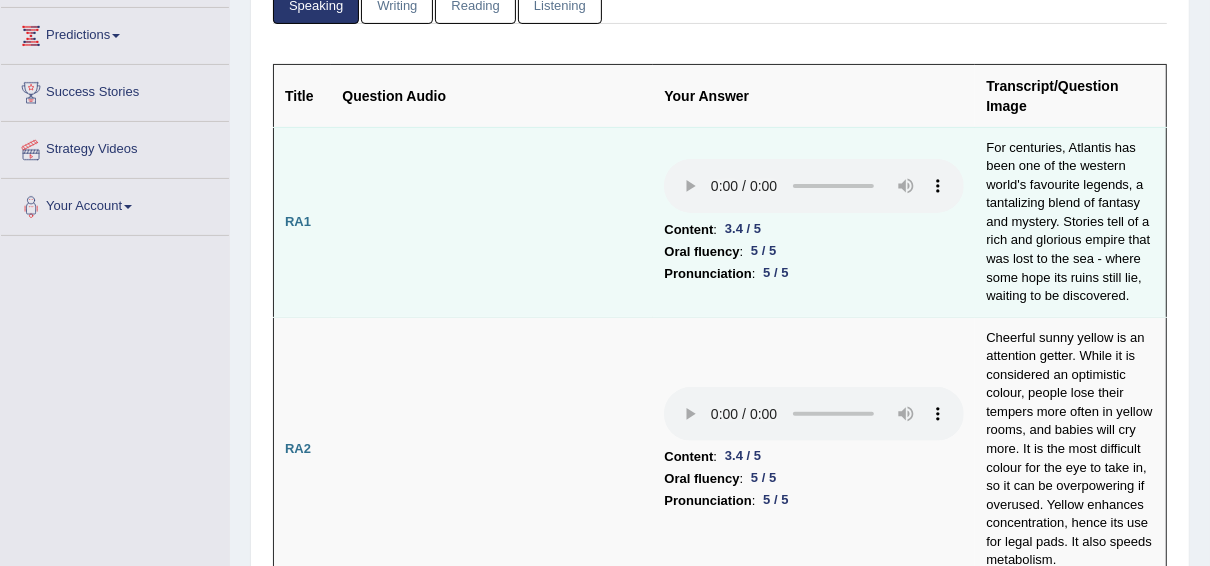 scroll, scrollTop: 0, scrollLeft: 0, axis: both 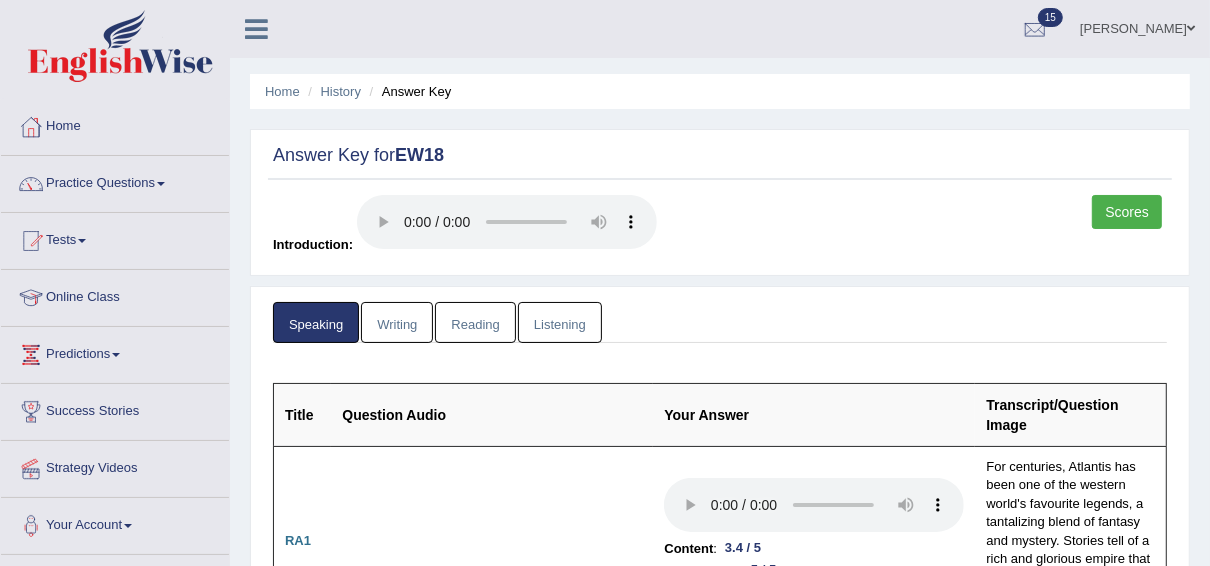 click on "History" at bounding box center (332, 91) 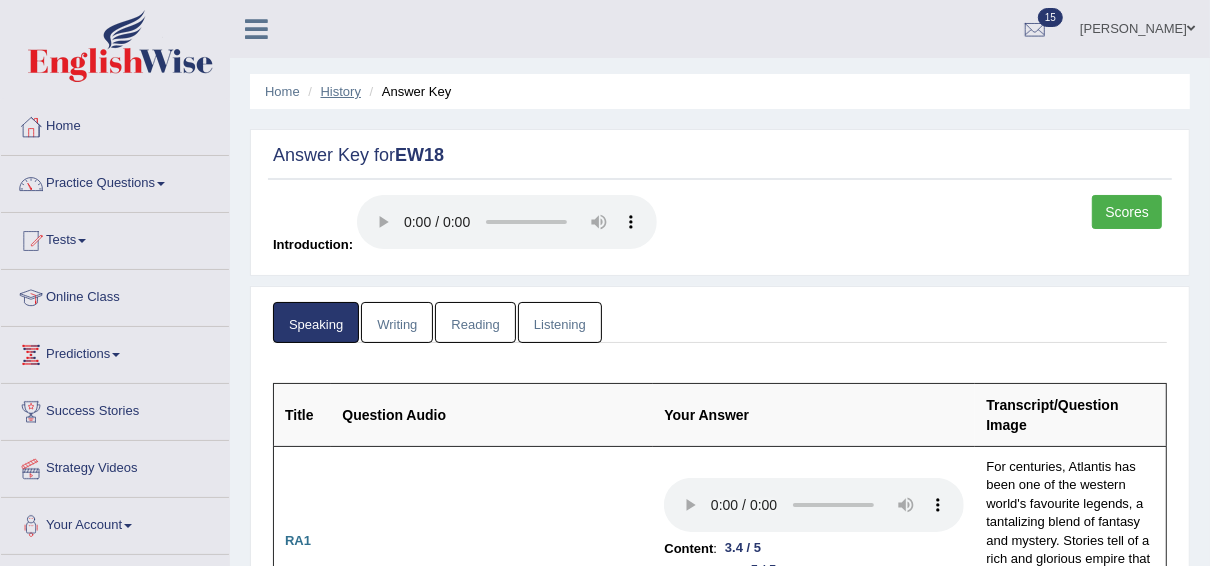 click on "History" at bounding box center (341, 91) 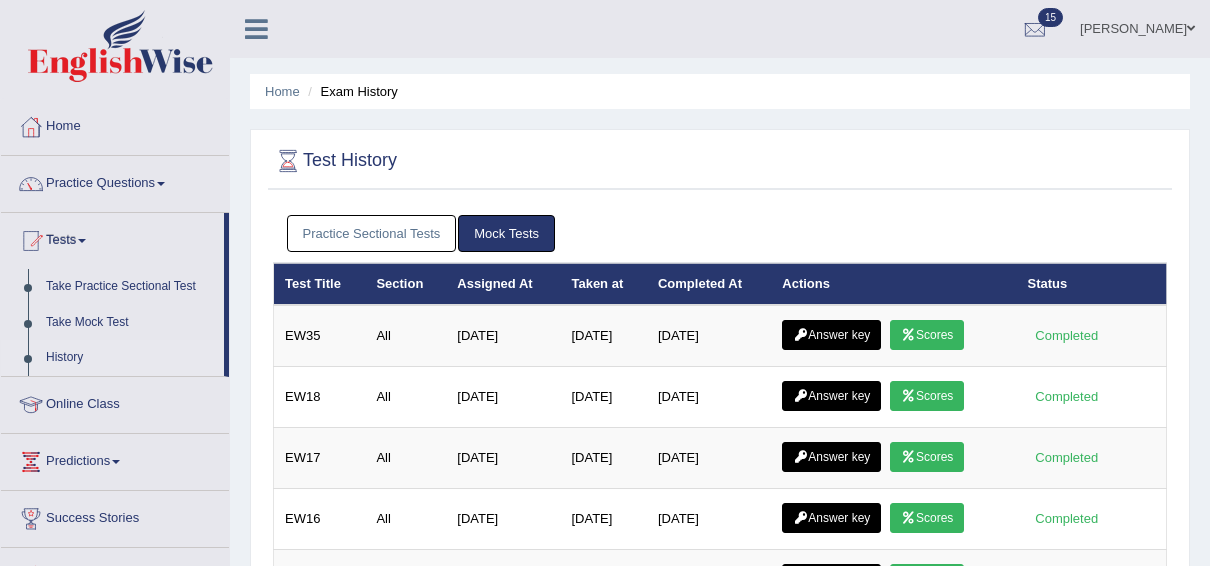 scroll, scrollTop: 0, scrollLeft: 0, axis: both 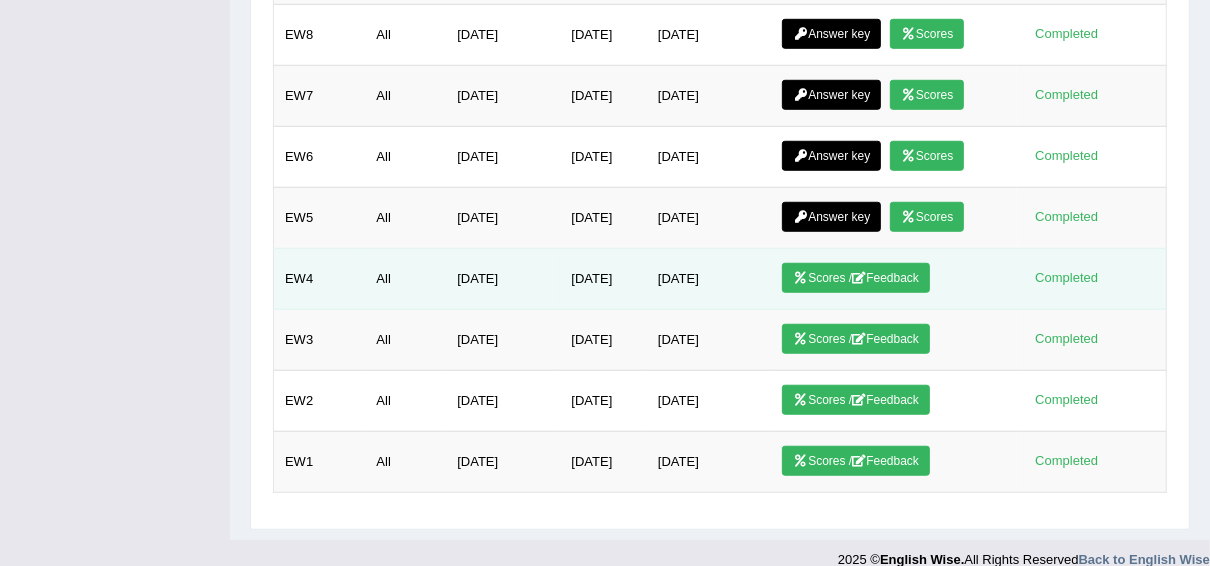 click at bounding box center (800, 278) 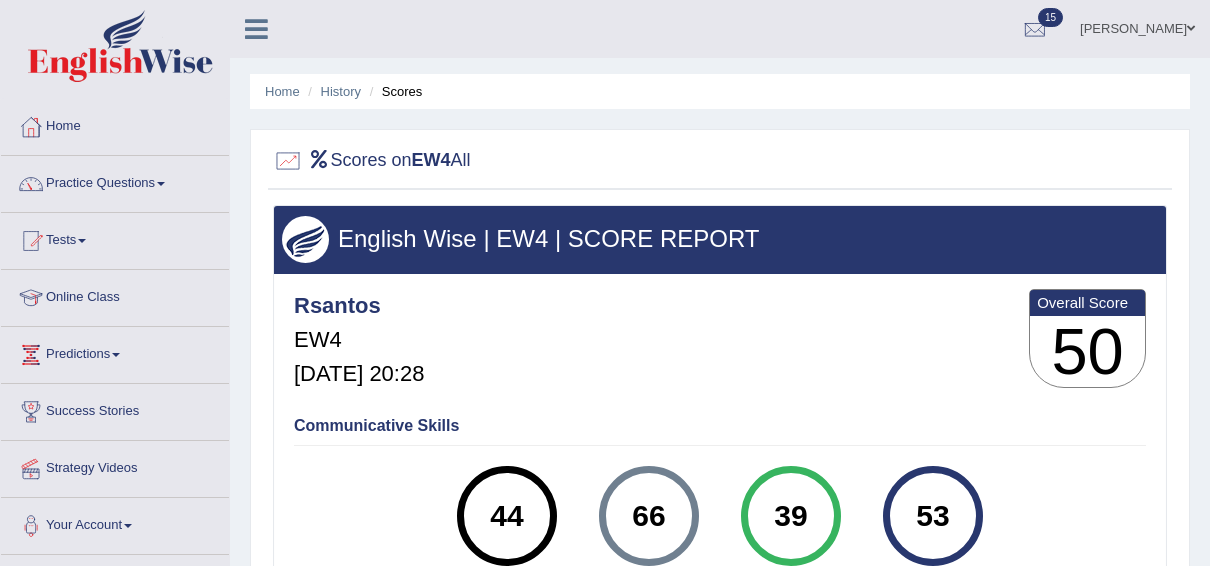 scroll, scrollTop: 0, scrollLeft: 0, axis: both 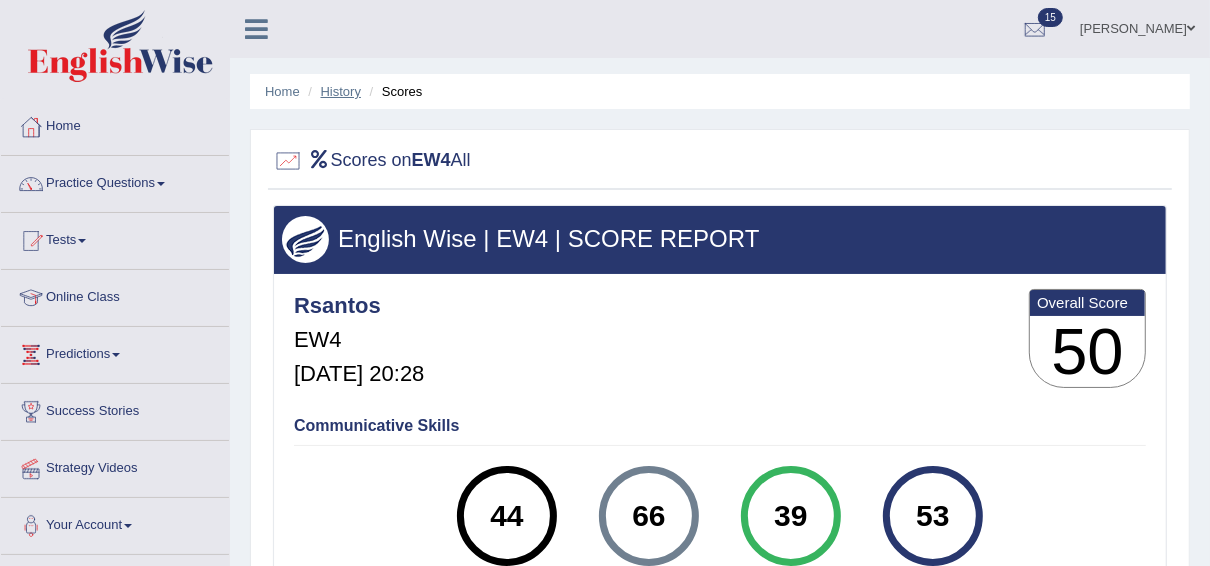 click on "History" at bounding box center (341, 91) 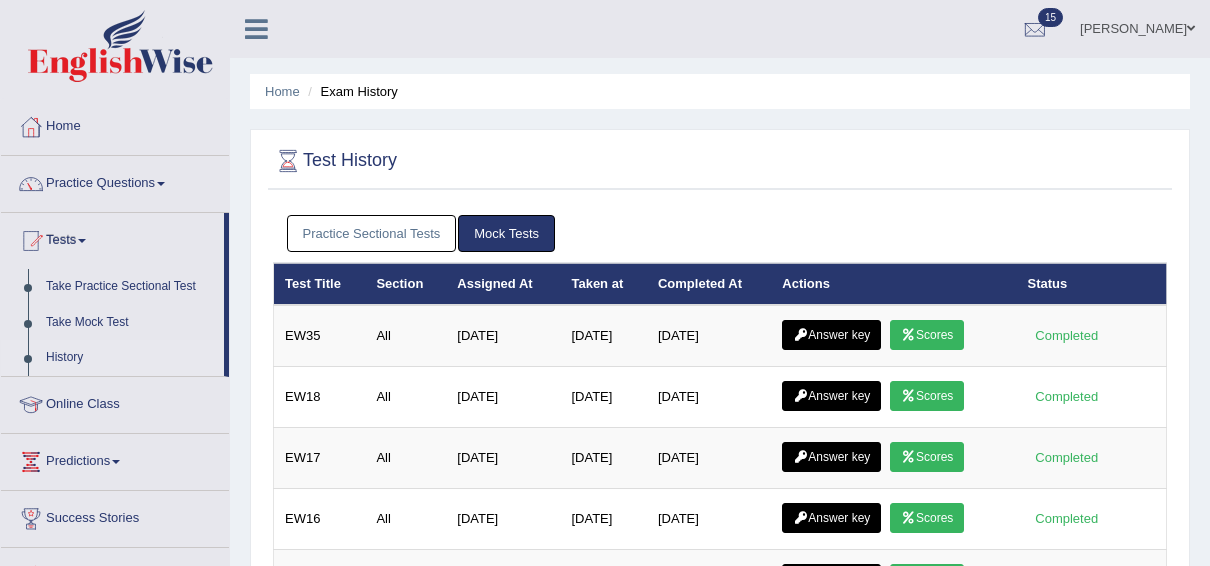 scroll, scrollTop: 0, scrollLeft: 0, axis: both 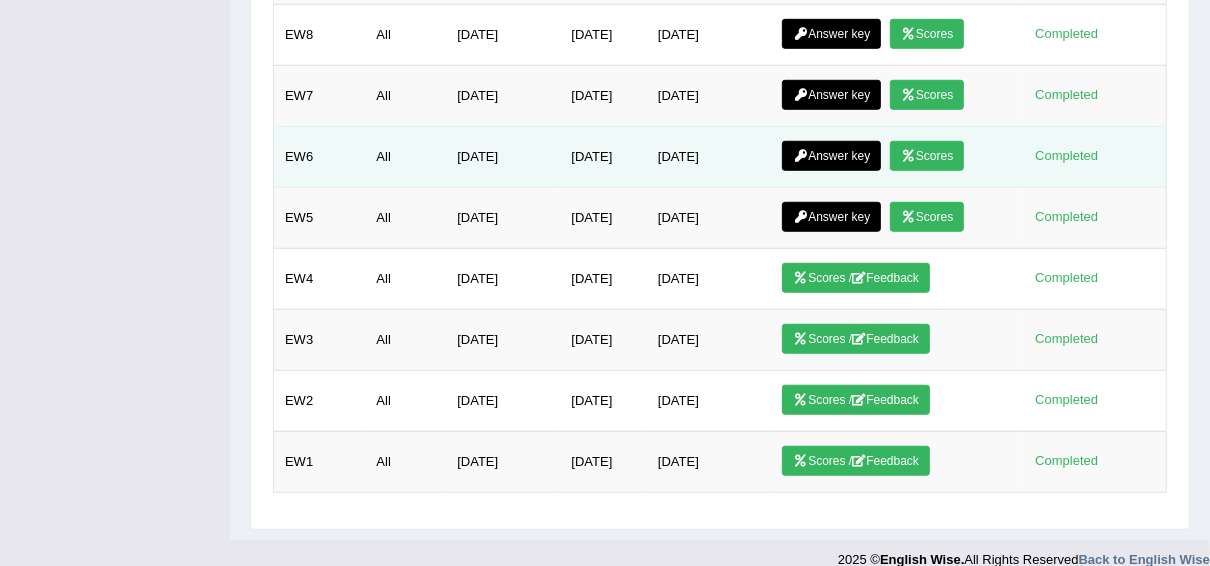 click on "Answer key" at bounding box center (831, 156) 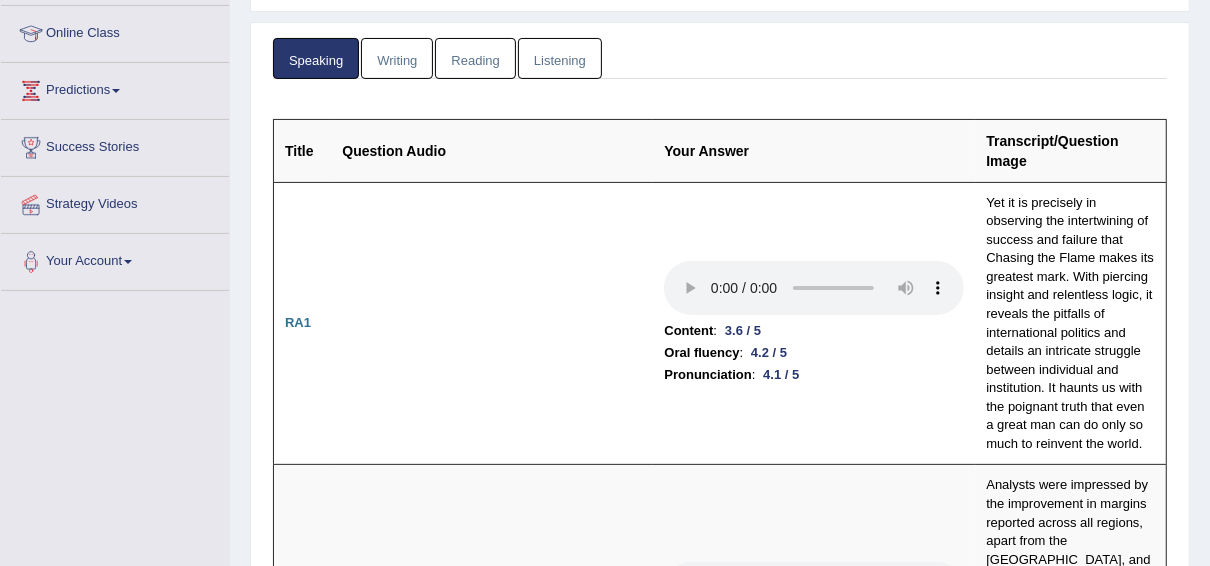 scroll, scrollTop: 283, scrollLeft: 0, axis: vertical 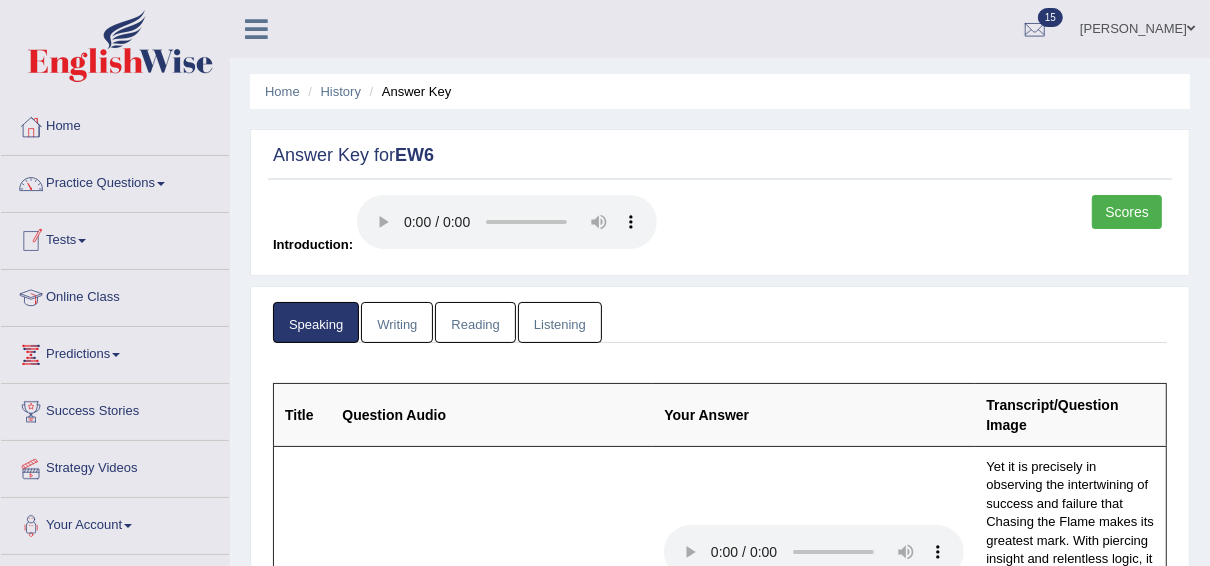 click on "Writing" at bounding box center [397, 322] 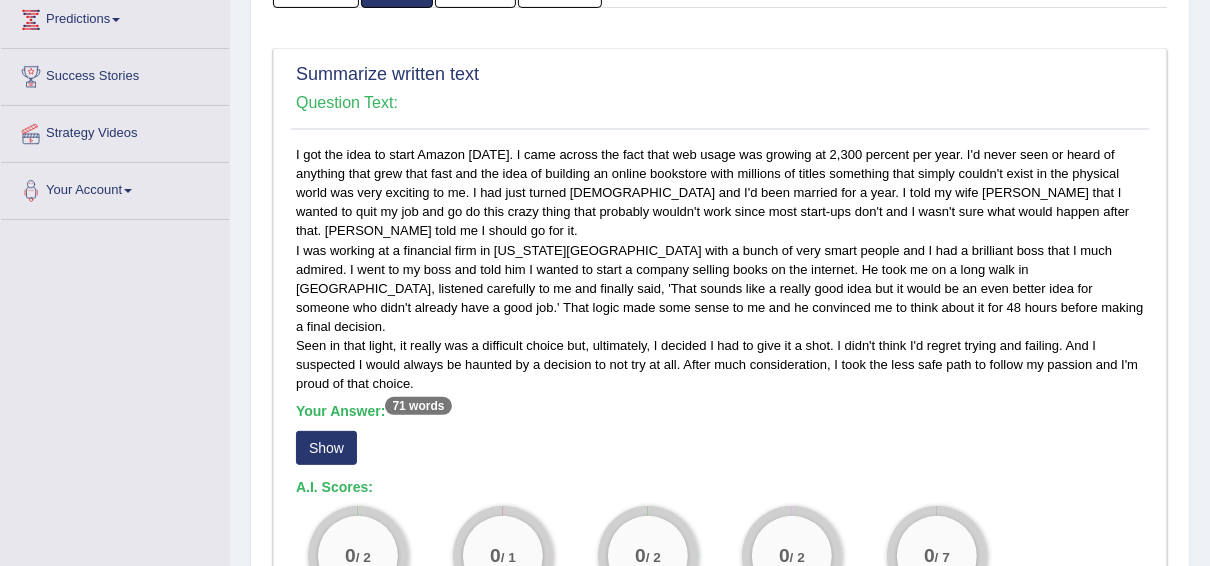 scroll, scrollTop: 0, scrollLeft: 0, axis: both 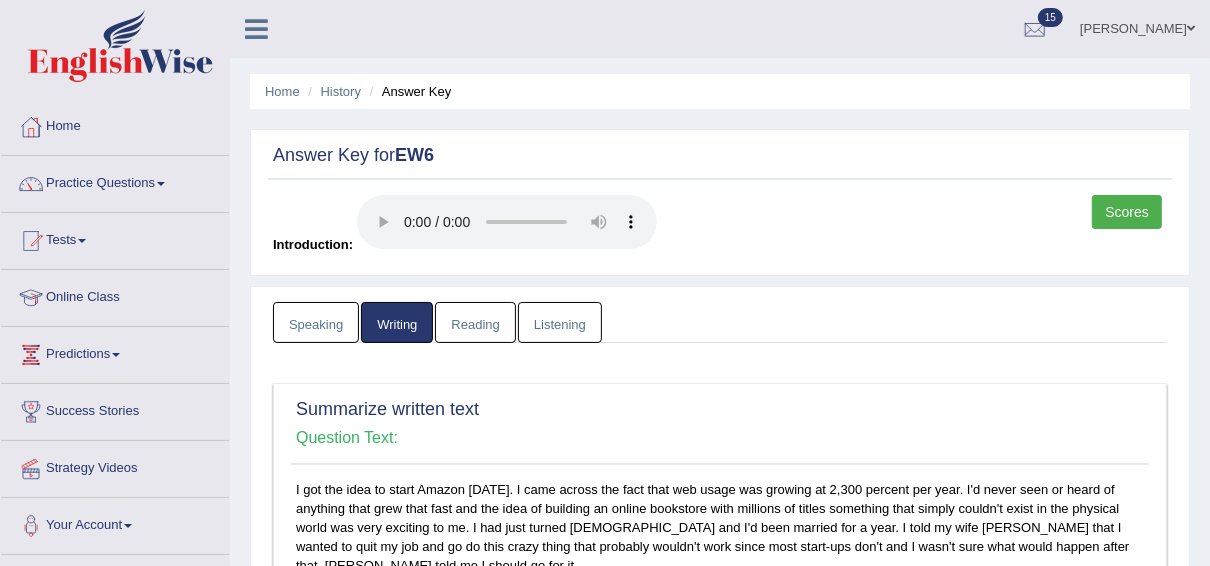 click on "Reading" at bounding box center (475, 322) 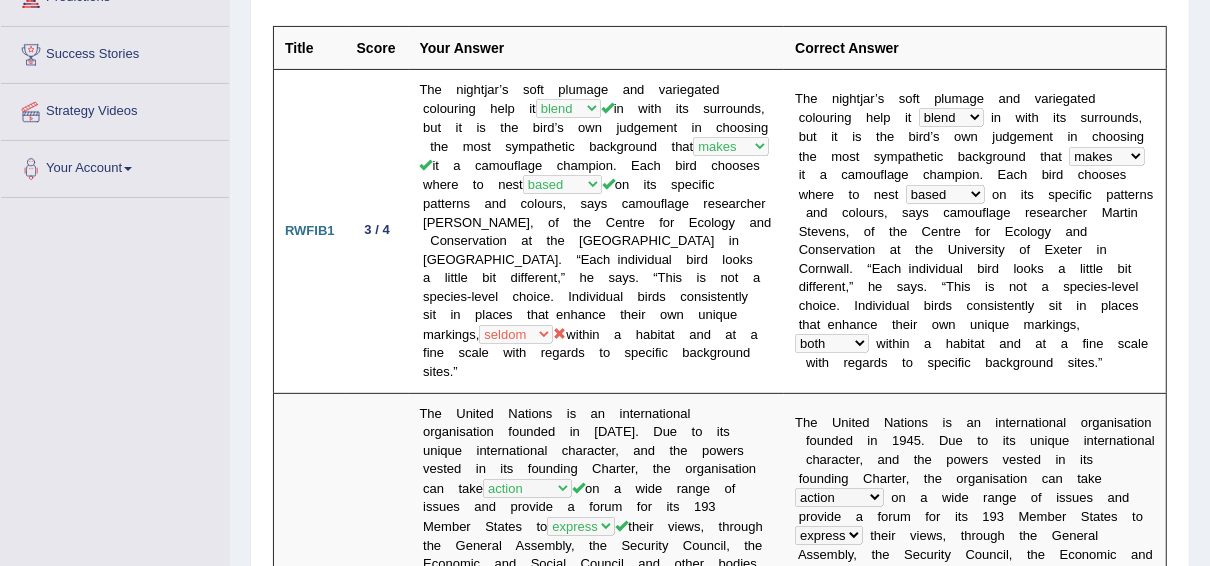 scroll, scrollTop: 0, scrollLeft: 0, axis: both 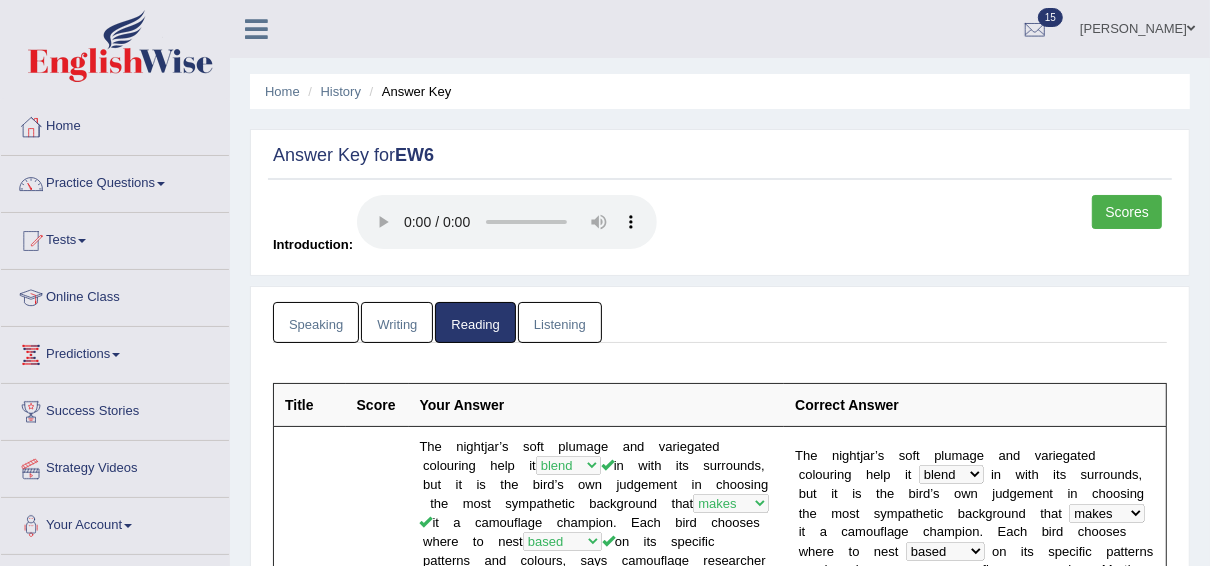 click on "Listening" at bounding box center [560, 322] 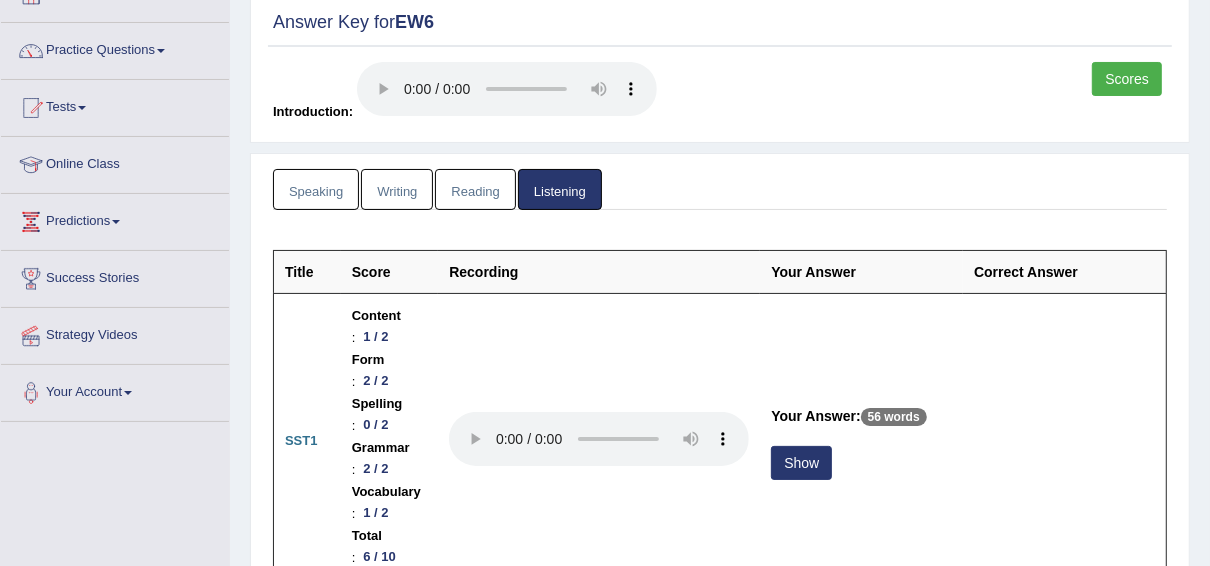 scroll, scrollTop: 134, scrollLeft: 0, axis: vertical 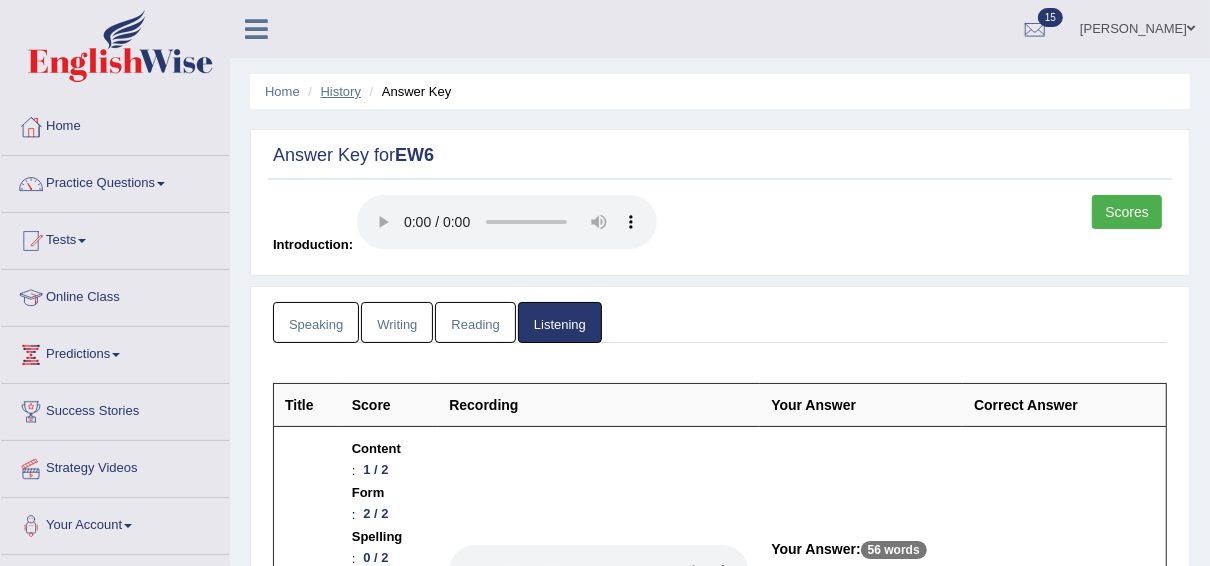 click on "History" at bounding box center [341, 91] 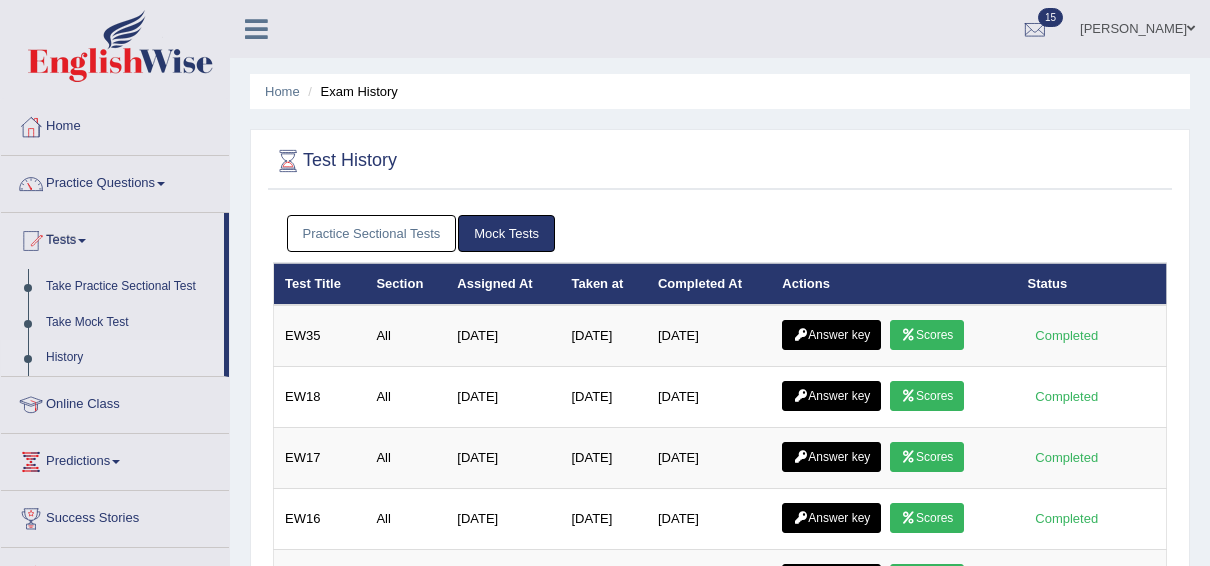 scroll, scrollTop: 0, scrollLeft: 0, axis: both 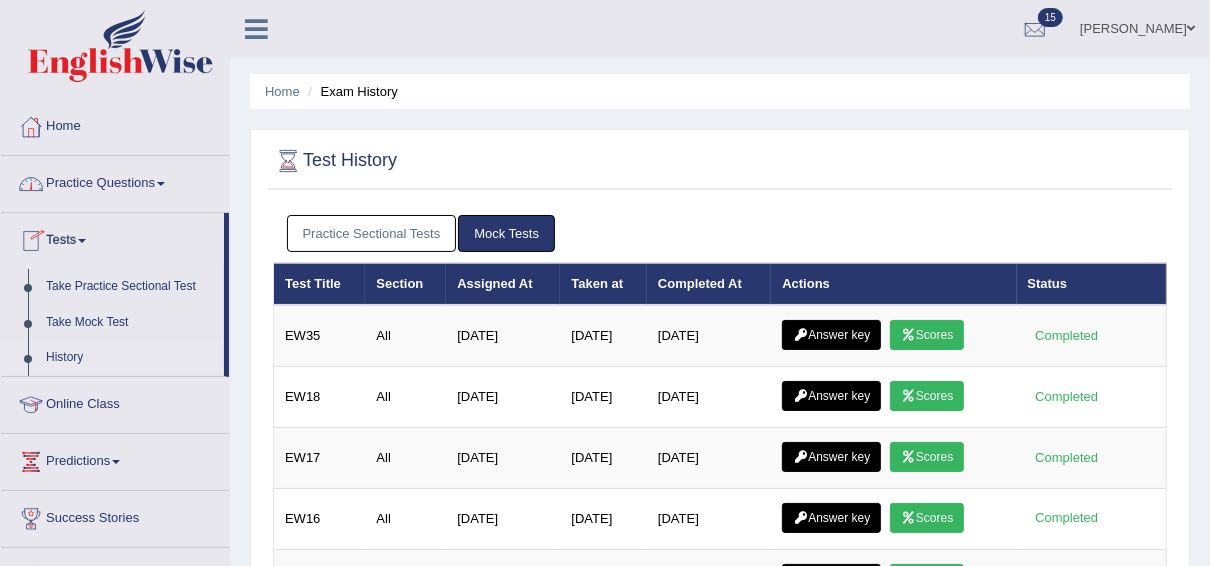 click on "Practice Questions" at bounding box center [115, 181] 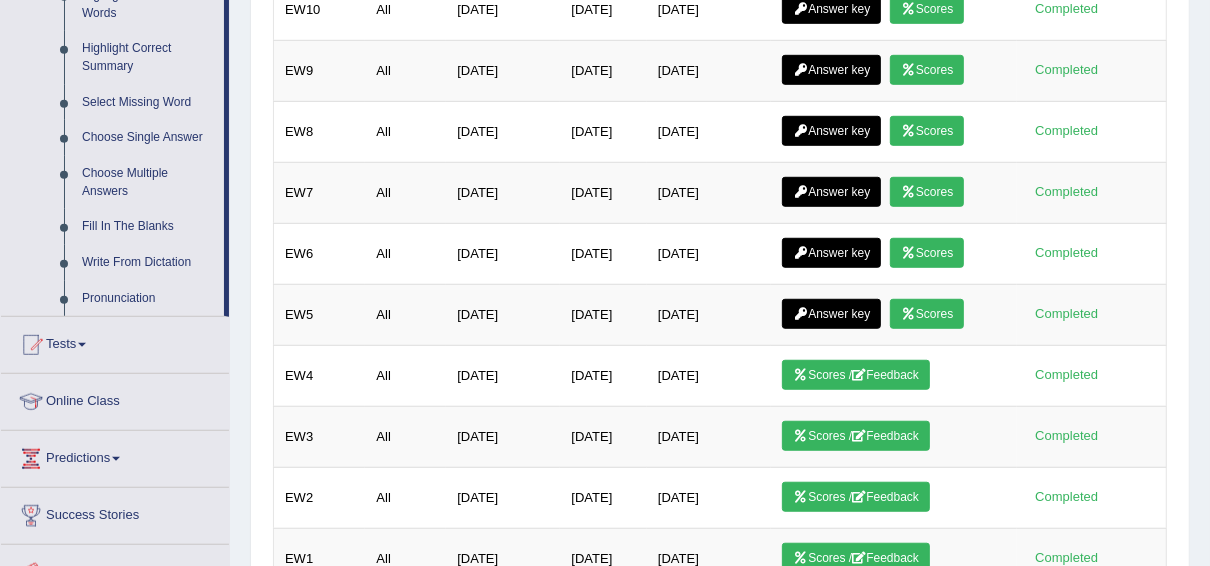 scroll, scrollTop: 0, scrollLeft: 0, axis: both 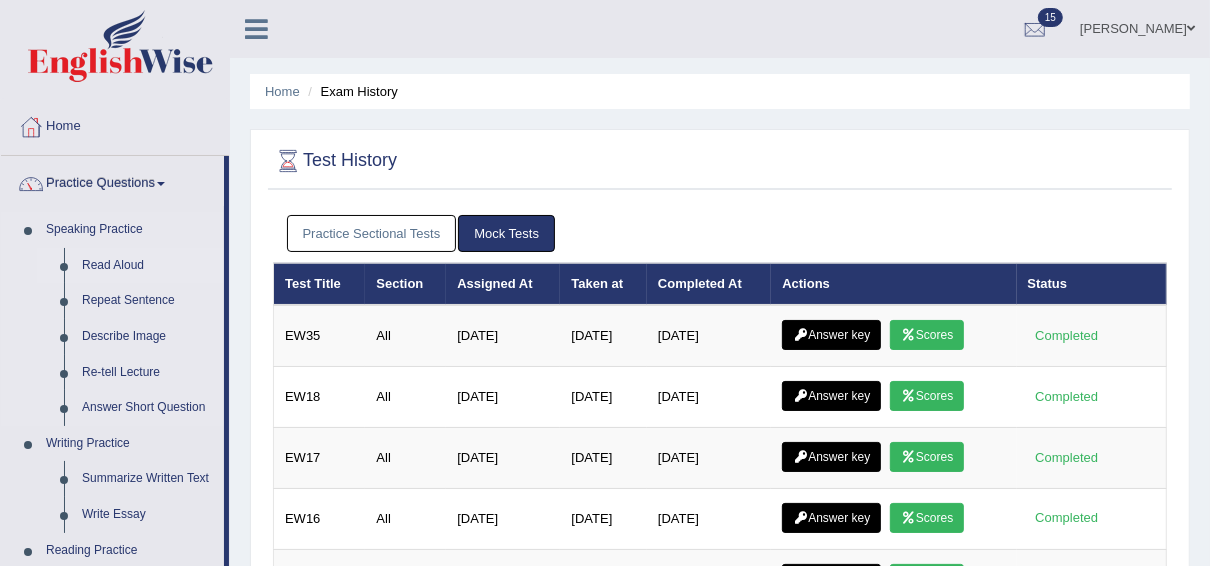 click on "Read Aloud" at bounding box center [148, 266] 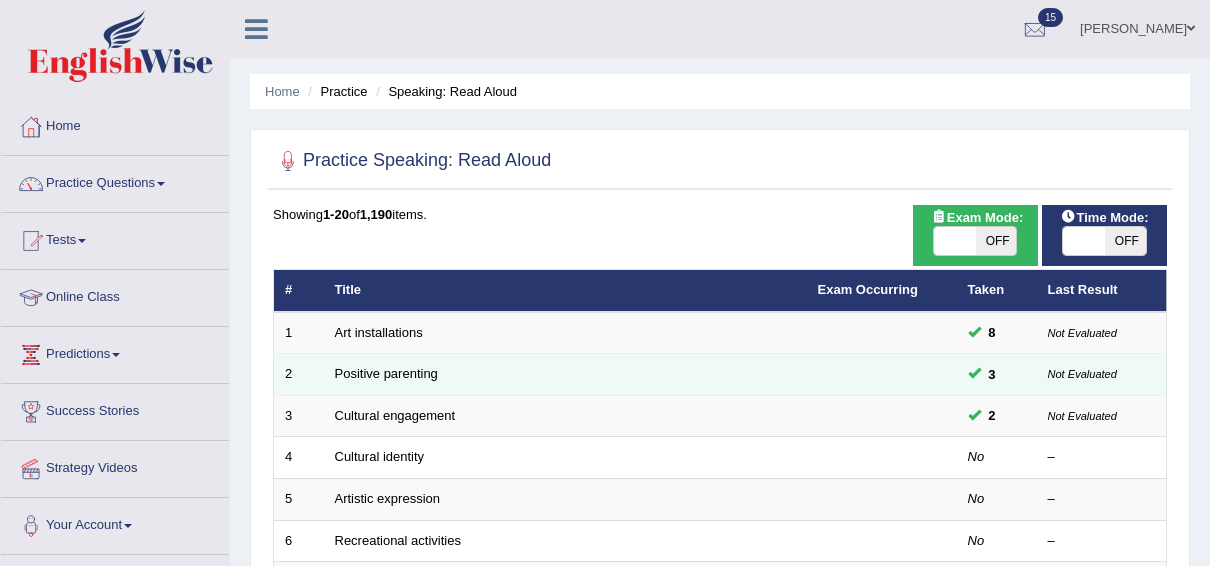 scroll, scrollTop: 0, scrollLeft: 0, axis: both 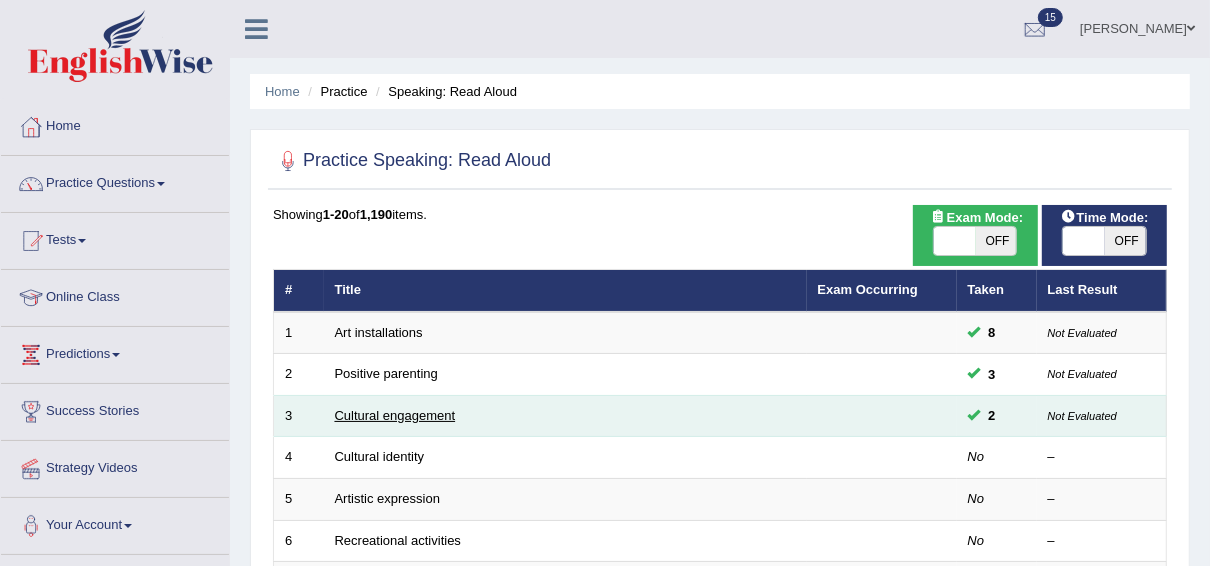 click on "Cultural engagement" at bounding box center [395, 415] 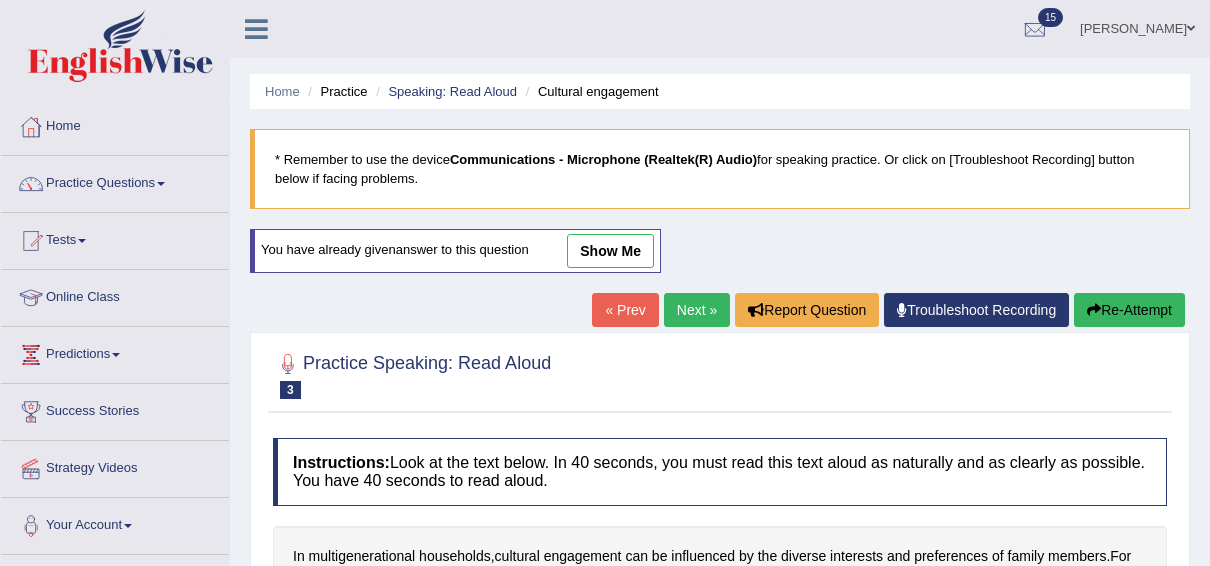 scroll, scrollTop: 257, scrollLeft: 0, axis: vertical 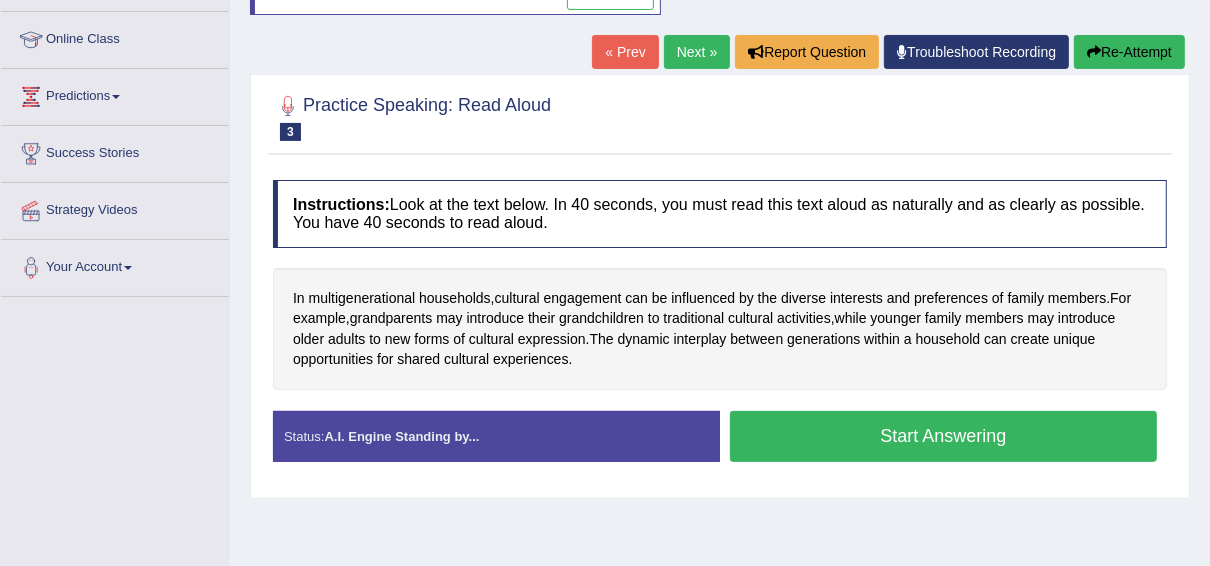click on "Start Answering" at bounding box center [943, 436] 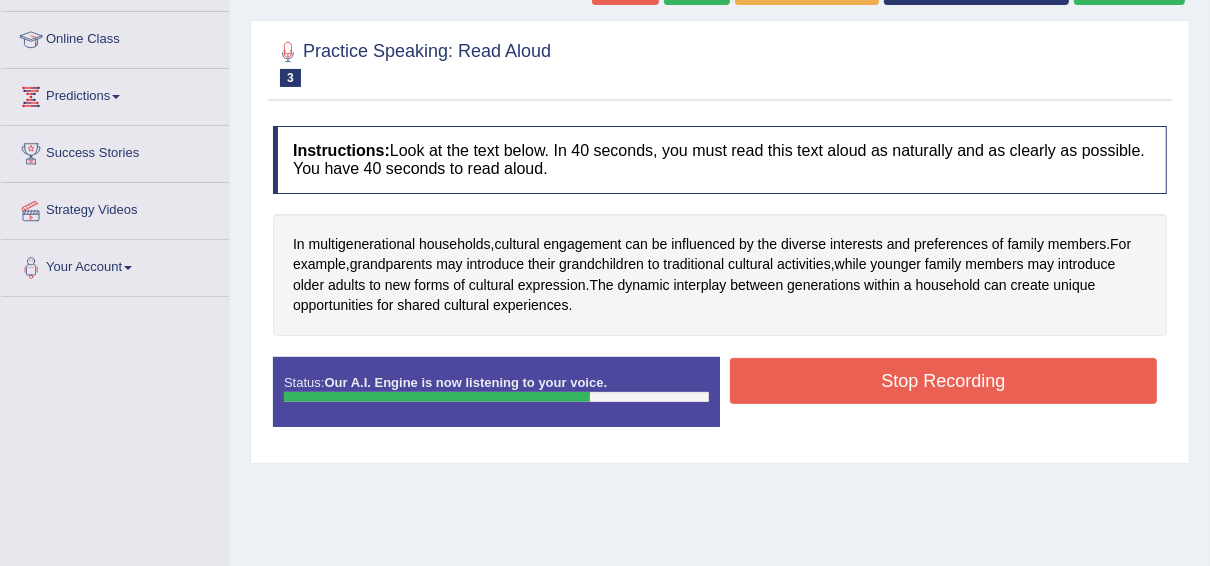 click on "Stop Recording" at bounding box center [943, 381] 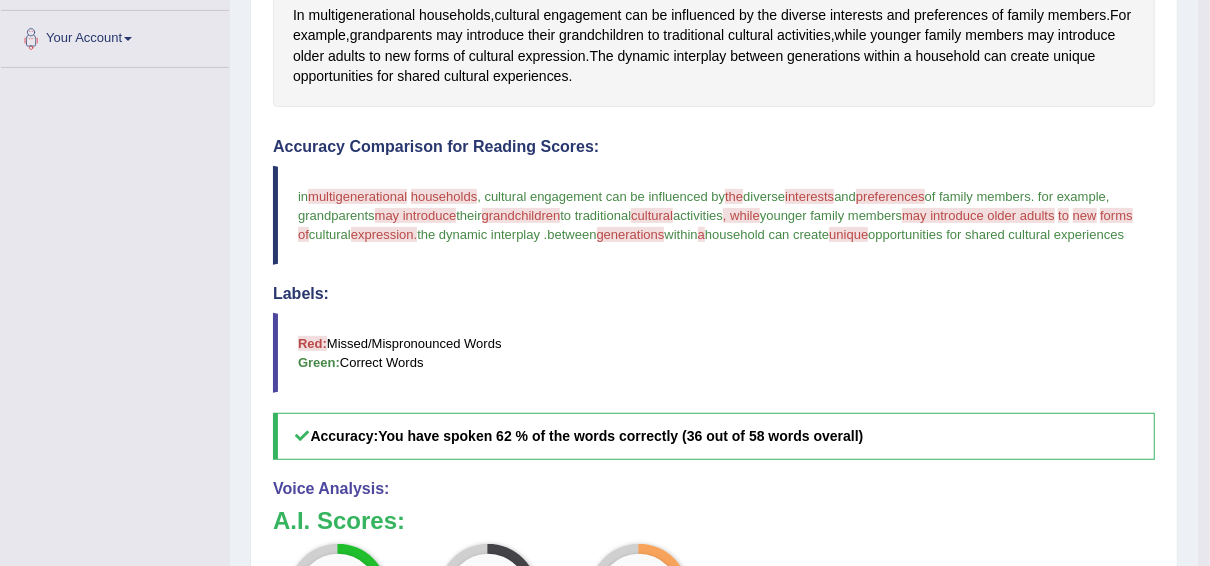 scroll, scrollTop: 0, scrollLeft: 0, axis: both 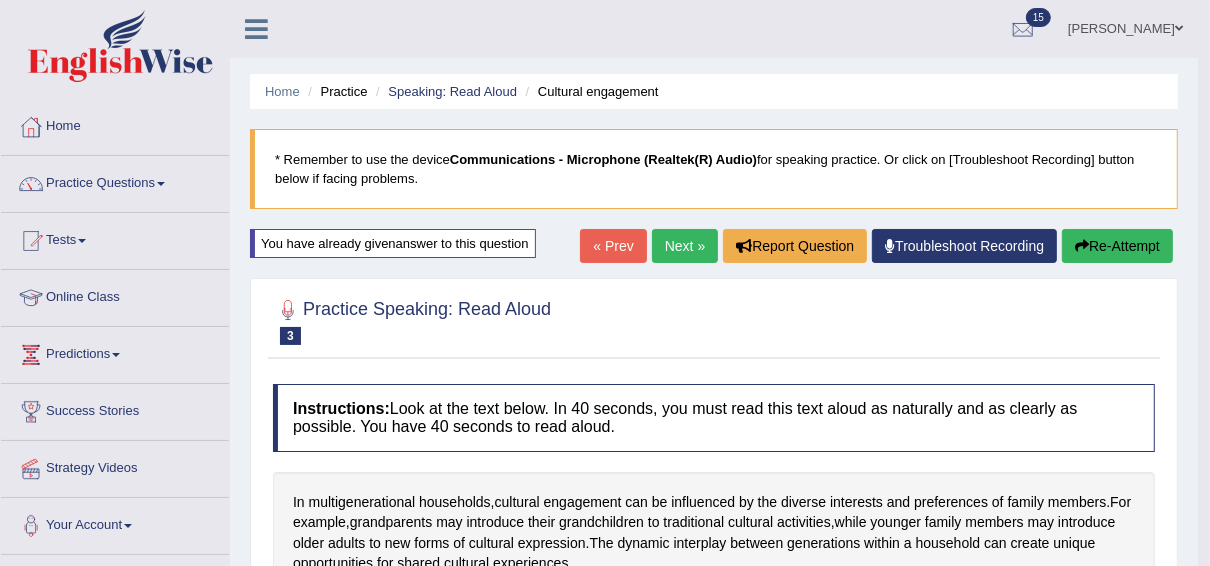 click on "Next »" at bounding box center [685, 246] 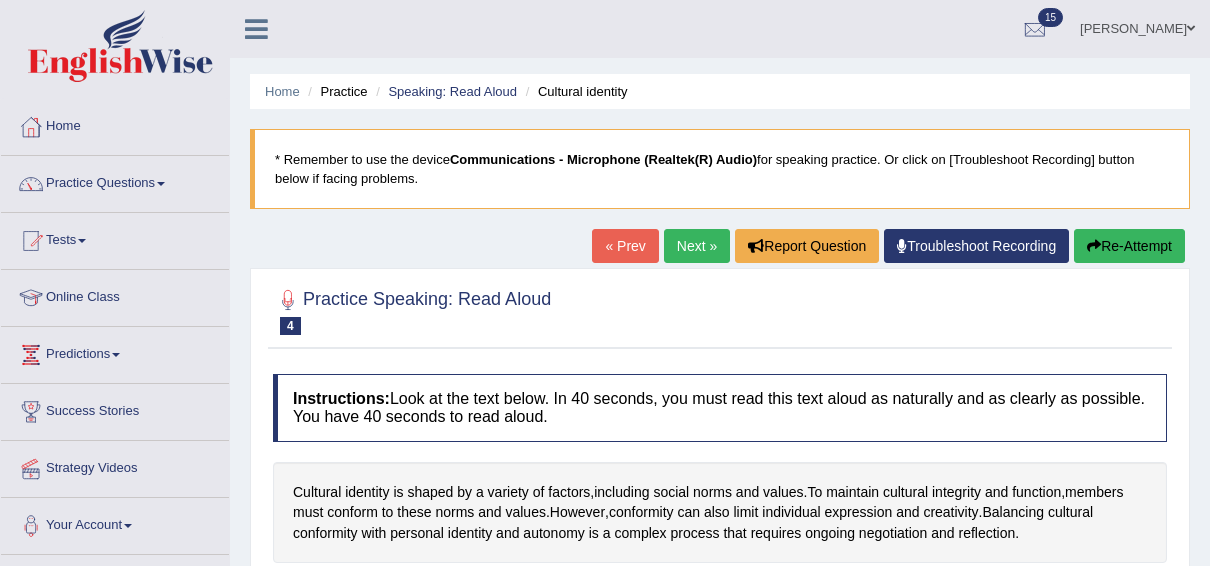 scroll, scrollTop: 0, scrollLeft: 0, axis: both 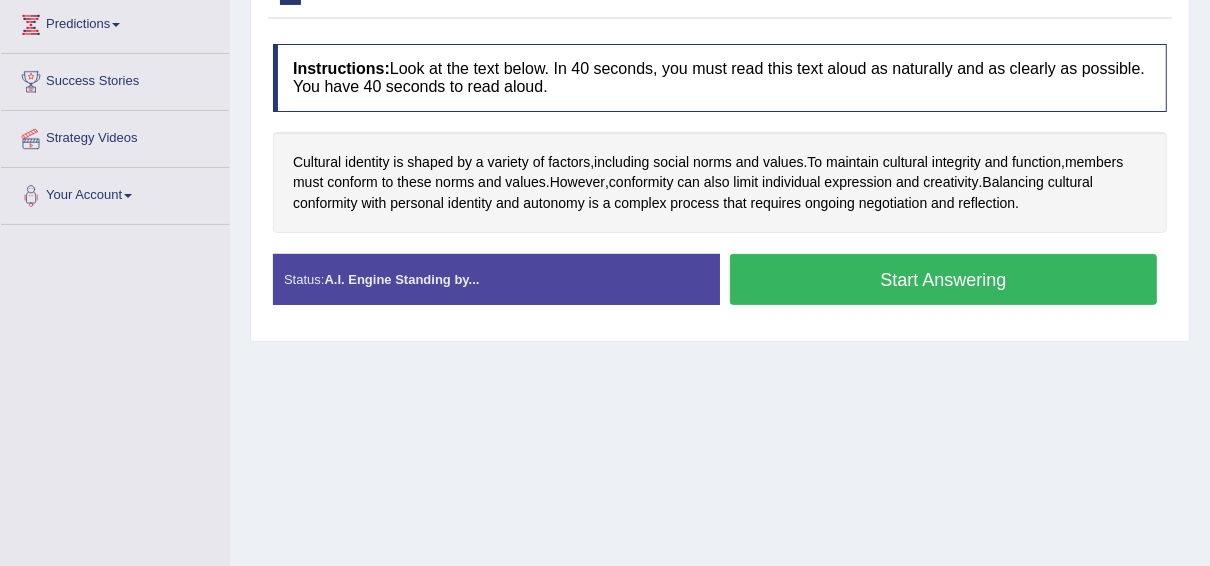 click on "Start Answering" at bounding box center (943, 279) 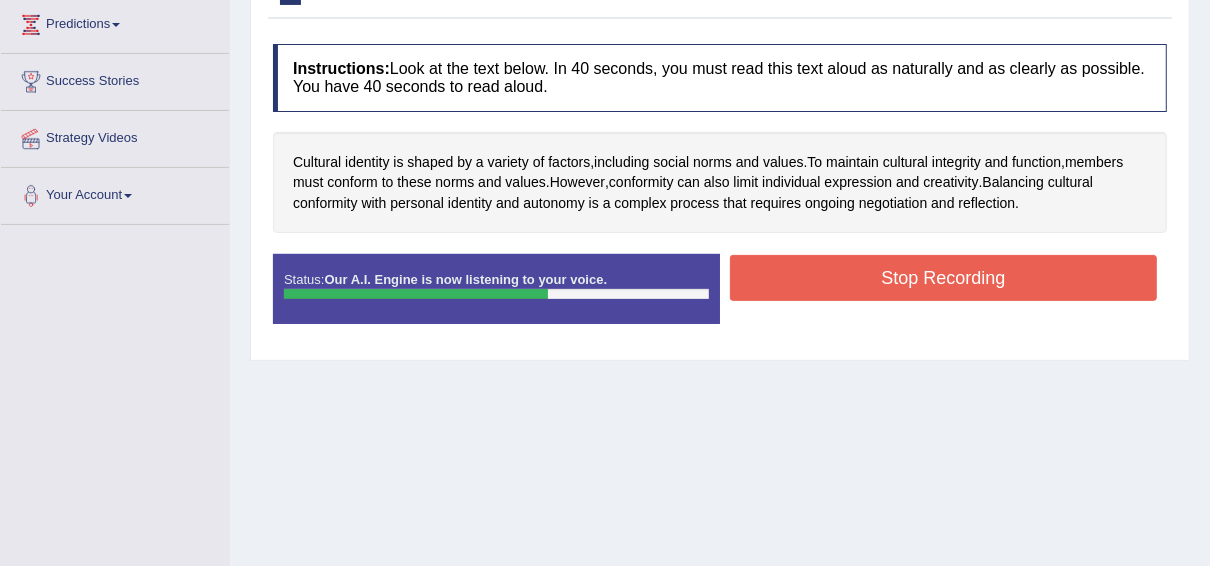 click on "Stop Recording" at bounding box center [943, 278] 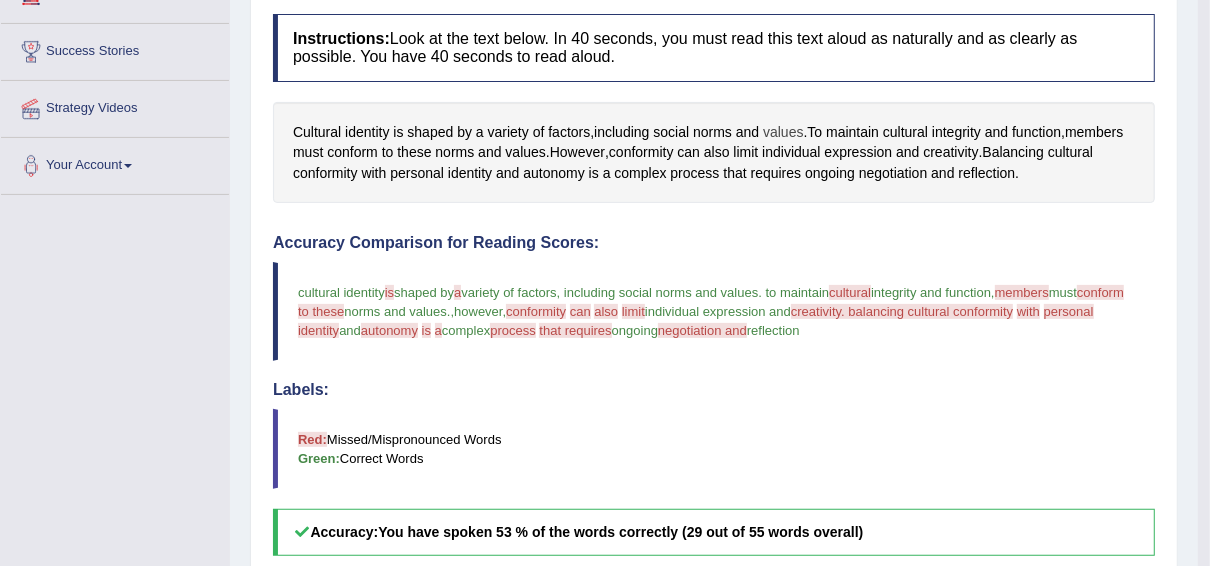 scroll, scrollTop: 102, scrollLeft: 0, axis: vertical 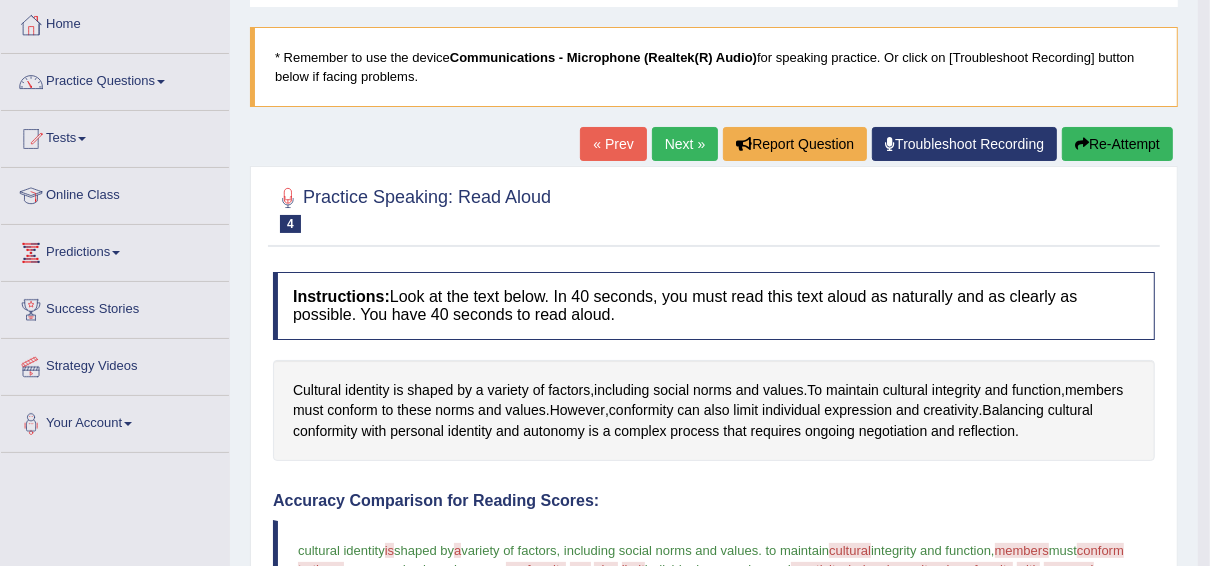 click on "Next »" at bounding box center (685, 144) 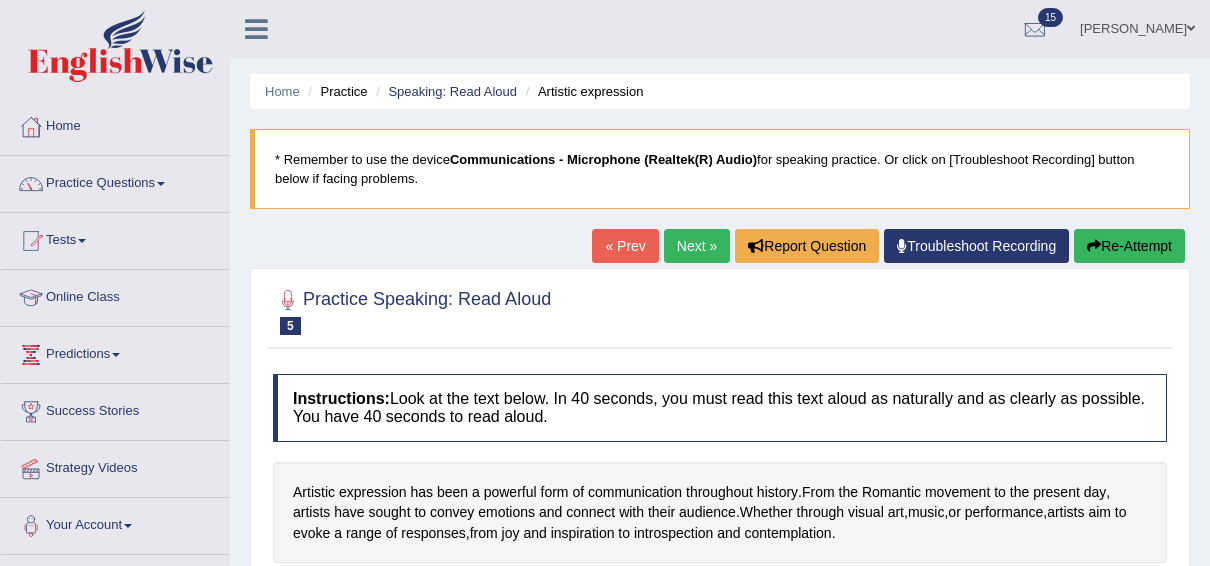 scroll, scrollTop: 0, scrollLeft: 0, axis: both 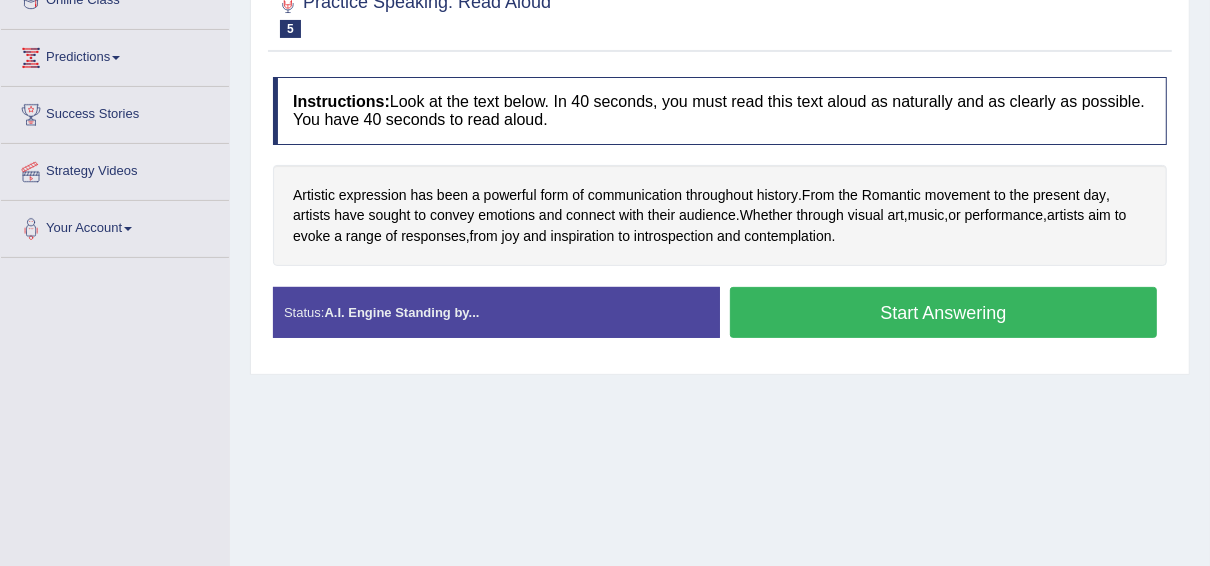 click on "Start Answering" at bounding box center [943, 312] 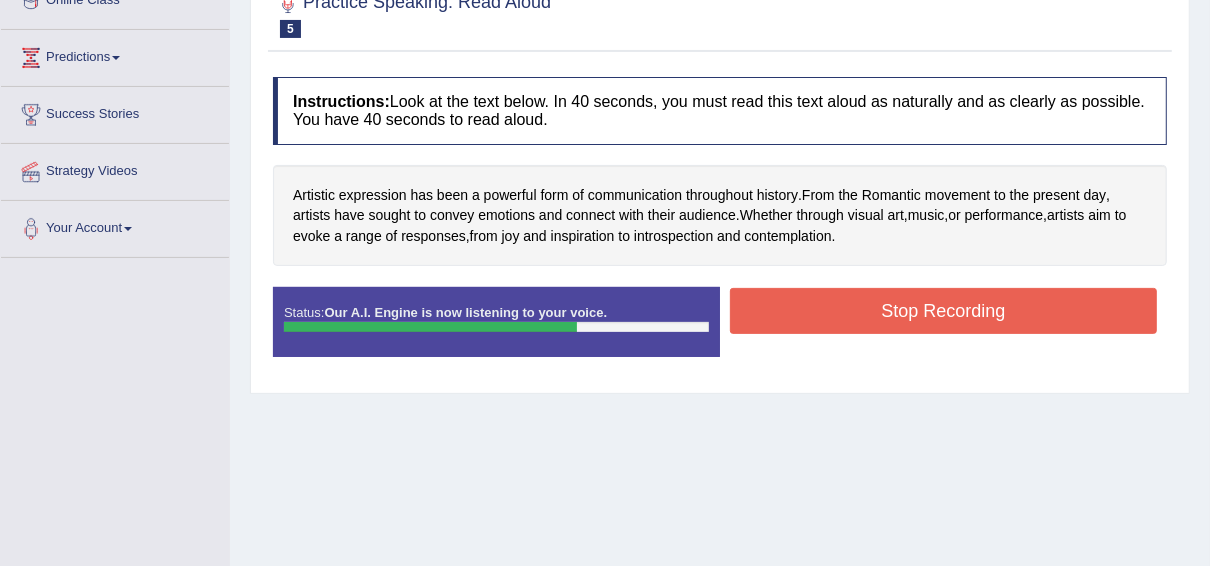 click on "Stop Recording" at bounding box center (943, 311) 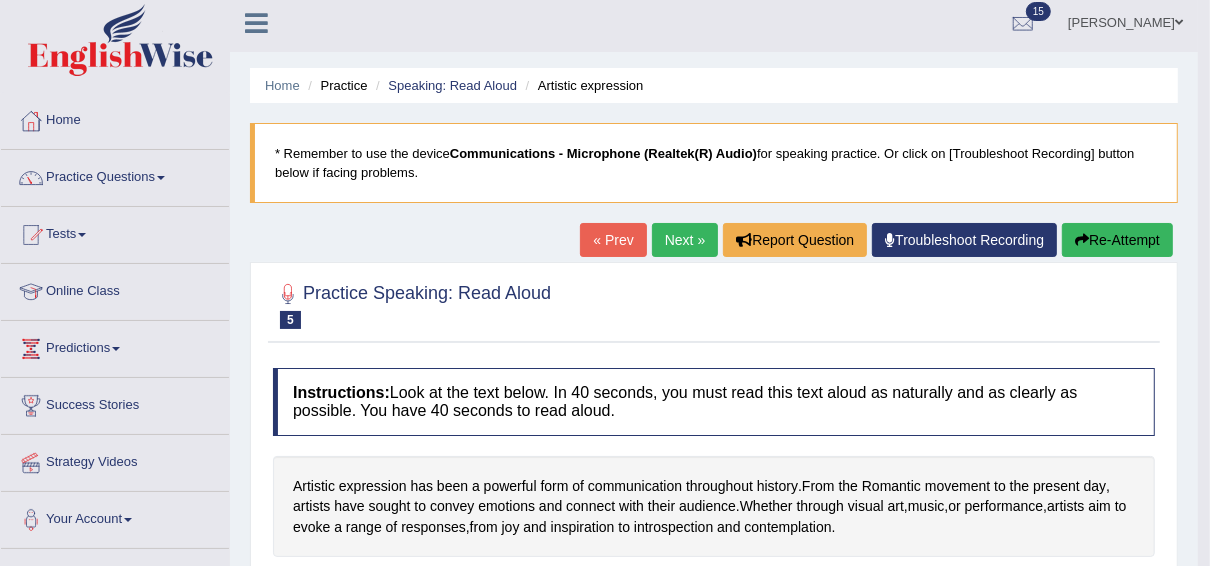 scroll, scrollTop: 0, scrollLeft: 0, axis: both 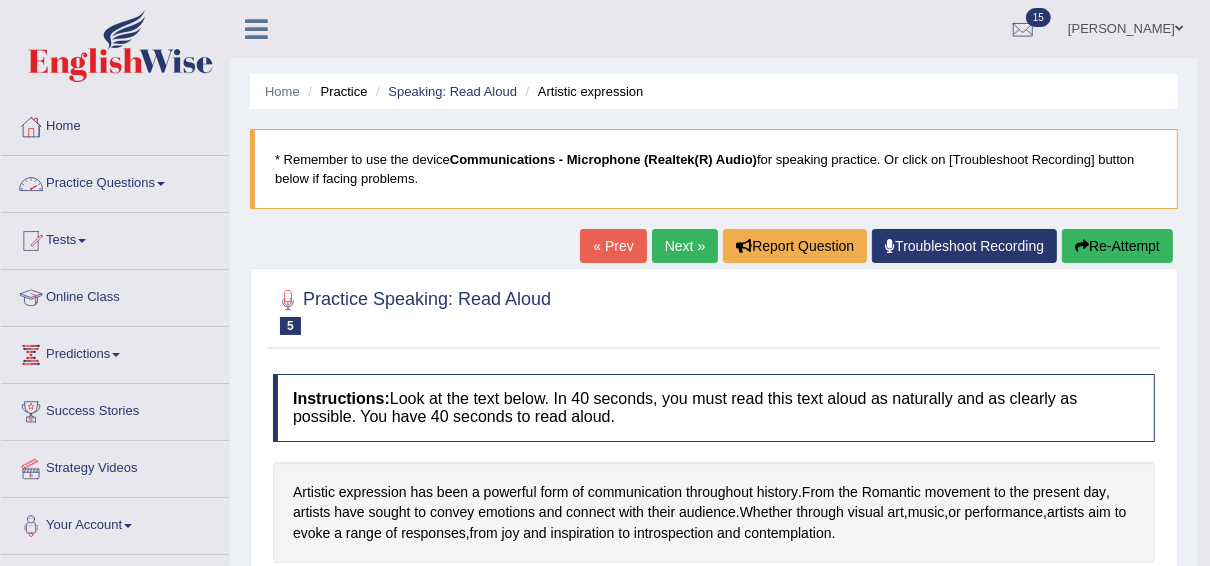 click on "Practice Questions" at bounding box center [115, 181] 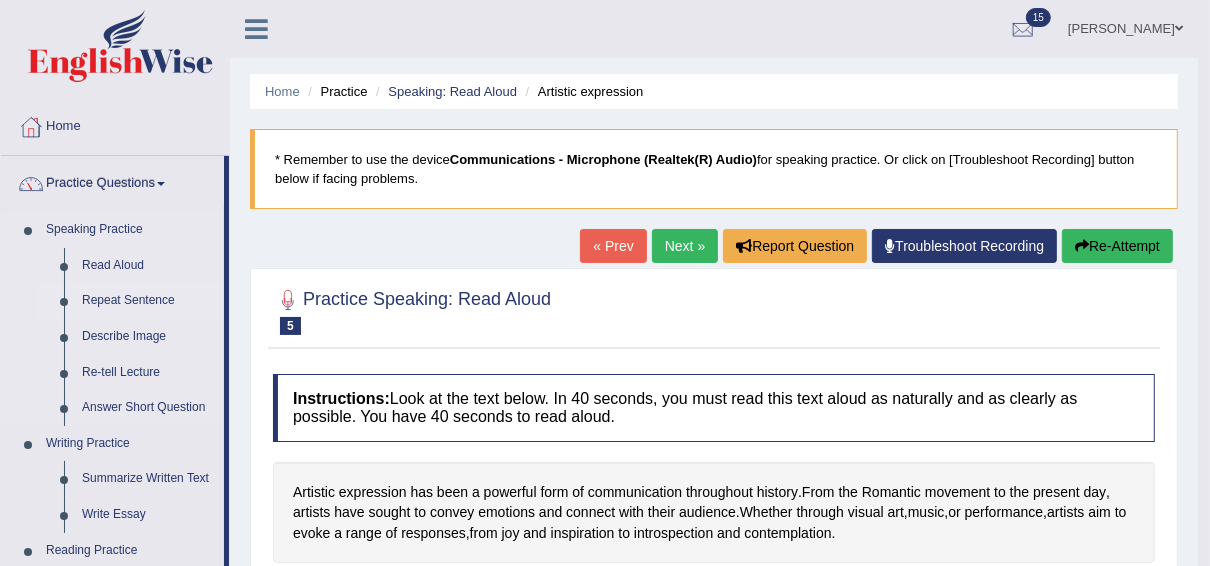 click on "Repeat Sentence" at bounding box center (148, 301) 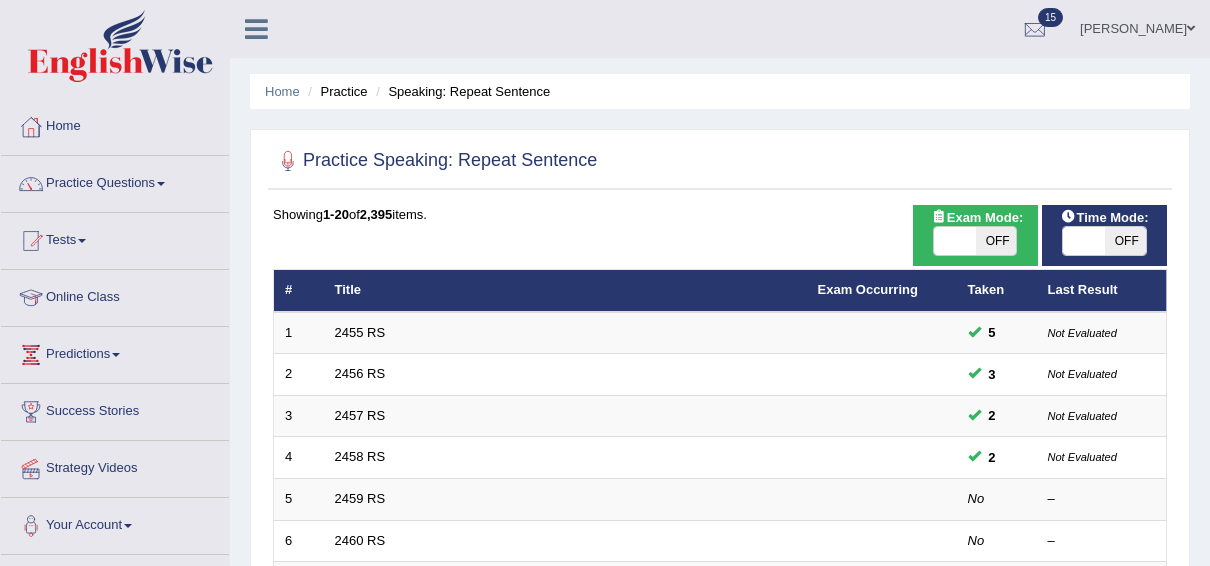 scroll, scrollTop: 0, scrollLeft: 0, axis: both 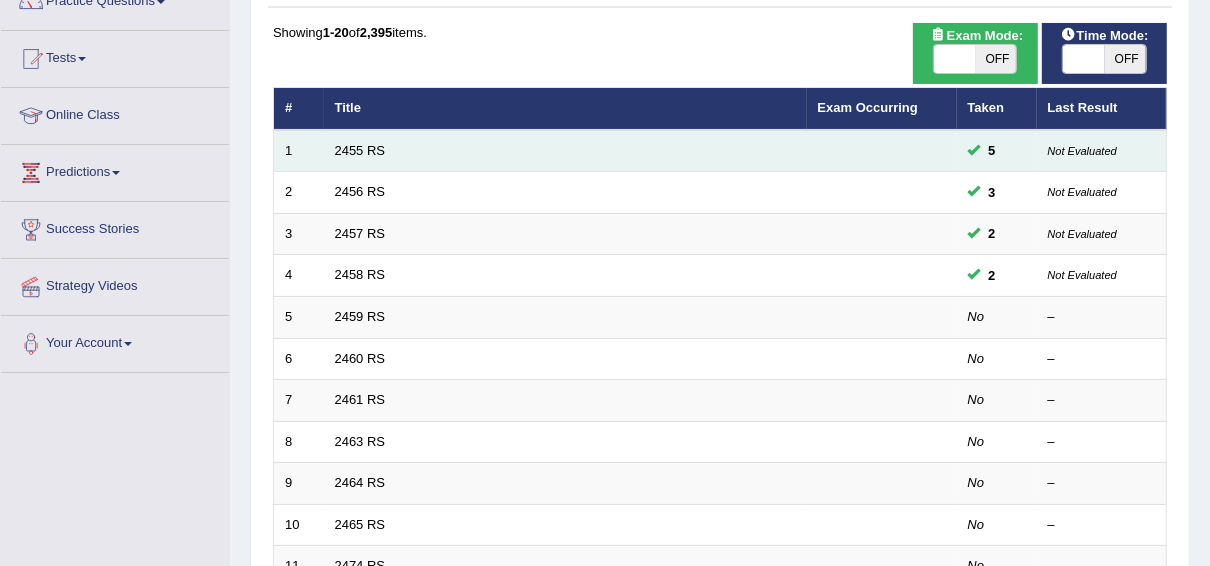 click on "2455 RS" at bounding box center [565, 151] 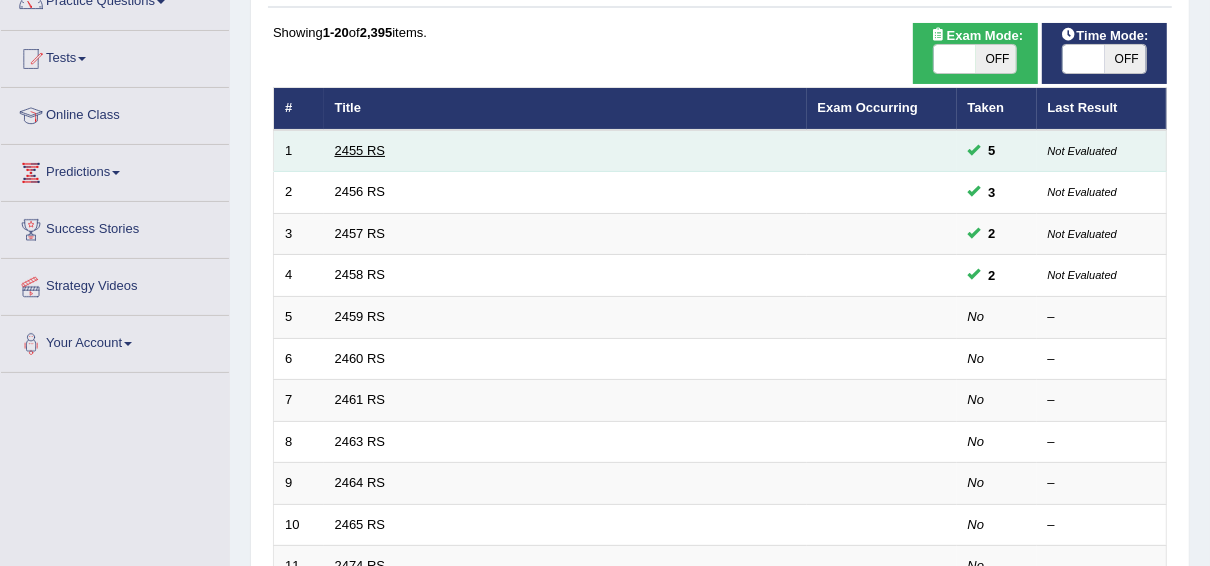 click on "2455 RS" at bounding box center [360, 150] 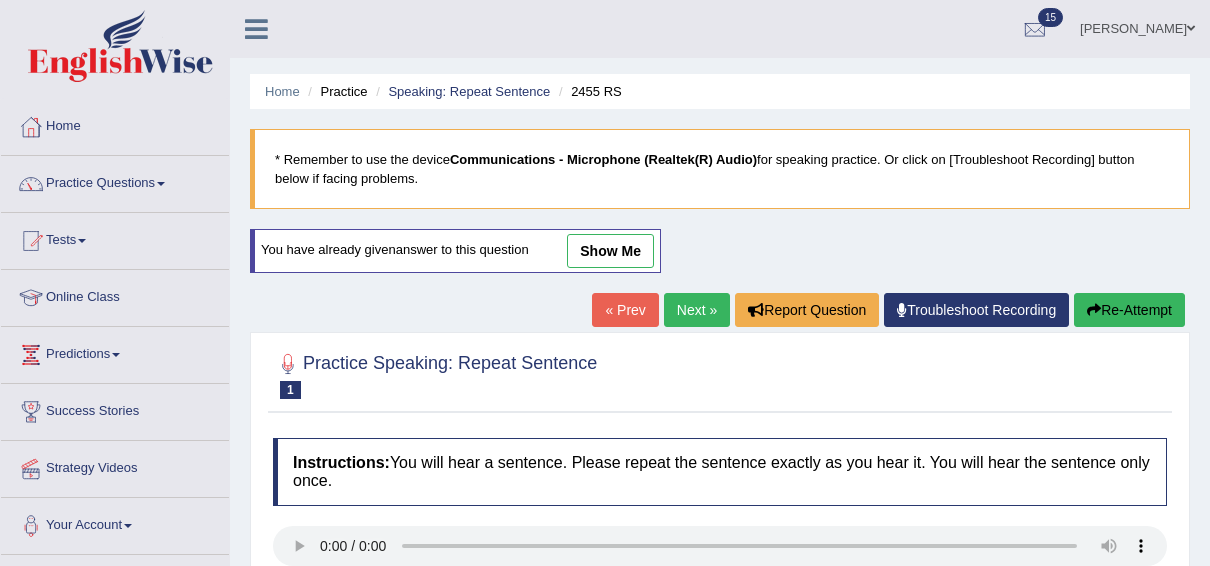 scroll, scrollTop: 0, scrollLeft: 0, axis: both 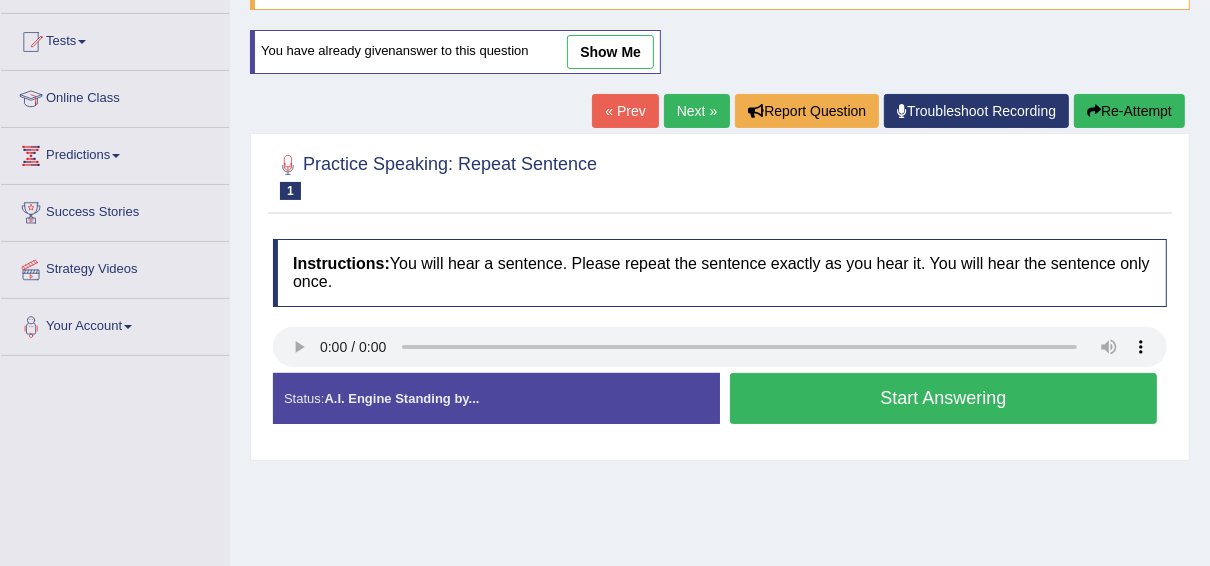 click on "Start Answering" at bounding box center [943, 398] 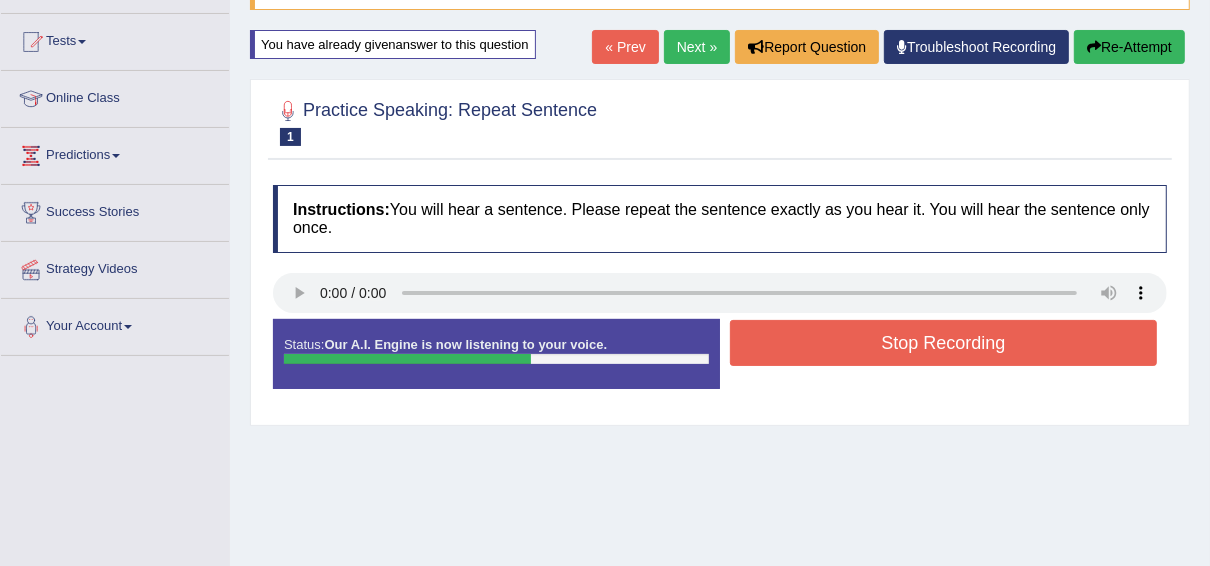 click on "Stop Recording" at bounding box center (943, 343) 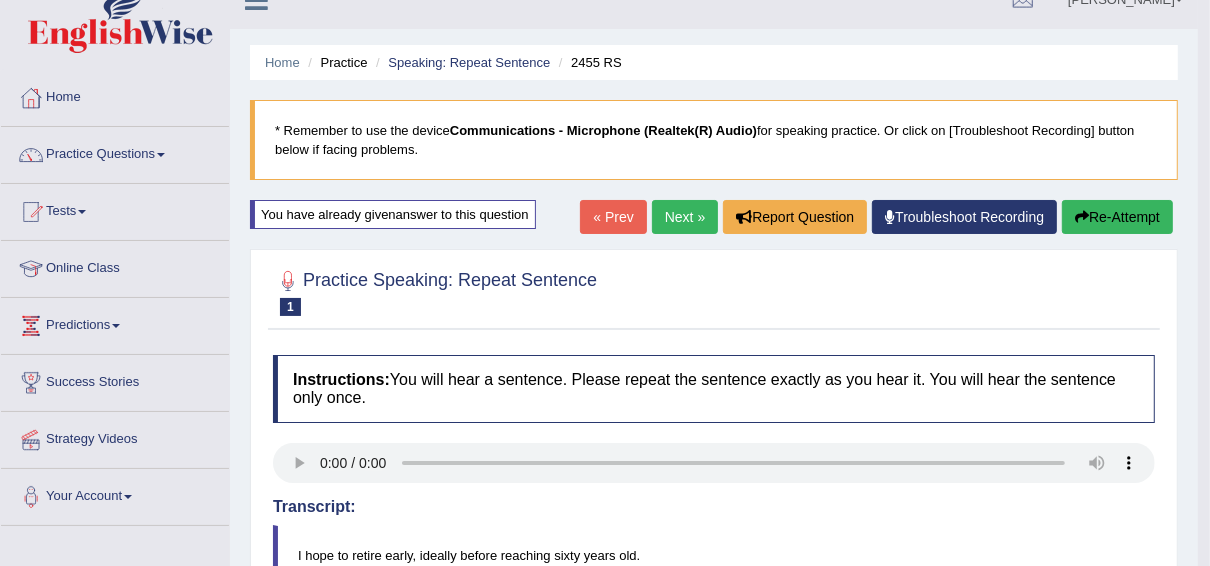 scroll, scrollTop: 0, scrollLeft: 0, axis: both 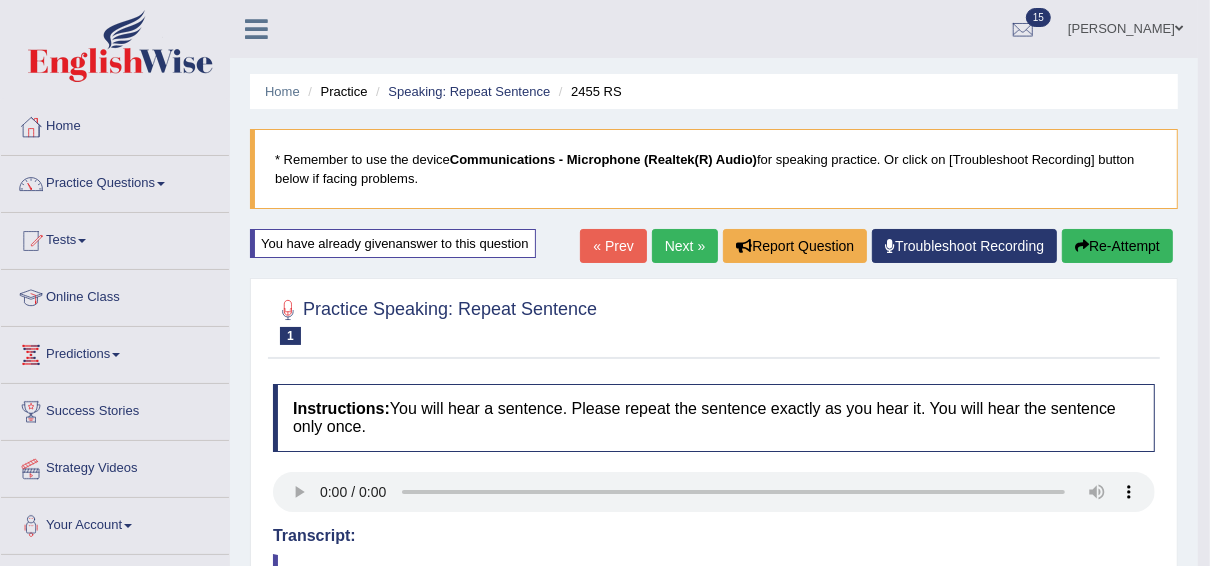 click on "Next »" at bounding box center [685, 246] 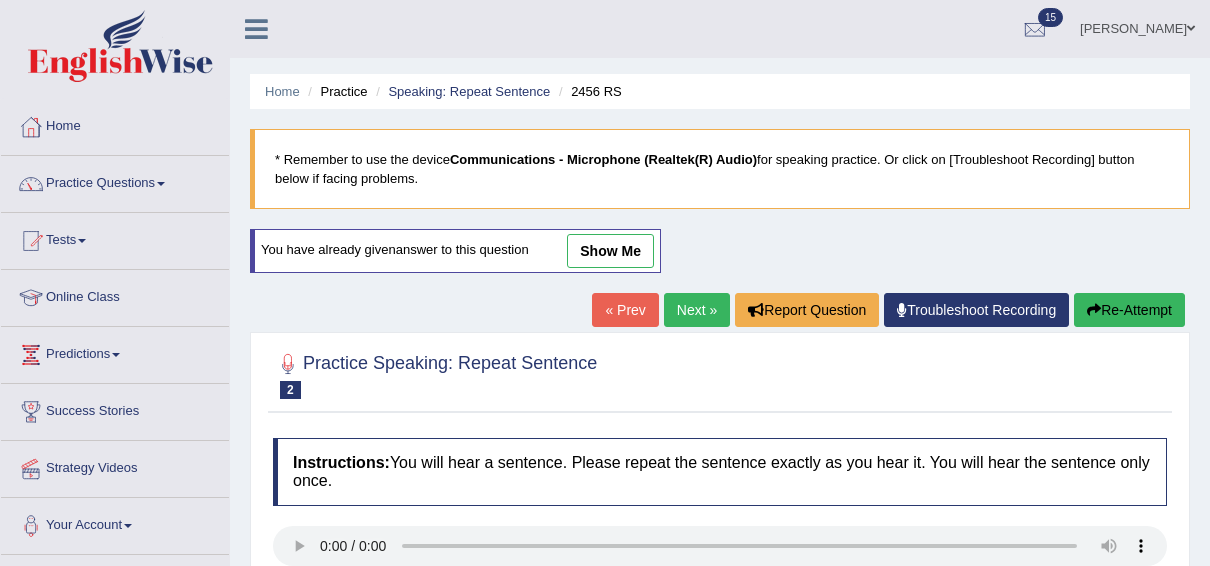 scroll, scrollTop: 0, scrollLeft: 0, axis: both 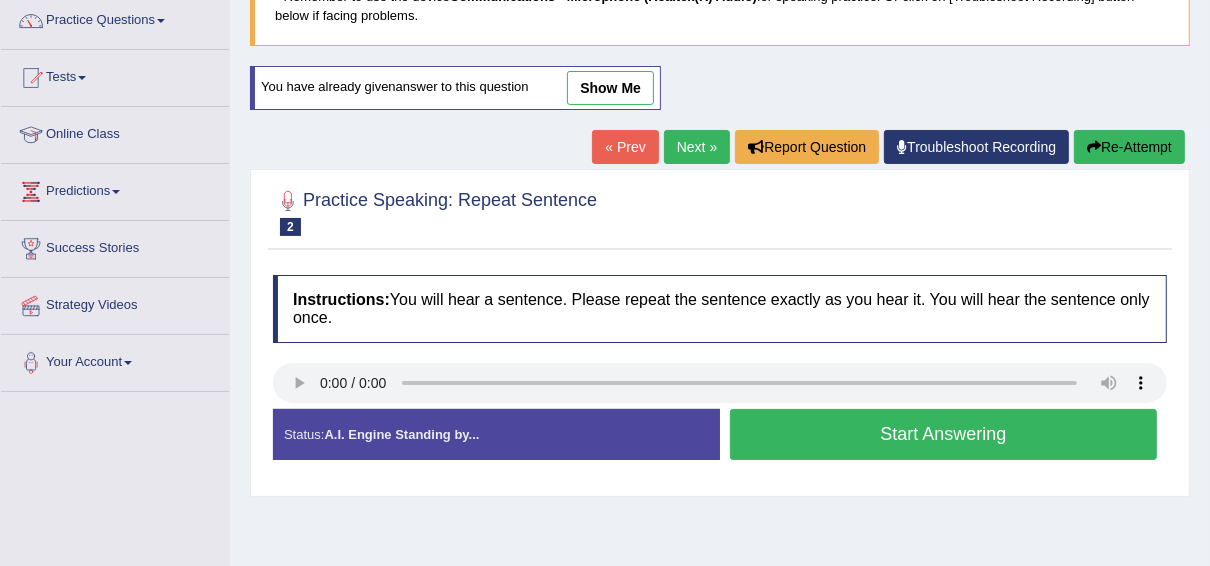 click on "Start Answering" at bounding box center (943, 434) 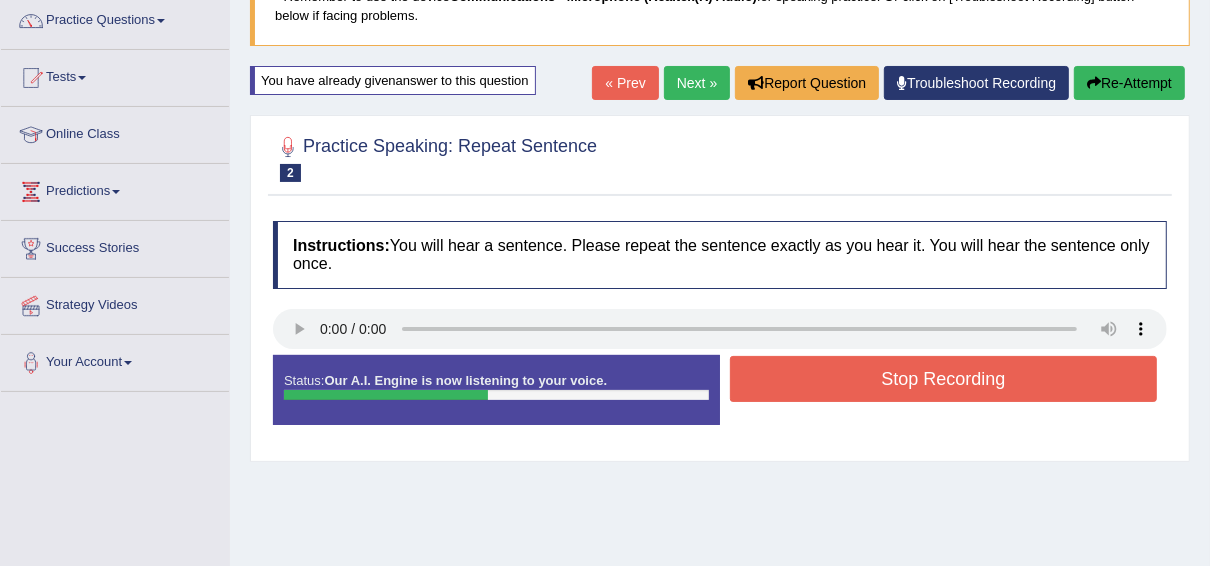 click on "Stop Recording" at bounding box center (943, 379) 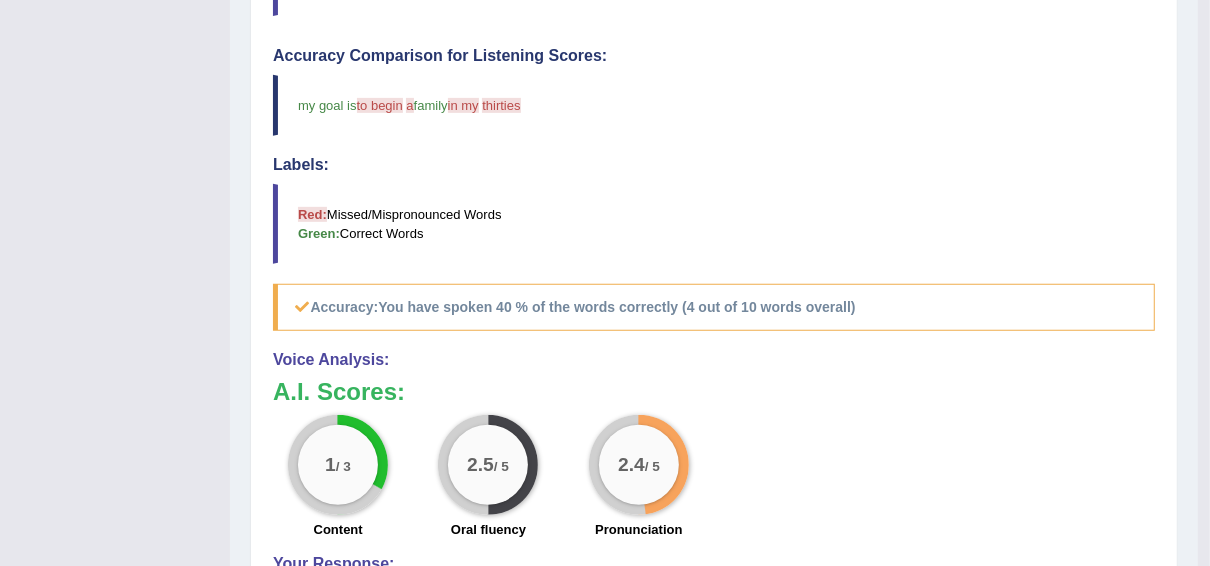 scroll, scrollTop: 0, scrollLeft: 0, axis: both 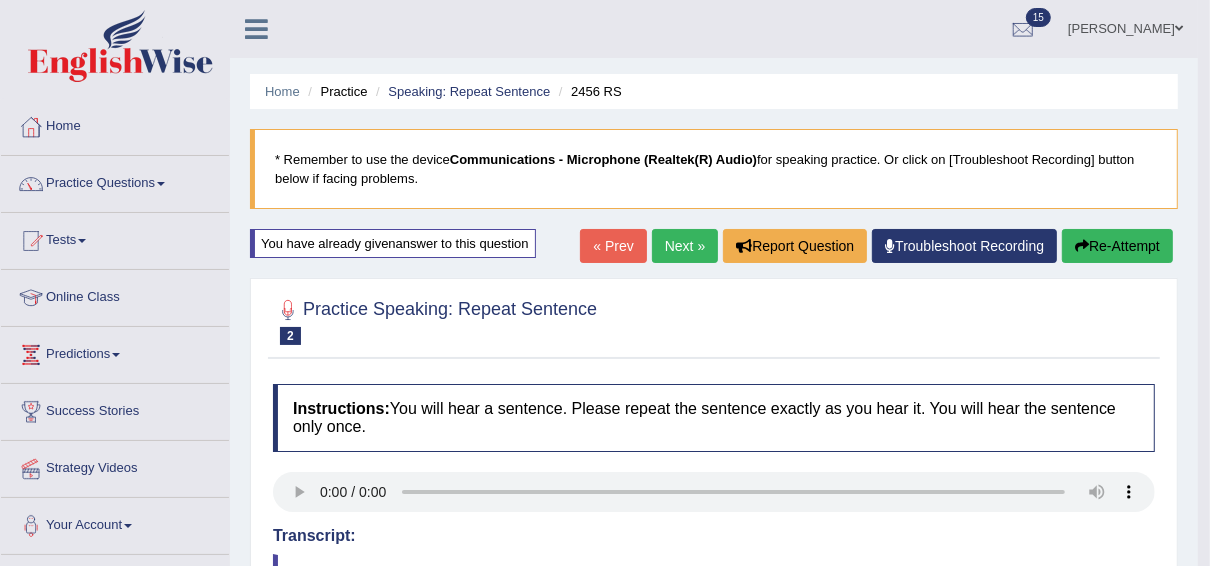 click on "Next »" at bounding box center (685, 246) 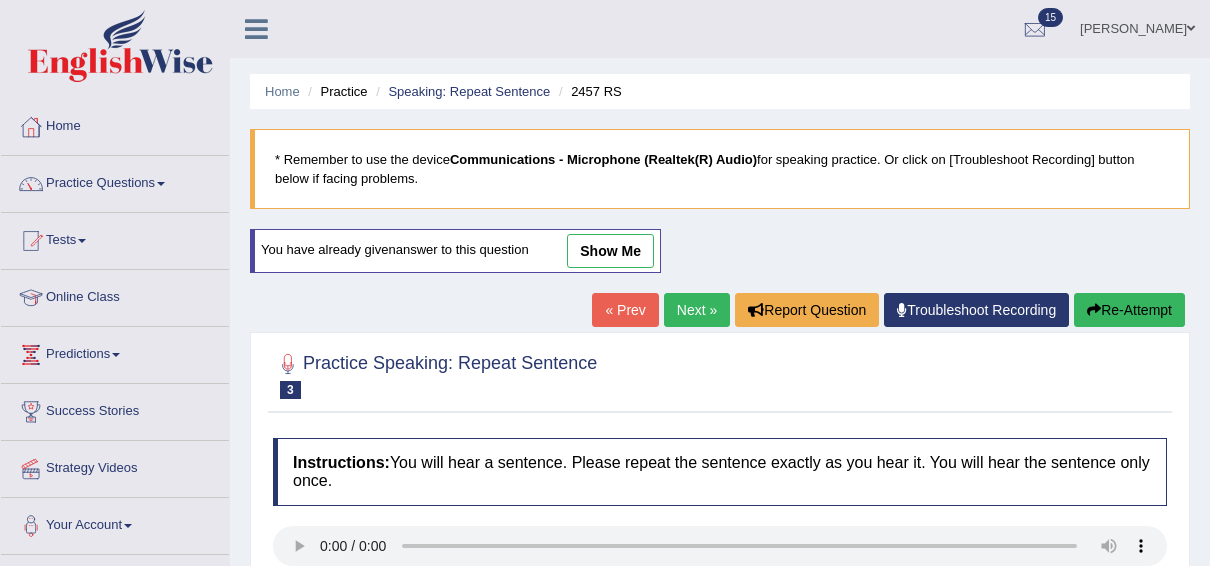 scroll, scrollTop: 0, scrollLeft: 0, axis: both 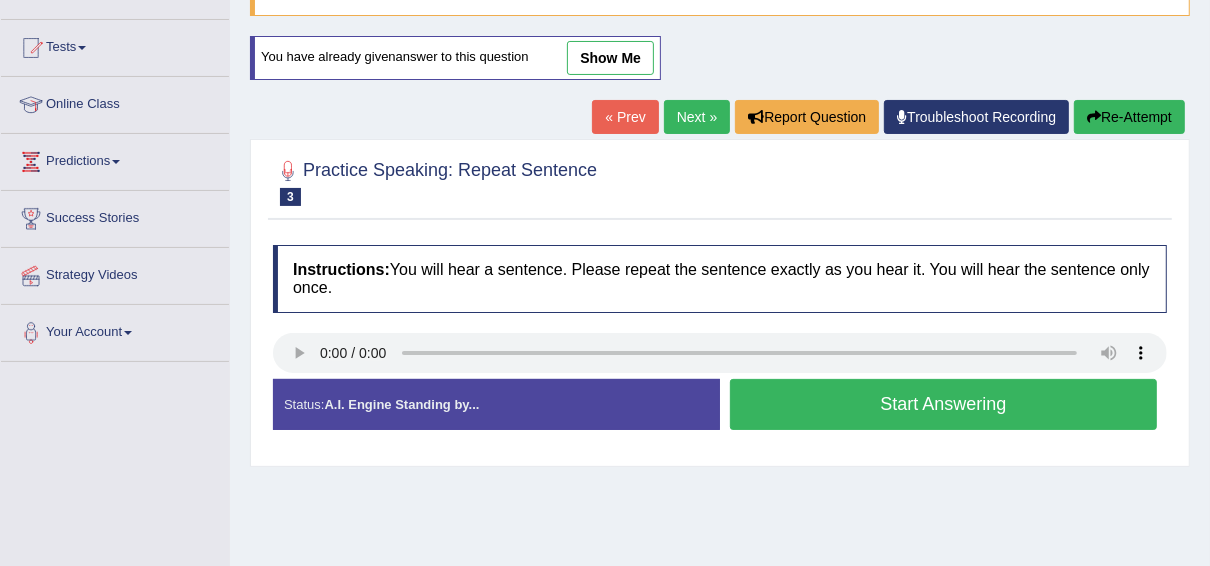 click on "Start Answering" at bounding box center (943, 404) 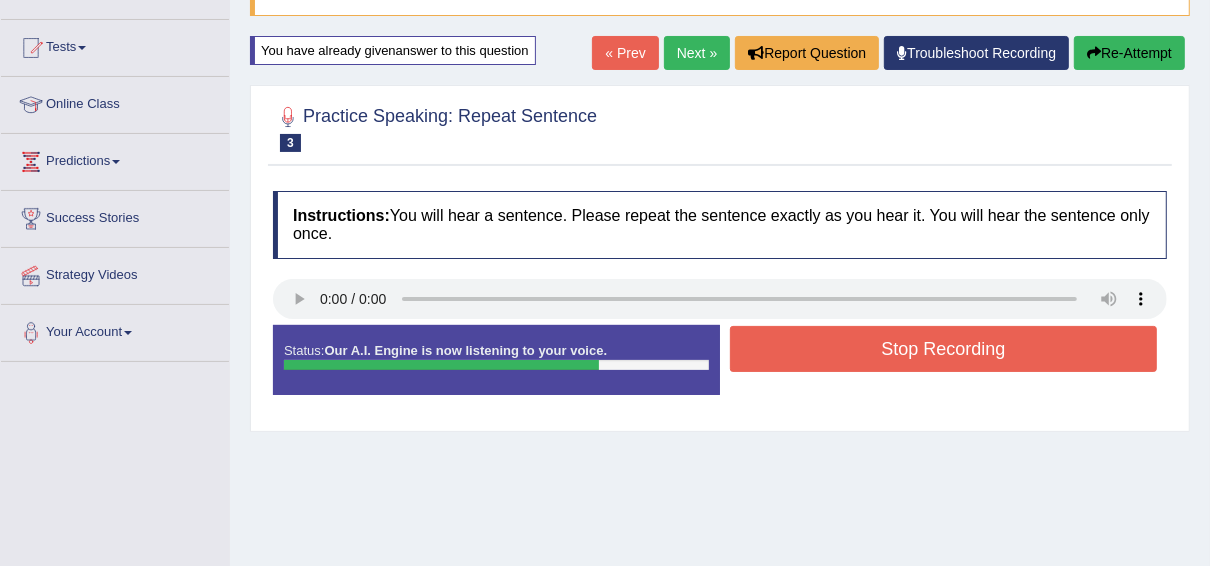 click on "Stop Recording" at bounding box center [943, 349] 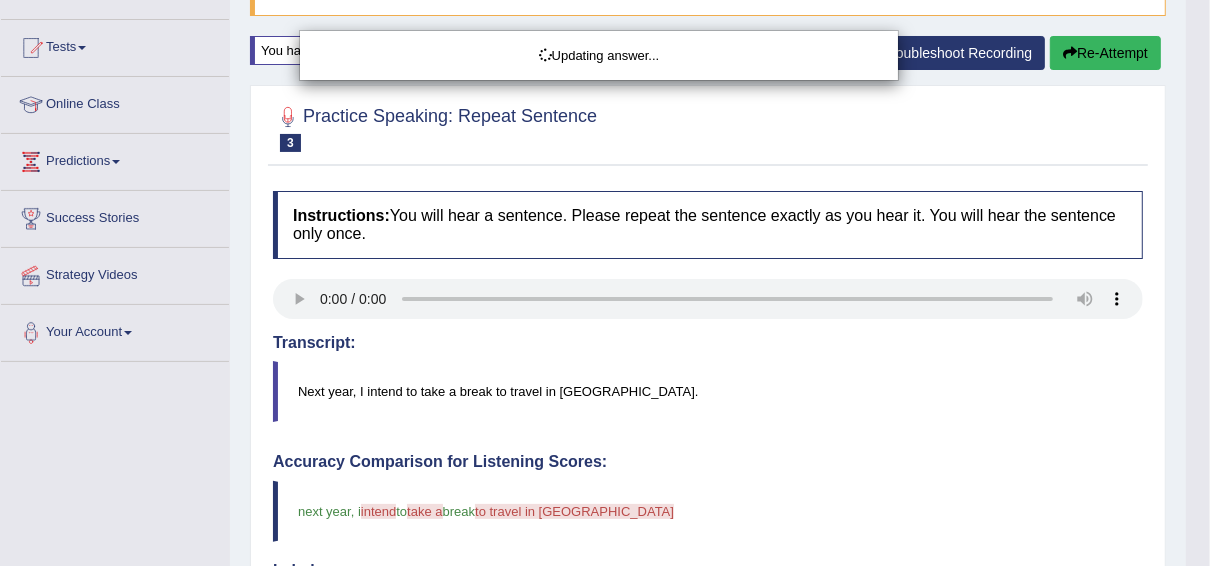 drag, startPoint x: 930, startPoint y: 341, endPoint x: 944, endPoint y: 298, distance: 45.221676 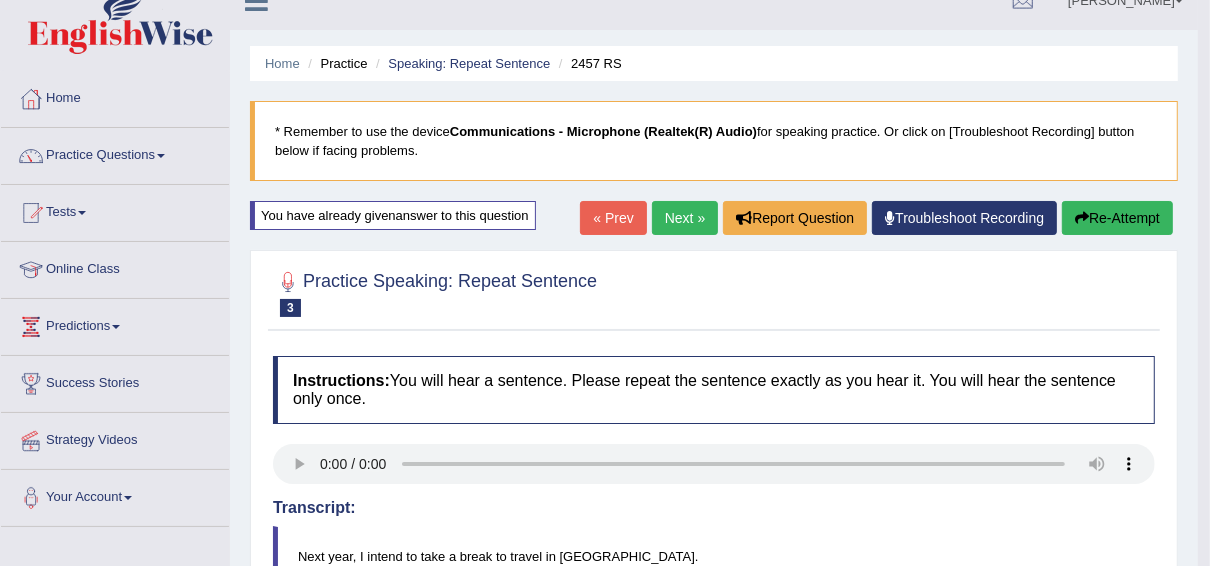 scroll, scrollTop: 0, scrollLeft: 0, axis: both 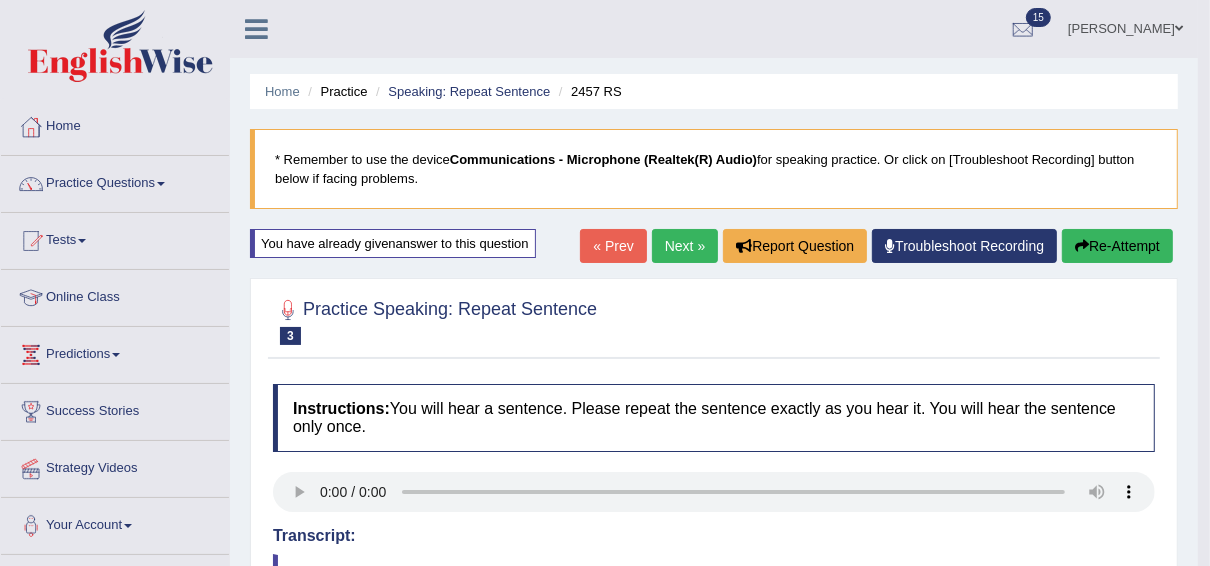 click on "Practice Questions" at bounding box center [115, 181] 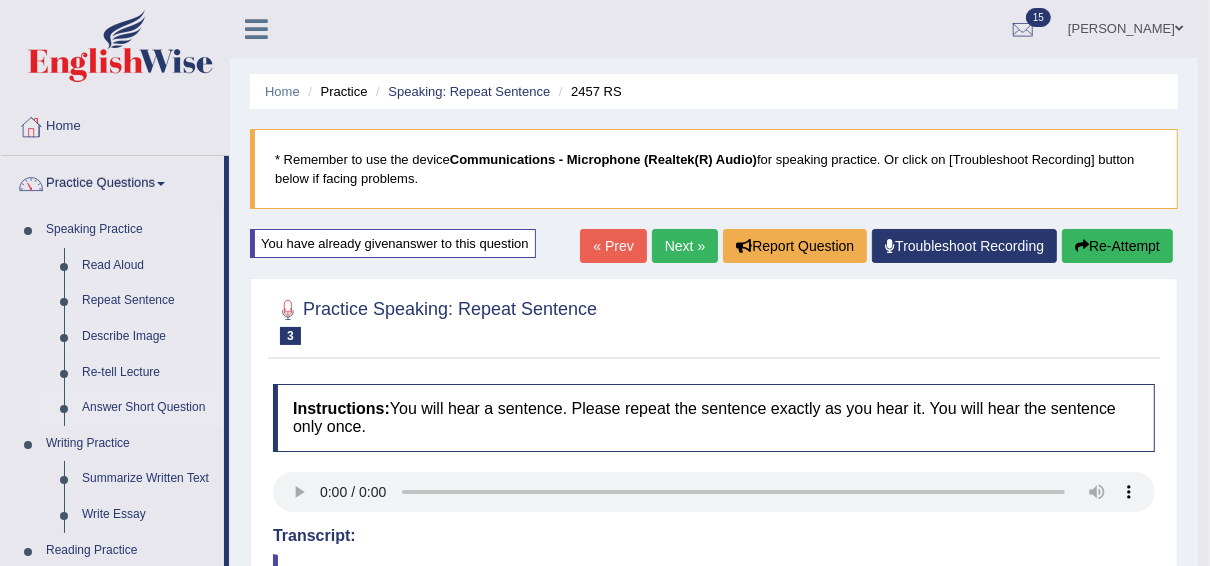 click on "Answer Short Question" at bounding box center (148, 408) 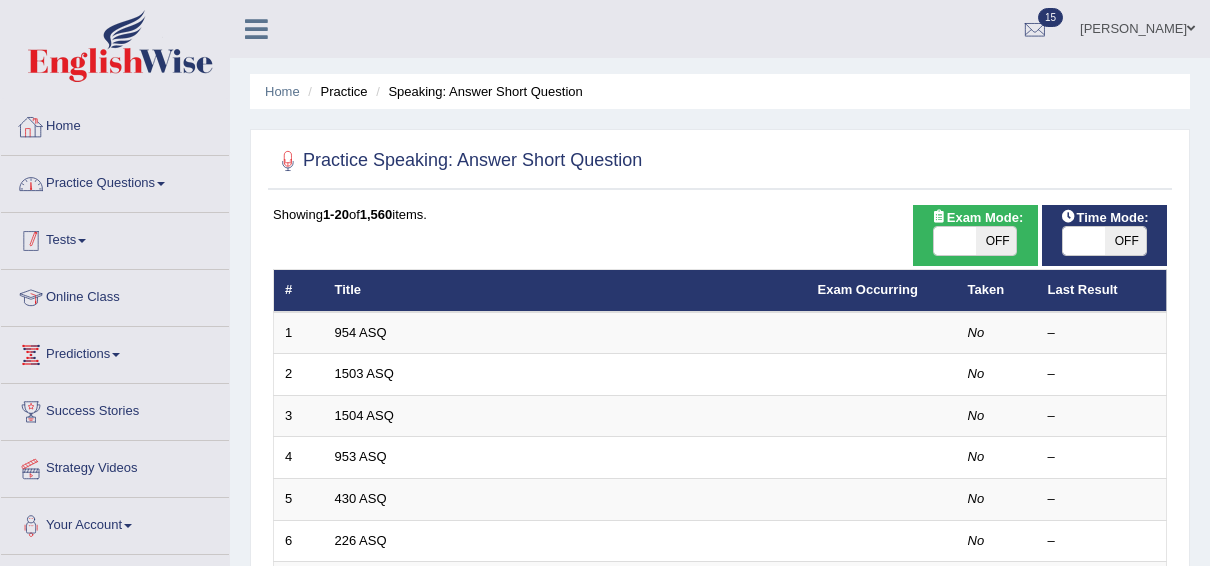 scroll, scrollTop: 0, scrollLeft: 0, axis: both 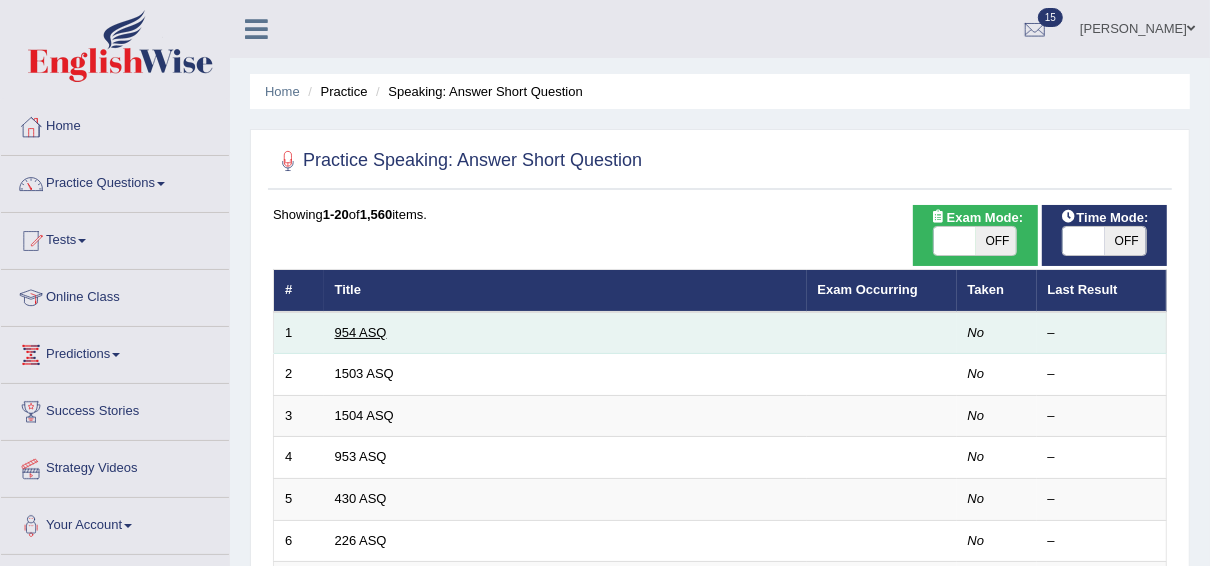 click on "954 ASQ" at bounding box center [361, 332] 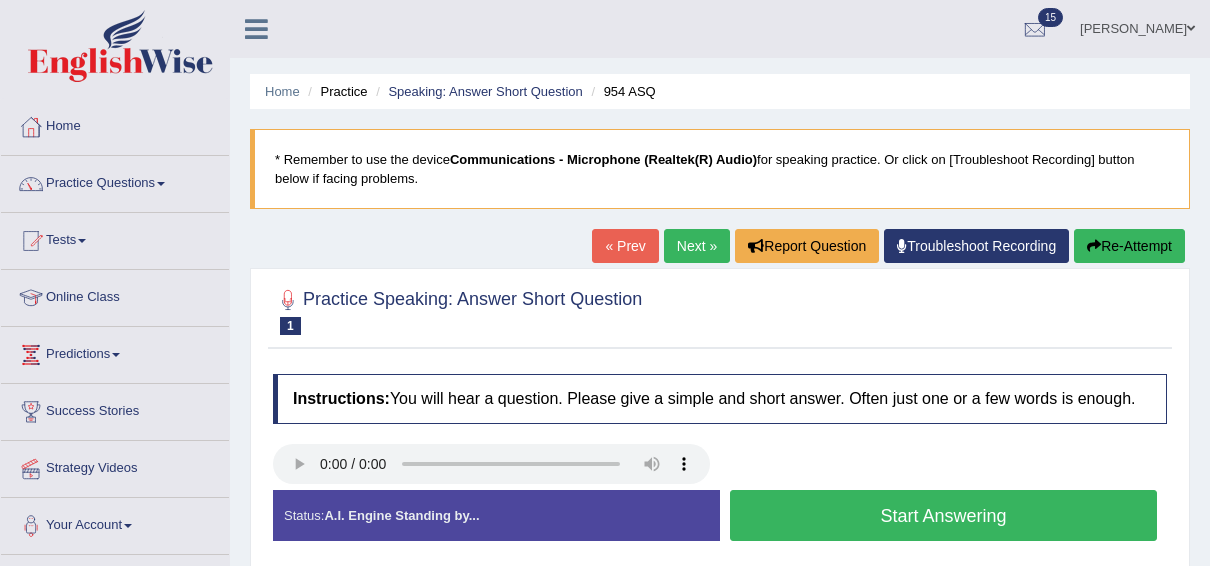 scroll, scrollTop: 0, scrollLeft: 0, axis: both 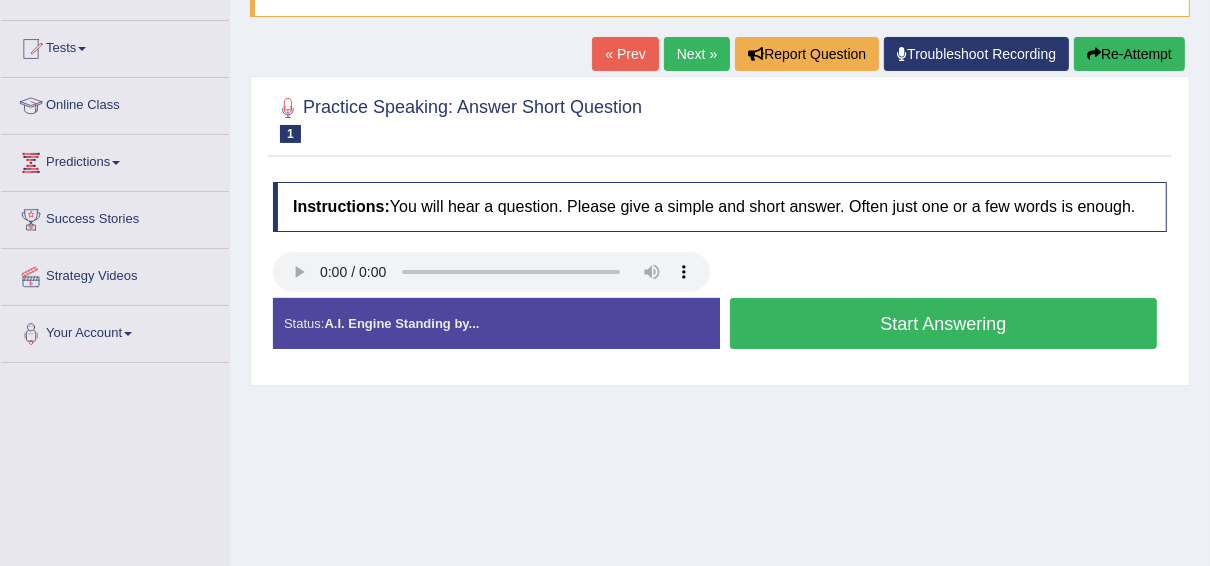 click on "Start Answering" at bounding box center [943, 323] 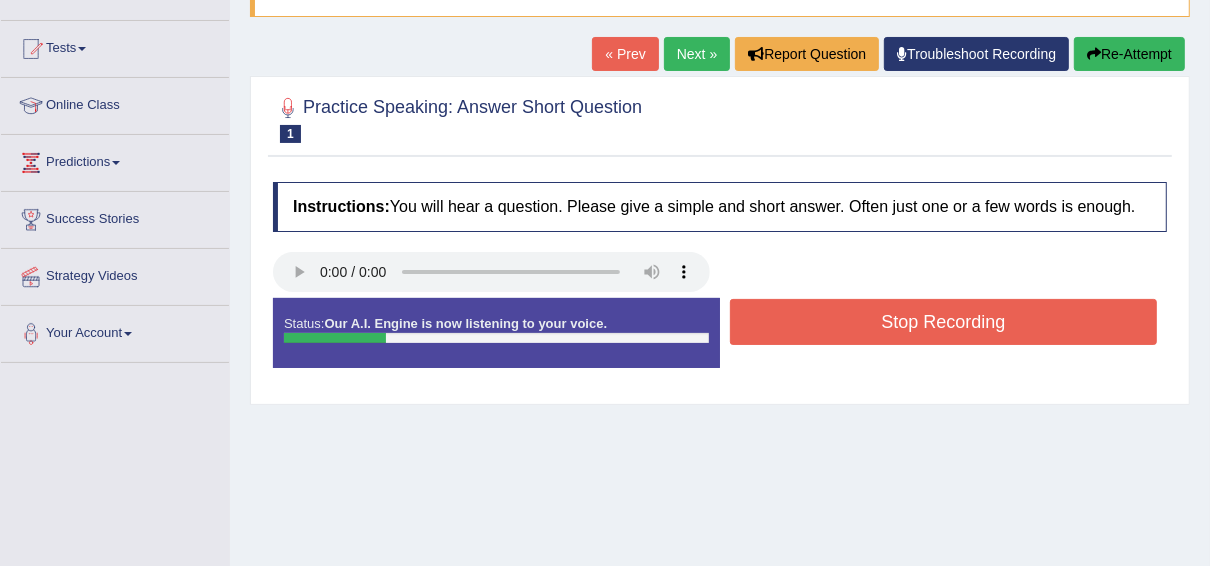 click on "Stop Recording" at bounding box center (943, 322) 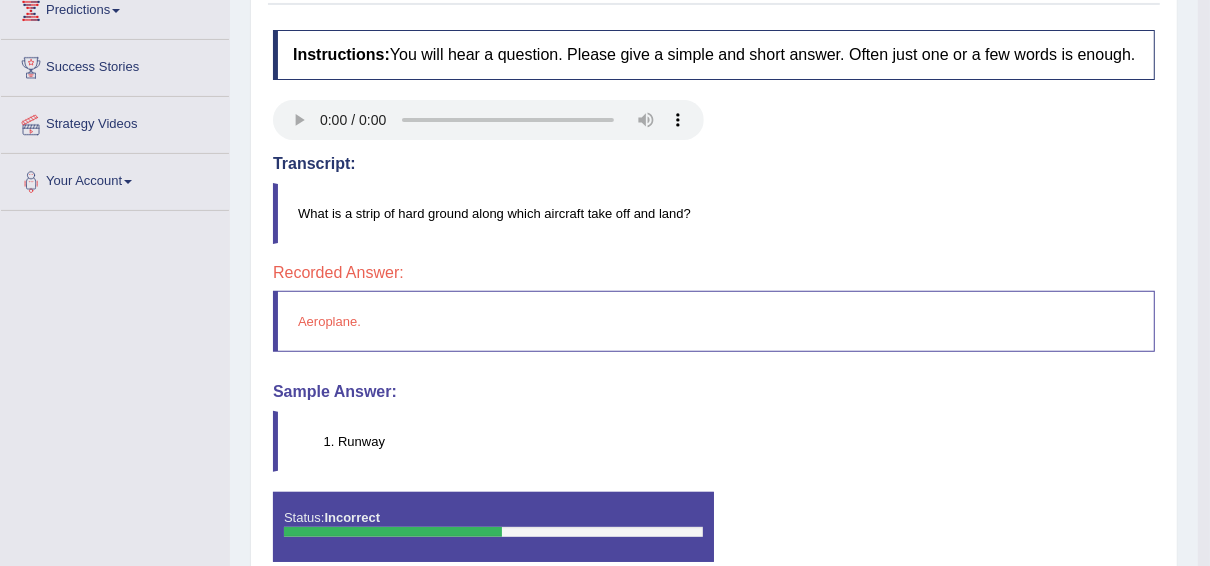 scroll, scrollTop: 0, scrollLeft: 0, axis: both 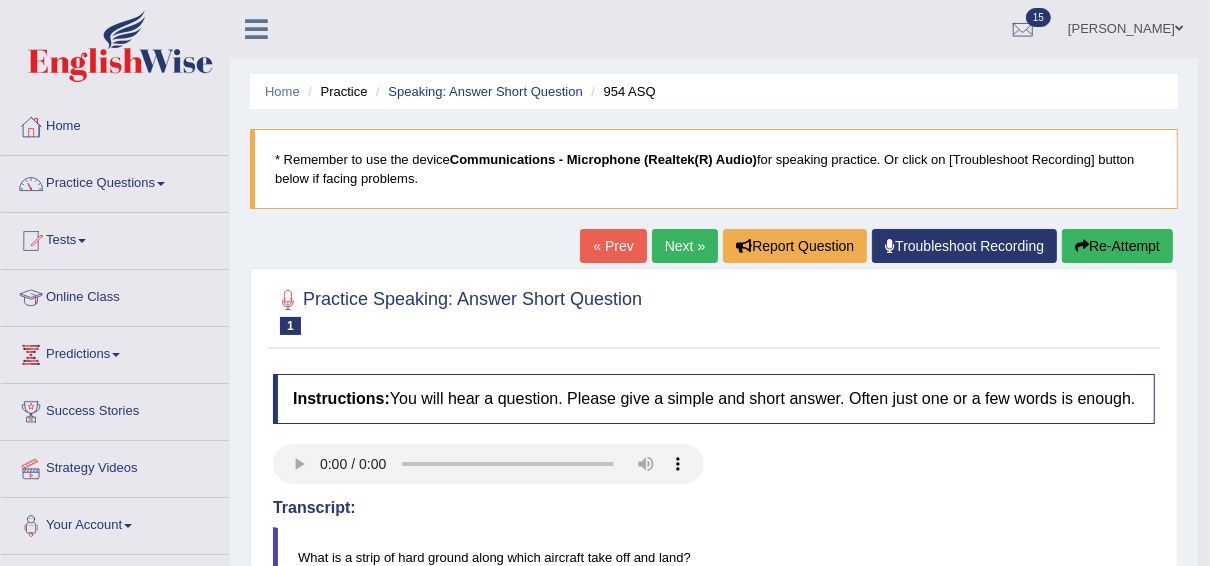 click on "Next »" at bounding box center [685, 246] 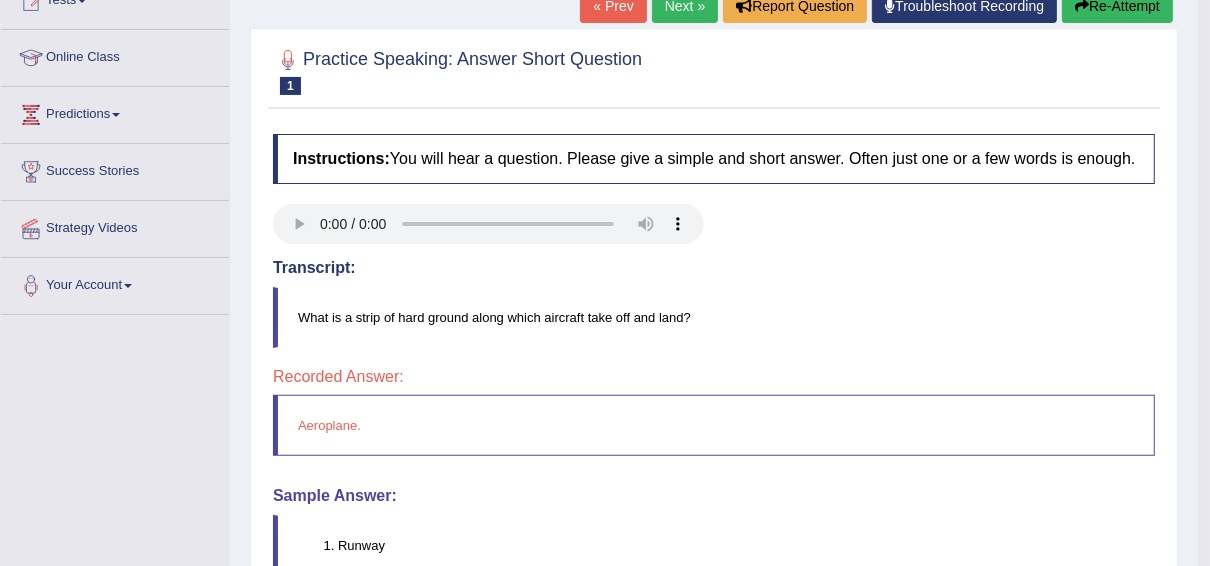 scroll, scrollTop: 259, scrollLeft: 0, axis: vertical 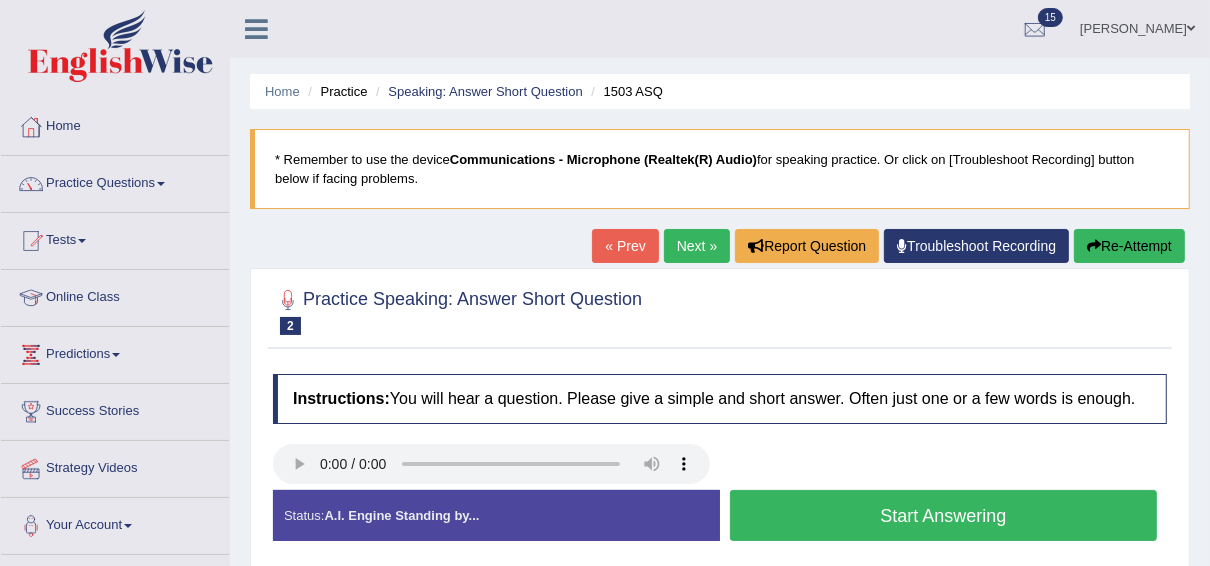 click at bounding box center [720, 466] 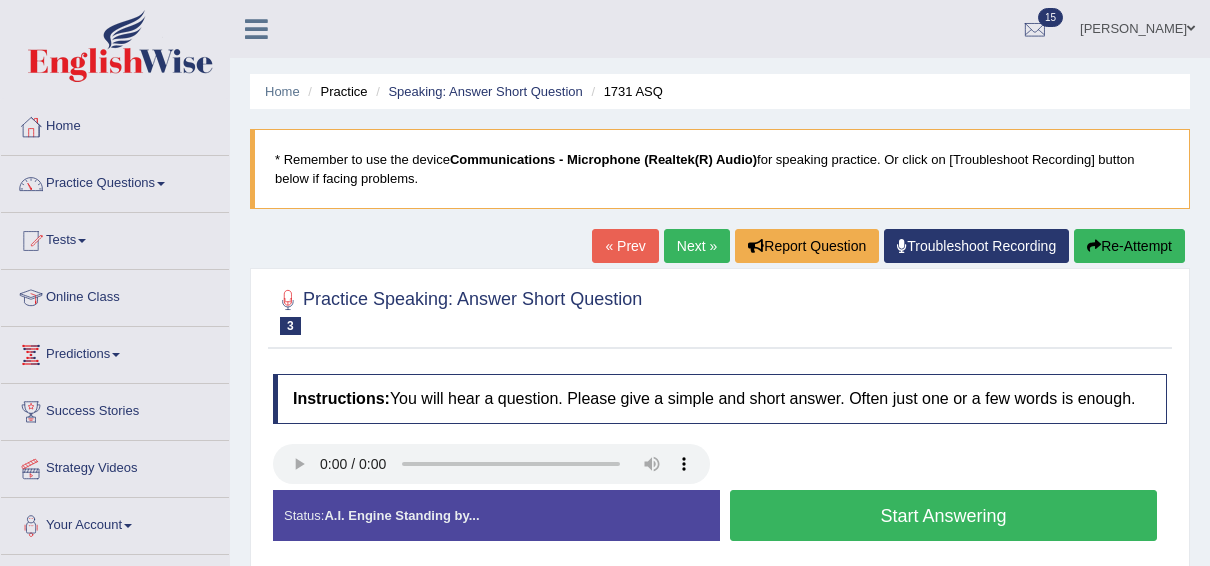 scroll, scrollTop: 0, scrollLeft: 0, axis: both 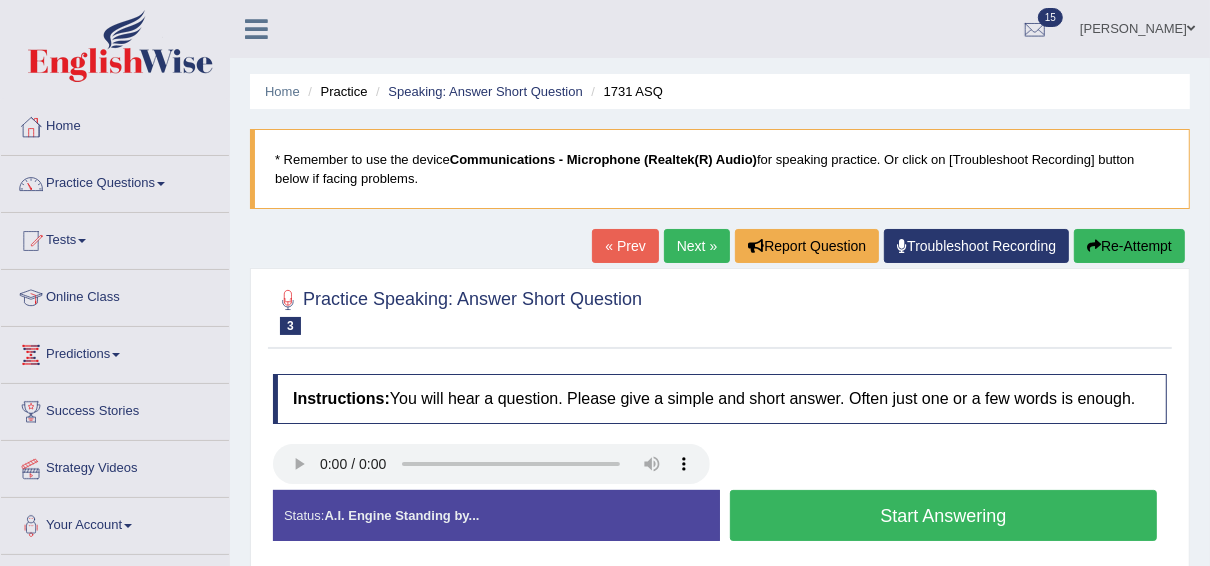 click on "Start Answering" at bounding box center (943, 515) 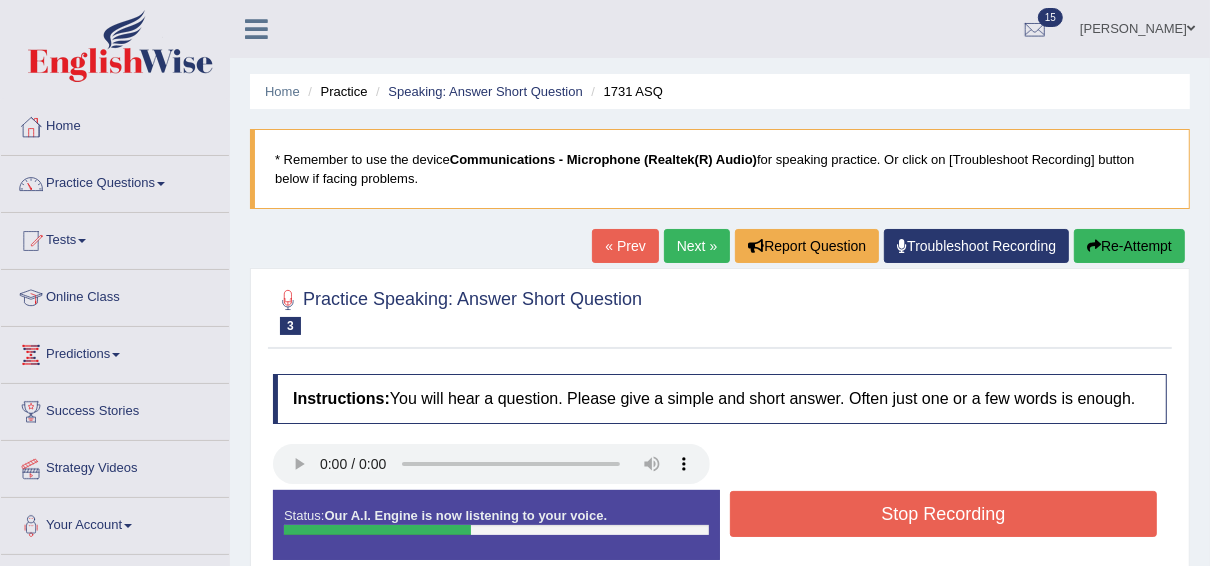 click on "Stop Recording" at bounding box center (943, 514) 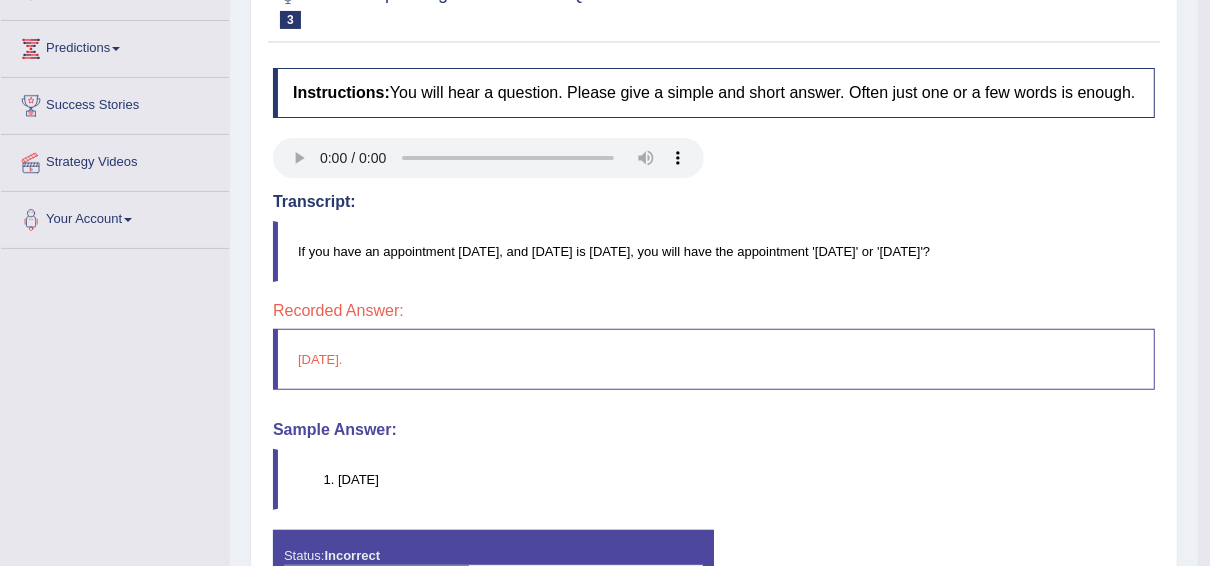scroll, scrollTop: 0, scrollLeft: 0, axis: both 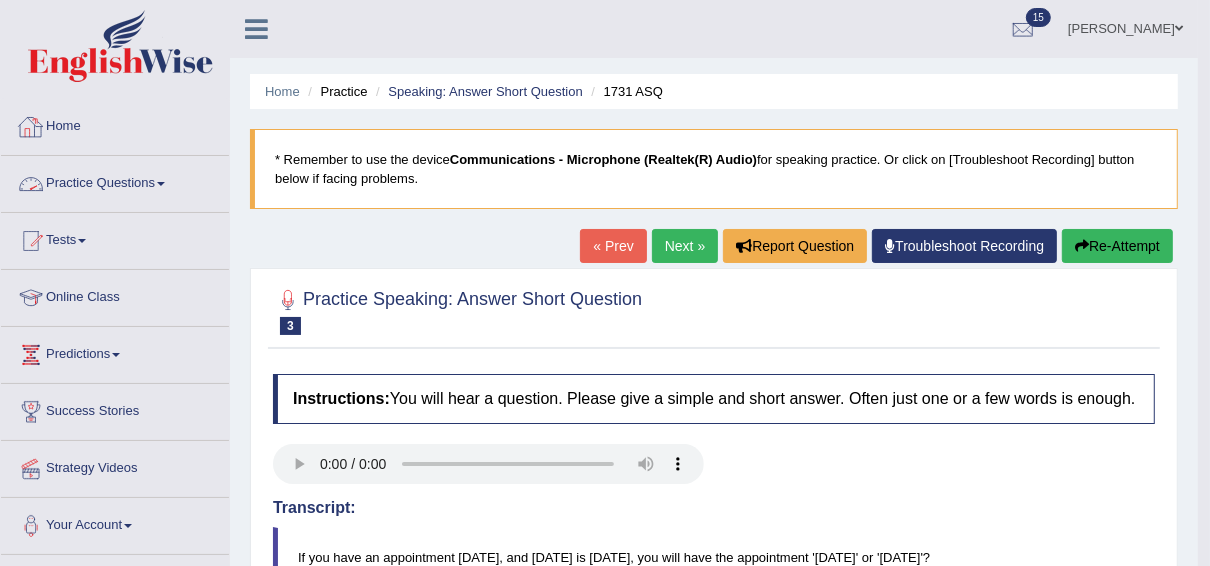 click on "Practice Questions" at bounding box center (115, 181) 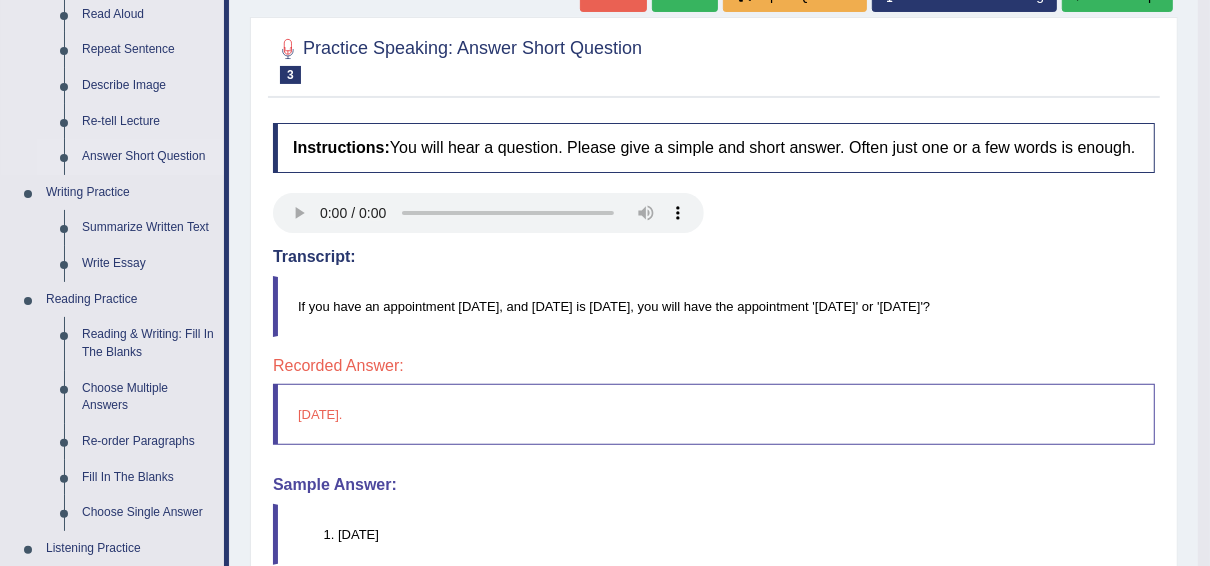 scroll, scrollTop: 256, scrollLeft: 0, axis: vertical 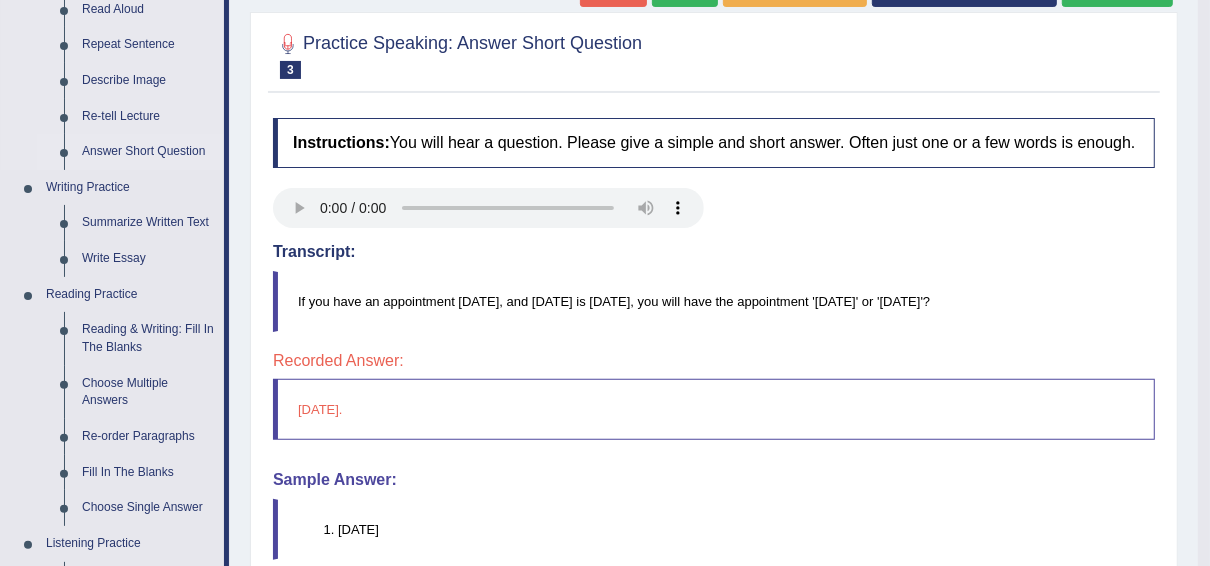 click on "Choose Multiple Answers" at bounding box center (148, 392) 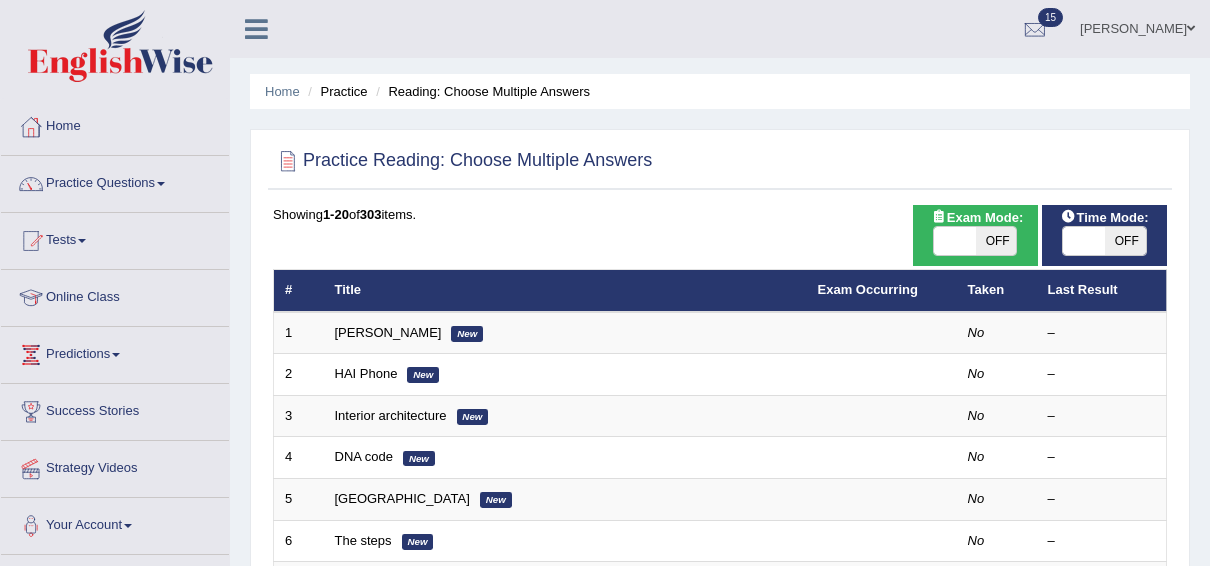 scroll, scrollTop: 0, scrollLeft: 0, axis: both 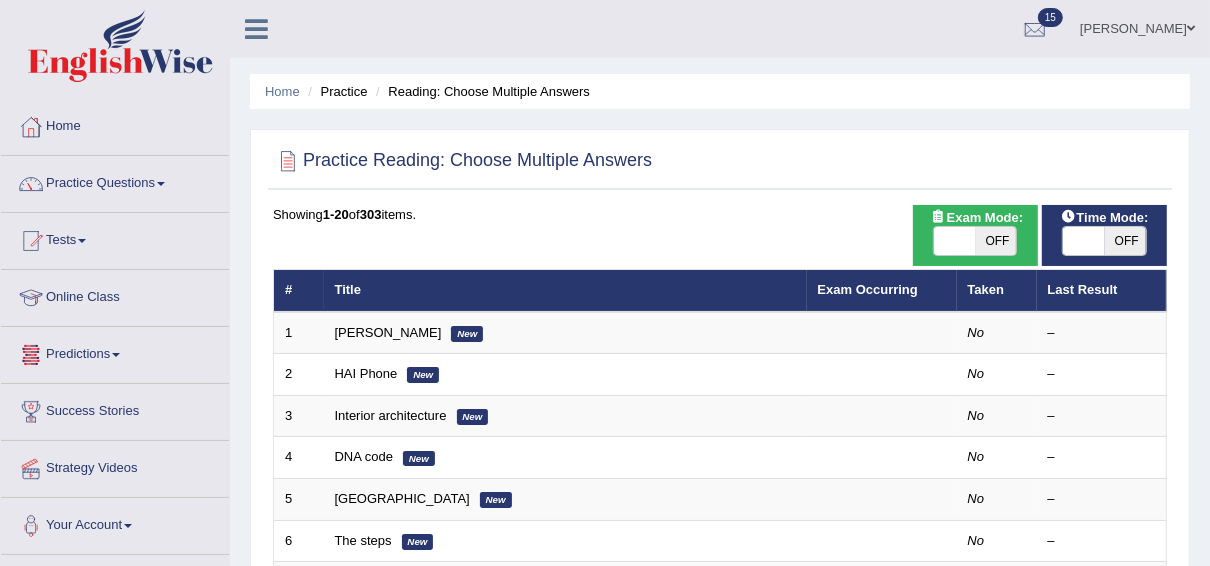 click on "Predictions" at bounding box center (115, 352) 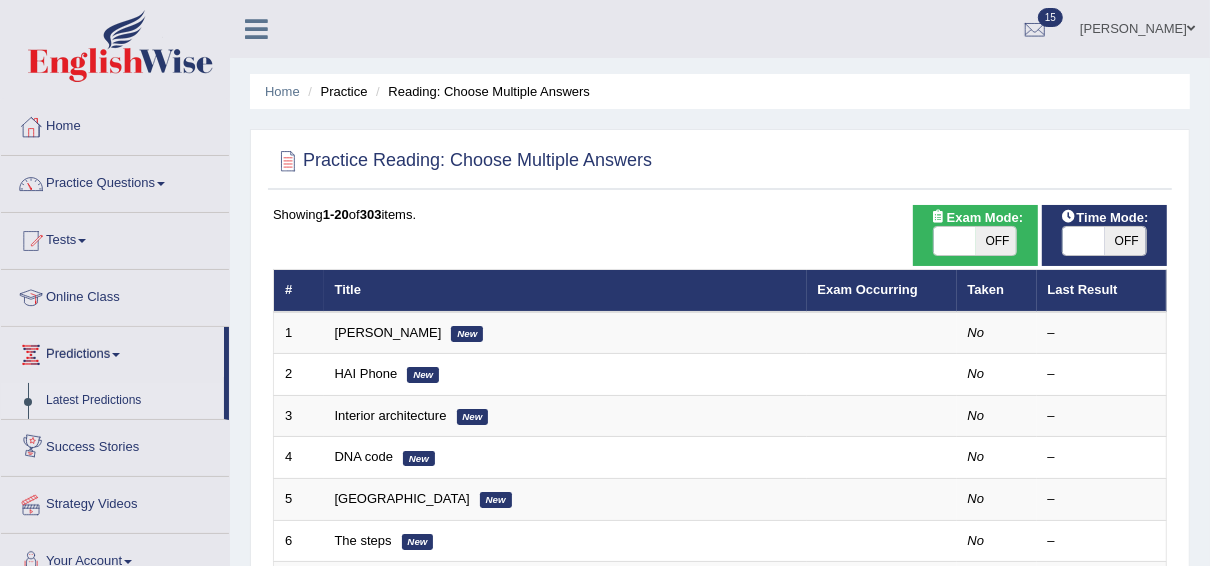 click on "Latest Predictions" at bounding box center (130, 401) 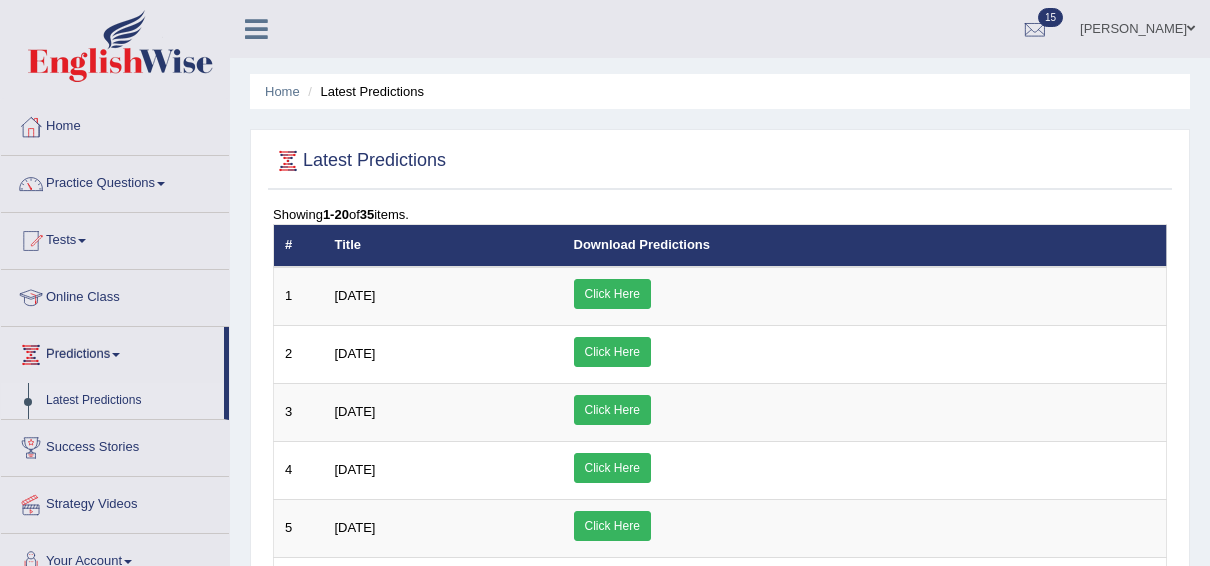 scroll, scrollTop: 0, scrollLeft: 0, axis: both 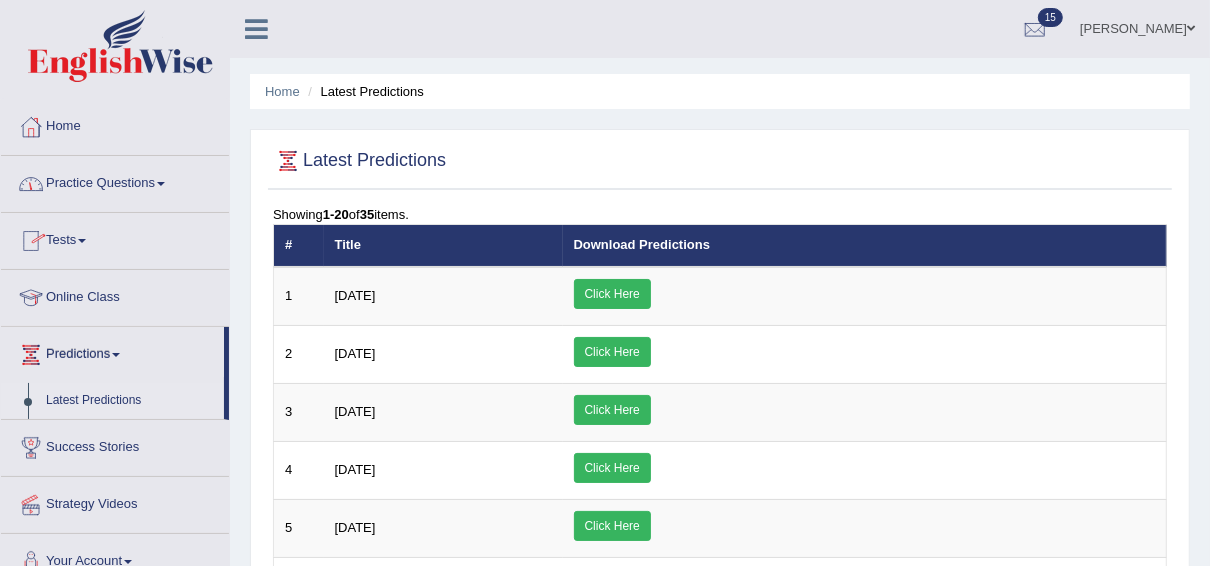 click on "Practice Questions" at bounding box center [115, 181] 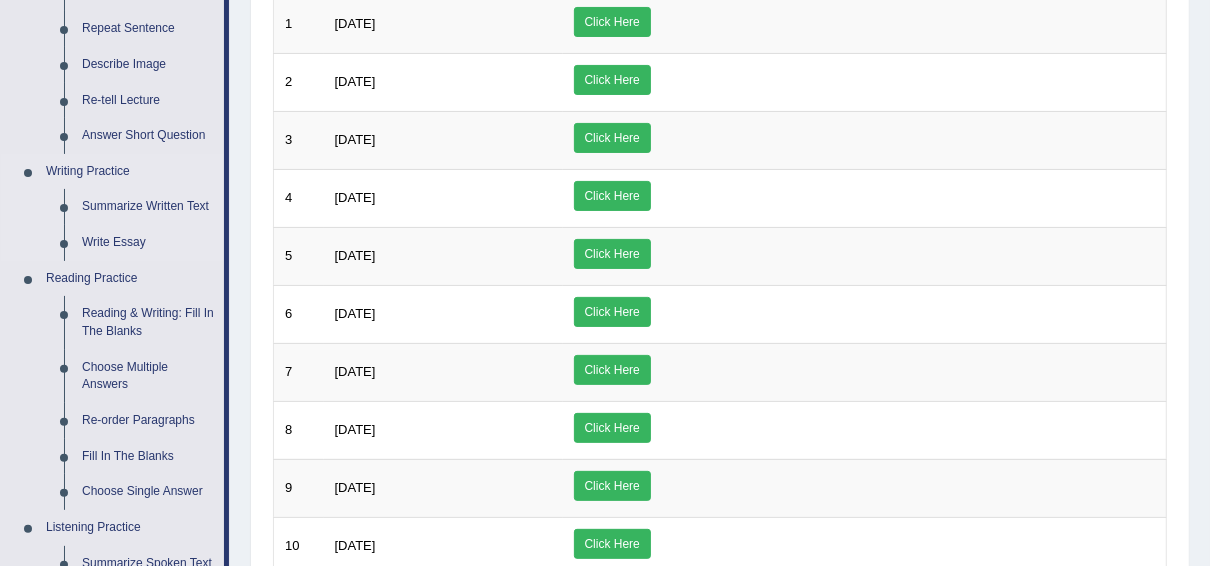 scroll, scrollTop: 273, scrollLeft: 0, axis: vertical 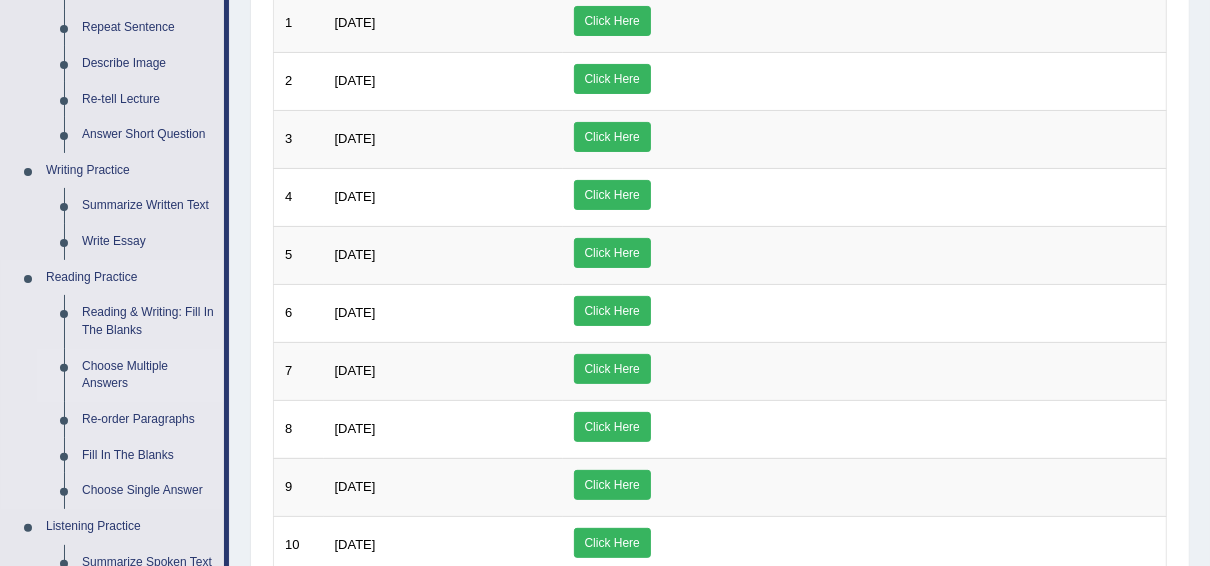 click on "Choose Multiple Answers" at bounding box center [148, 375] 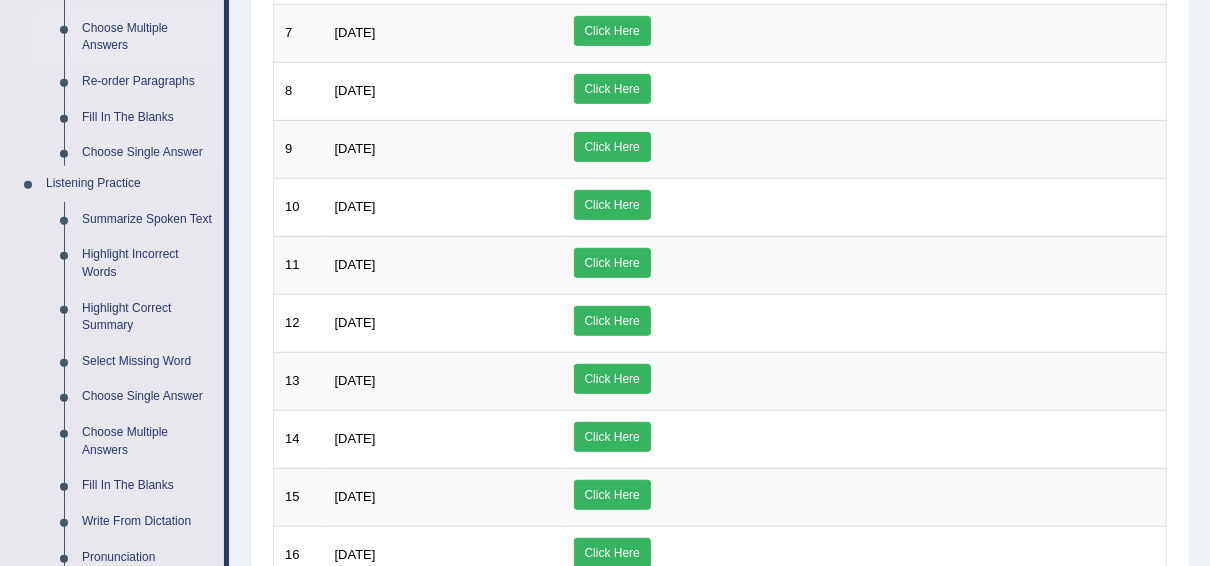scroll, scrollTop: 1018, scrollLeft: 0, axis: vertical 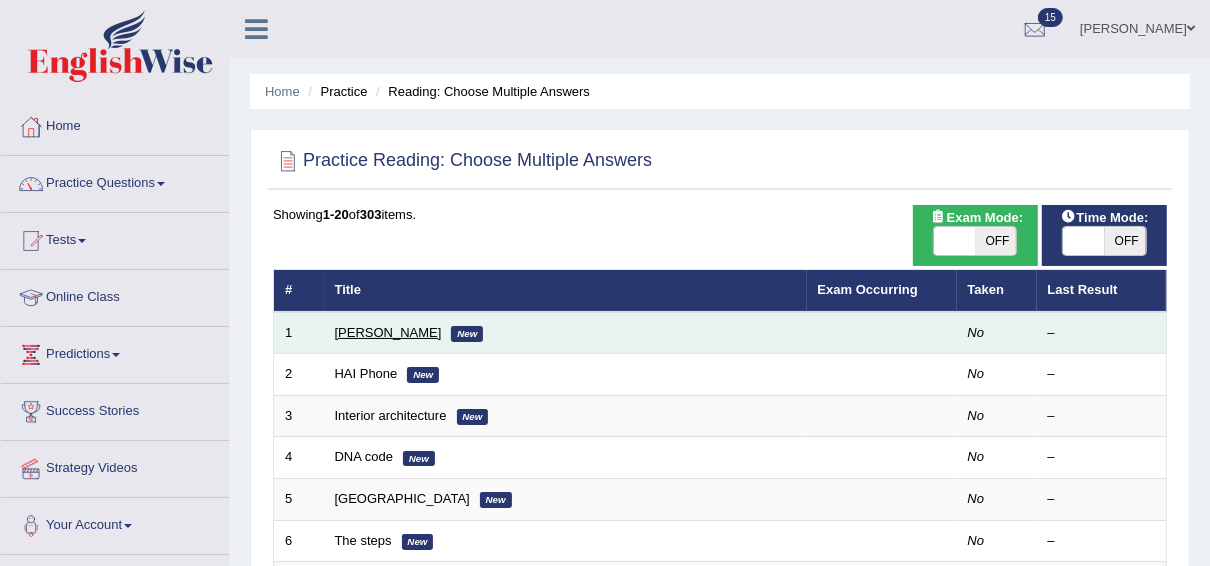 click on "[PERSON_NAME]" at bounding box center [388, 332] 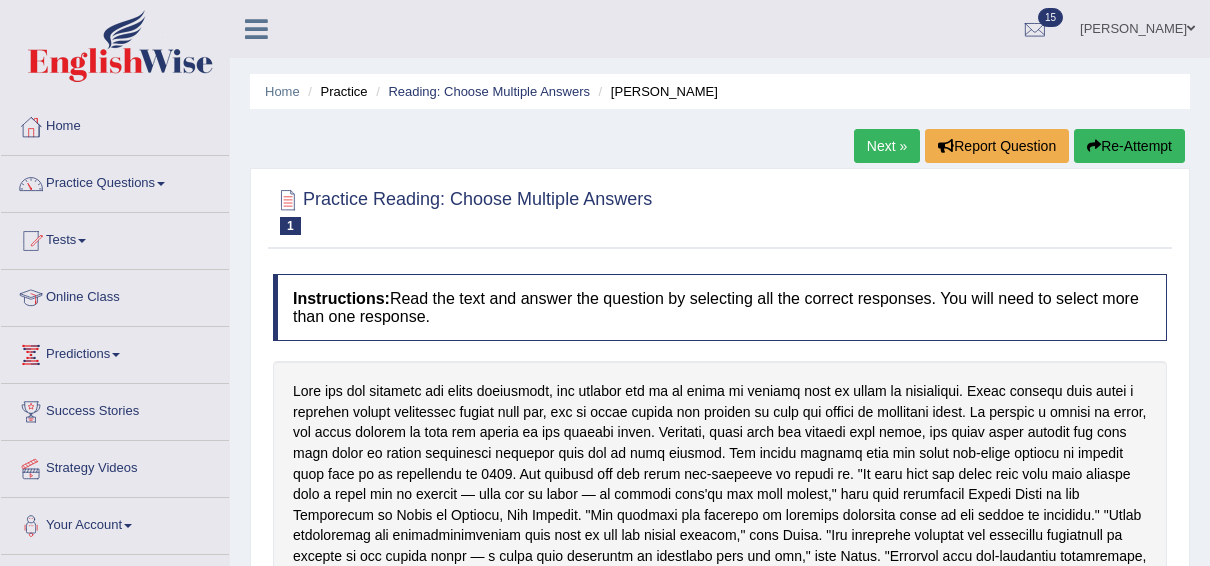 scroll, scrollTop: 0, scrollLeft: 0, axis: both 